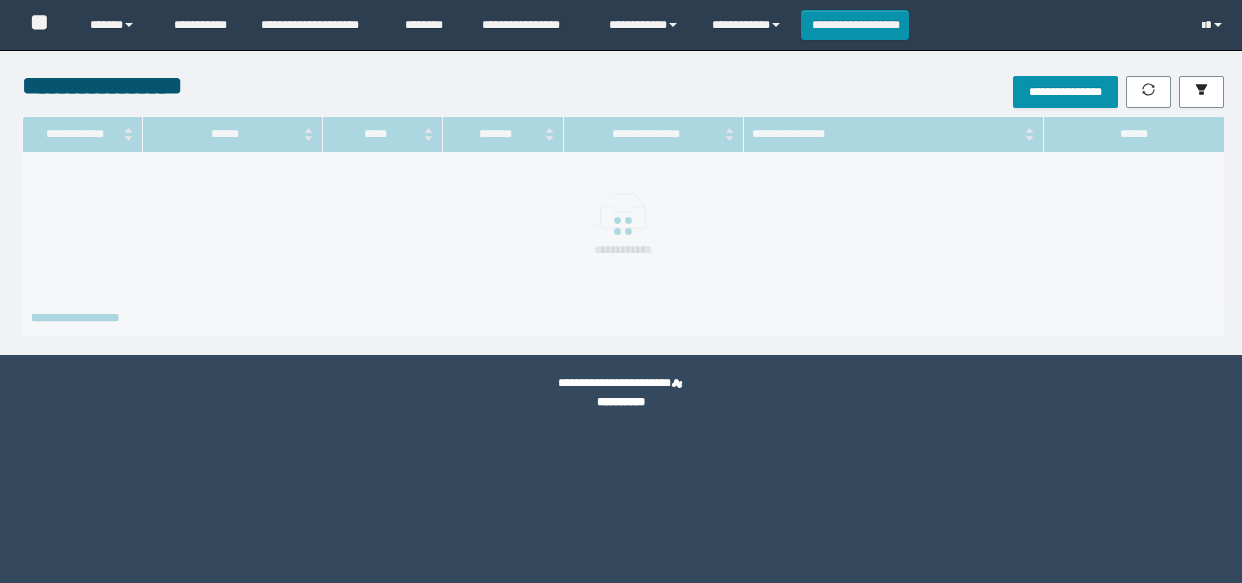 scroll, scrollTop: 0, scrollLeft: 0, axis: both 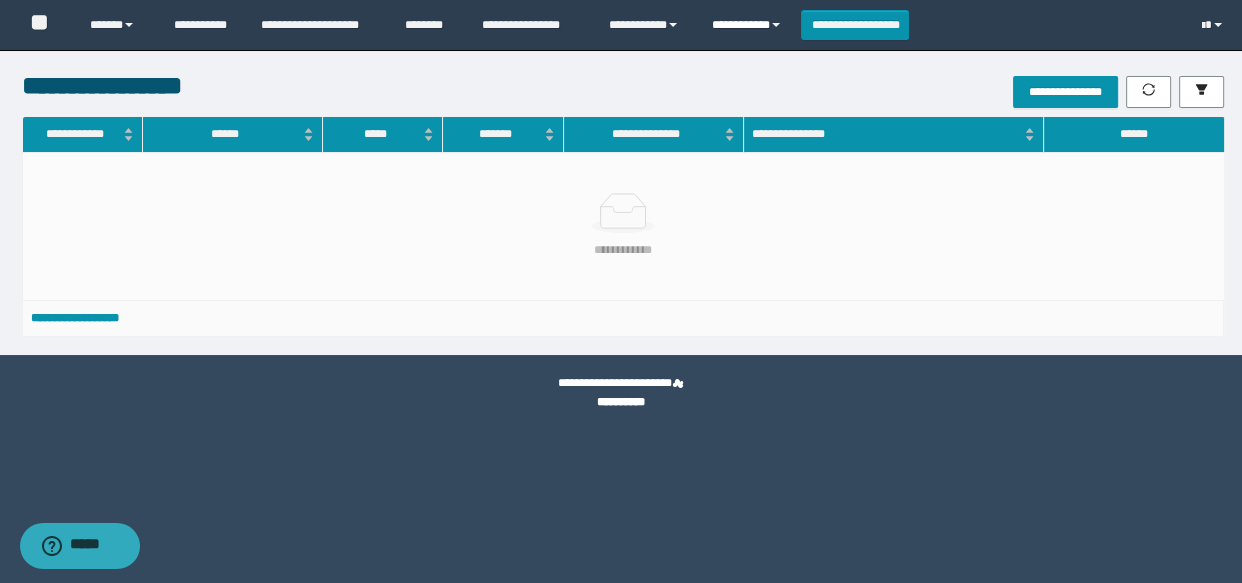 click on "**********" at bounding box center [749, 25] 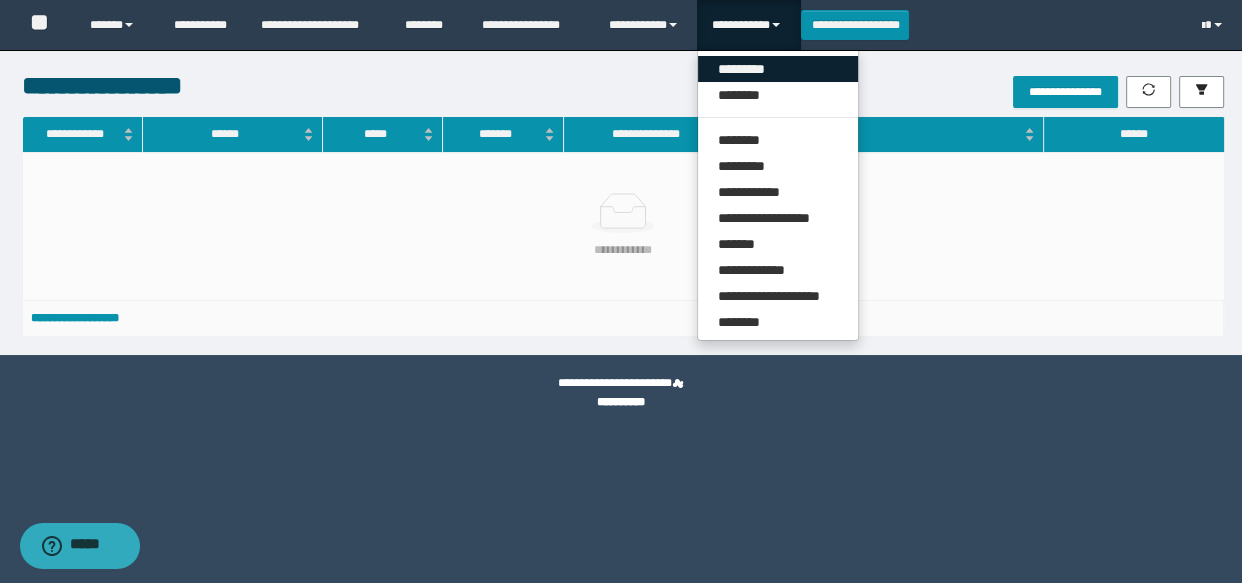 click on "*********" at bounding box center (778, 69) 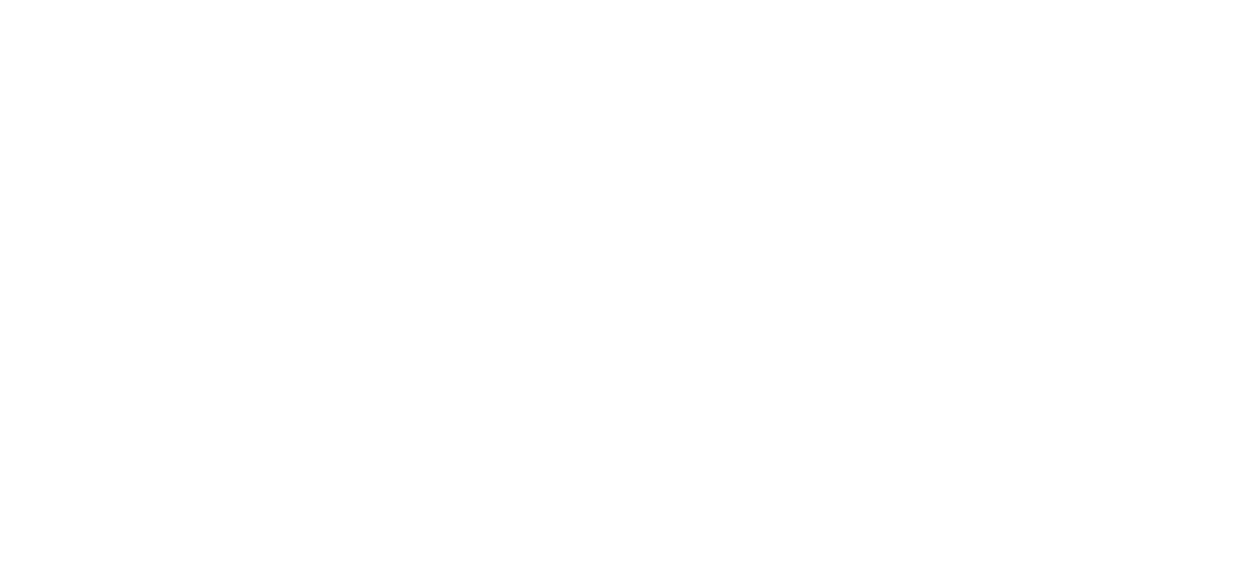 scroll, scrollTop: 0, scrollLeft: 0, axis: both 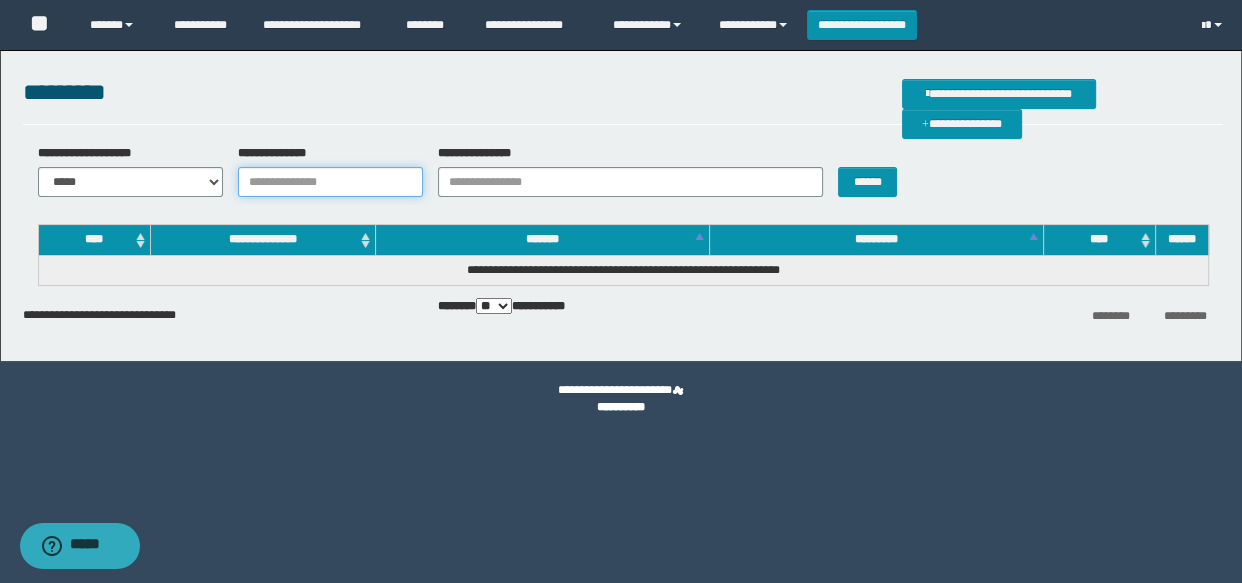 click on "**********" at bounding box center [330, 182] 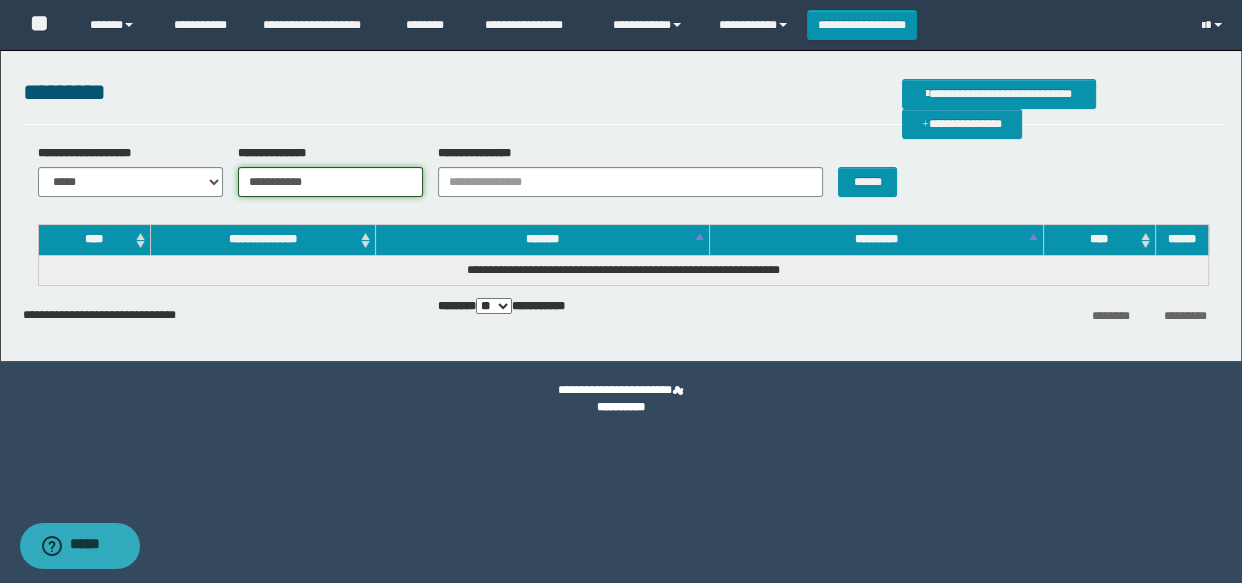 click on "**********" at bounding box center (330, 182) 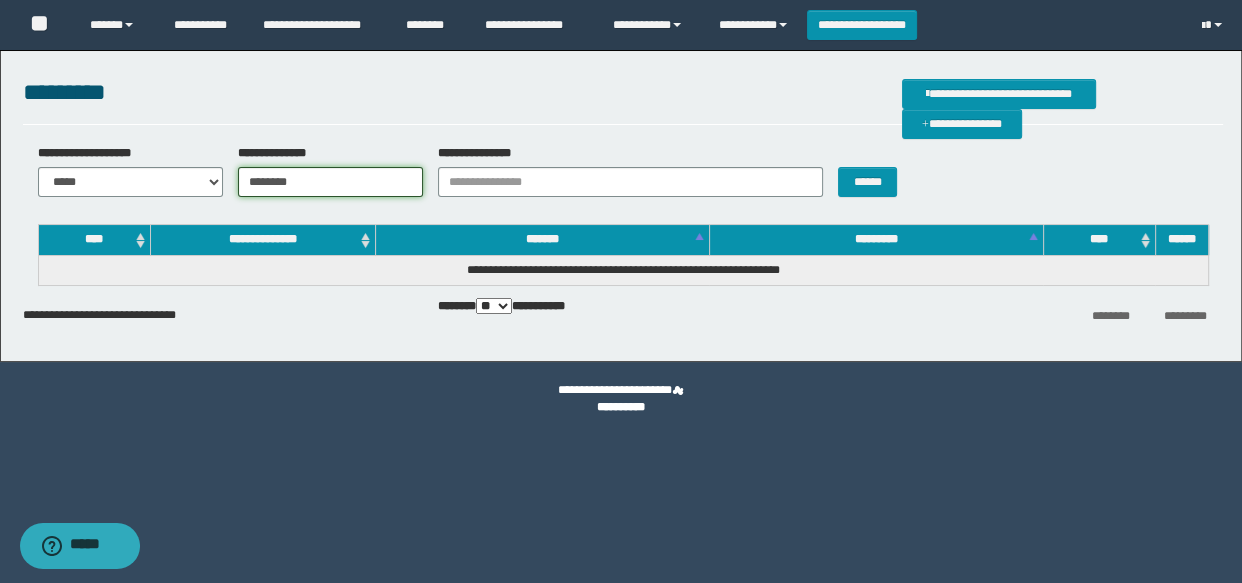 type on "********" 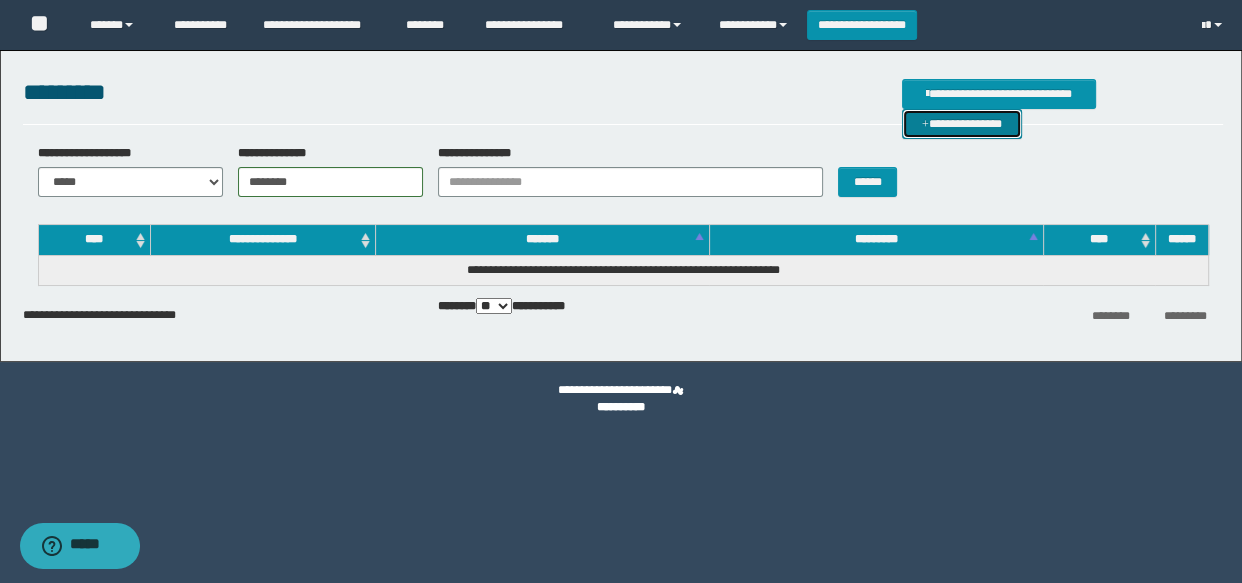 click on "**********" at bounding box center (962, 124) 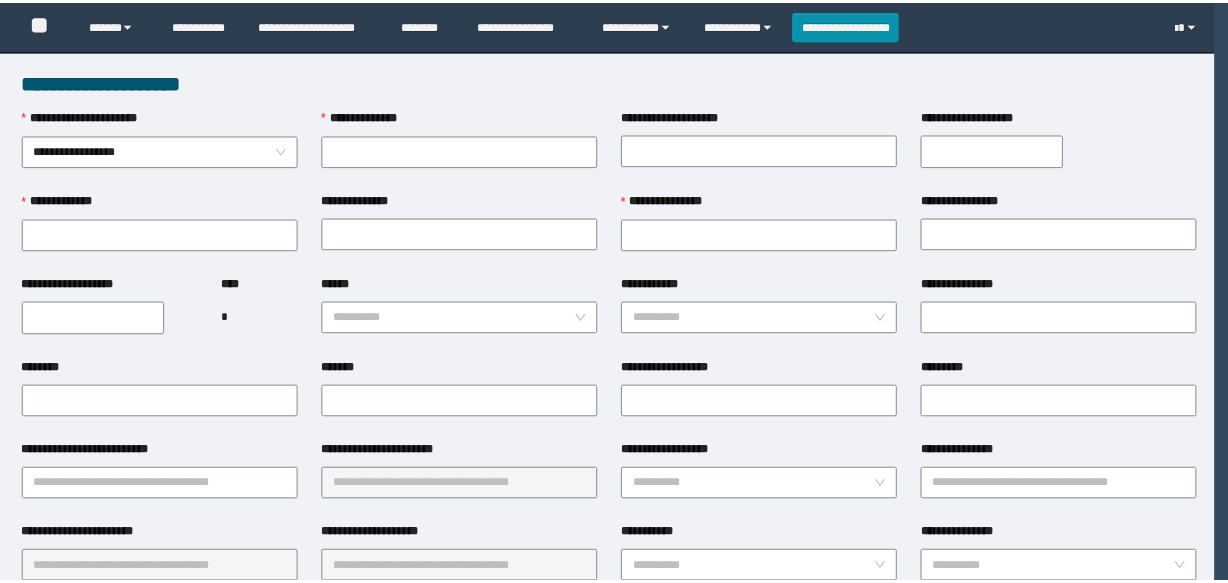 scroll, scrollTop: 0, scrollLeft: 0, axis: both 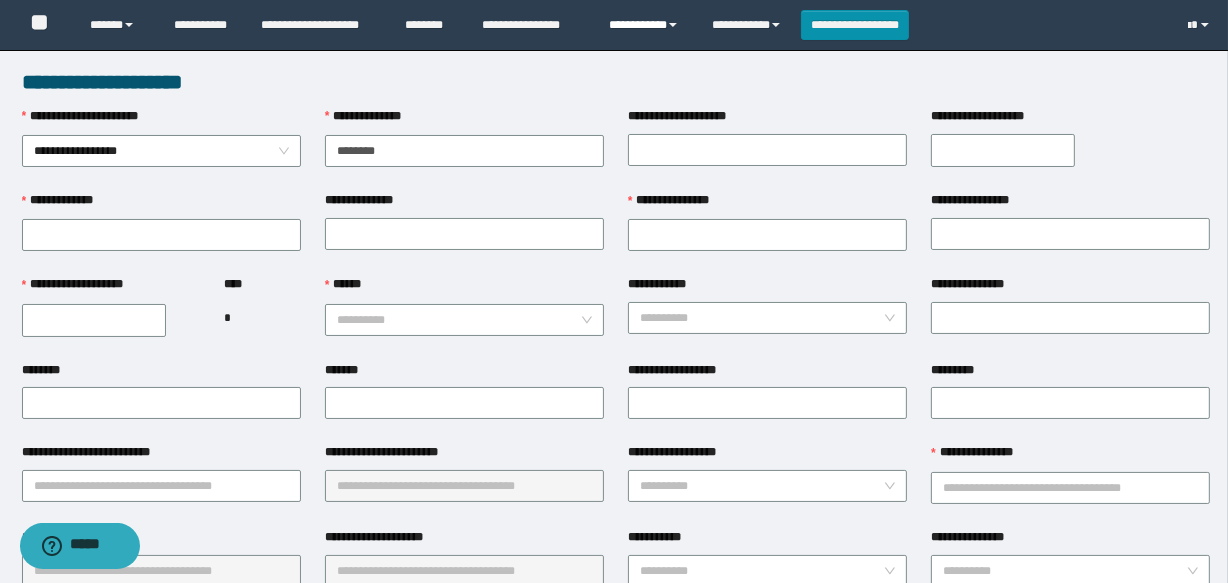 type on "********" 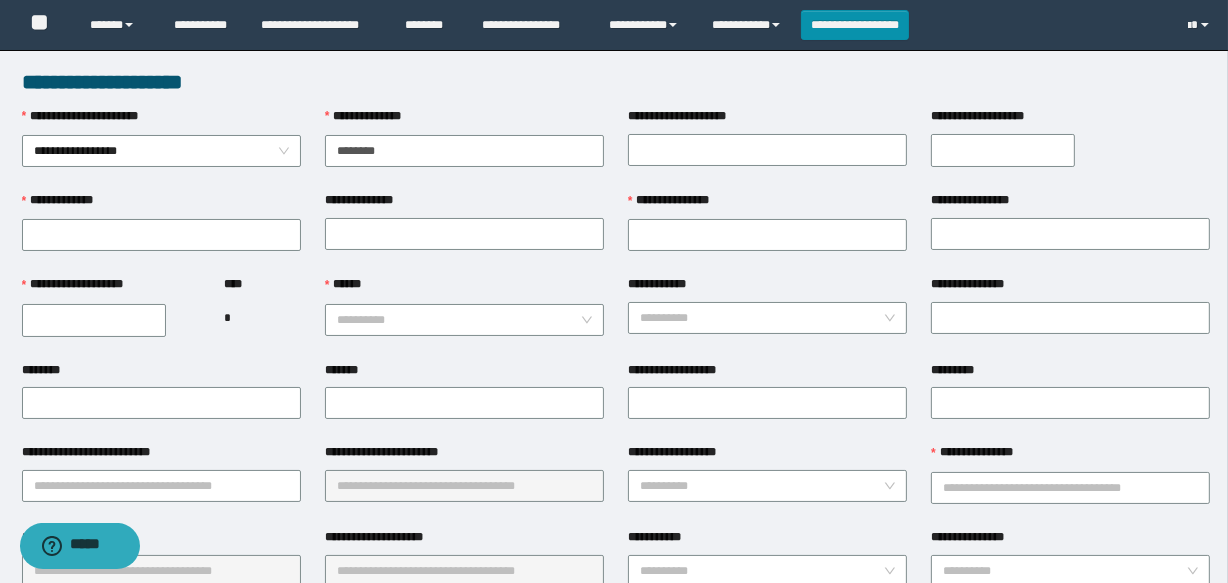 click on "**********" at bounding box center [94, 320] 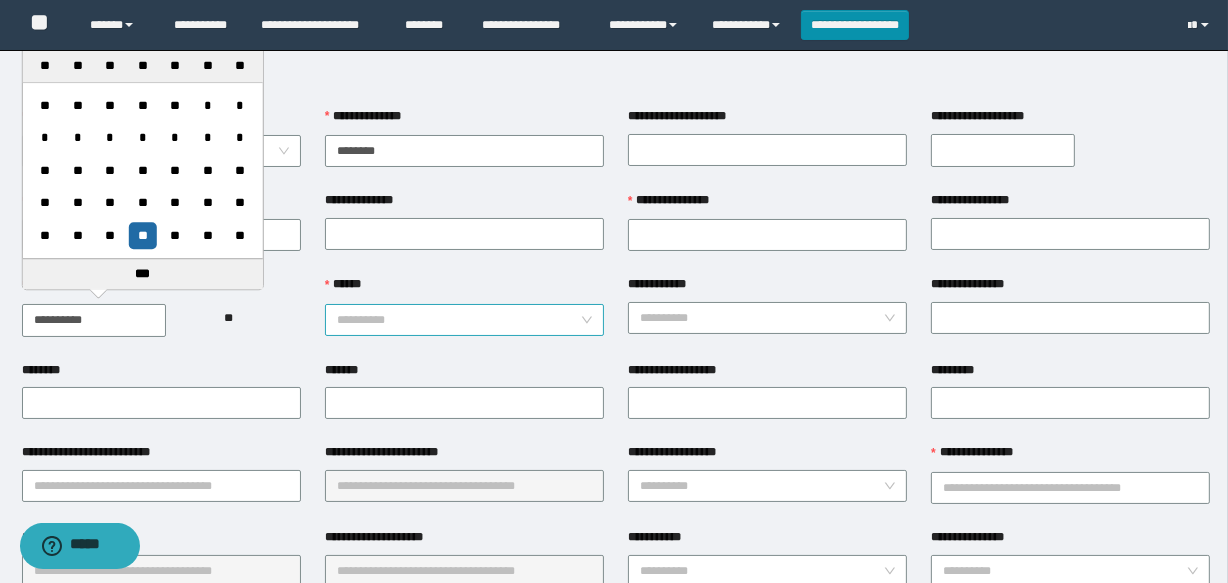 type on "**********" 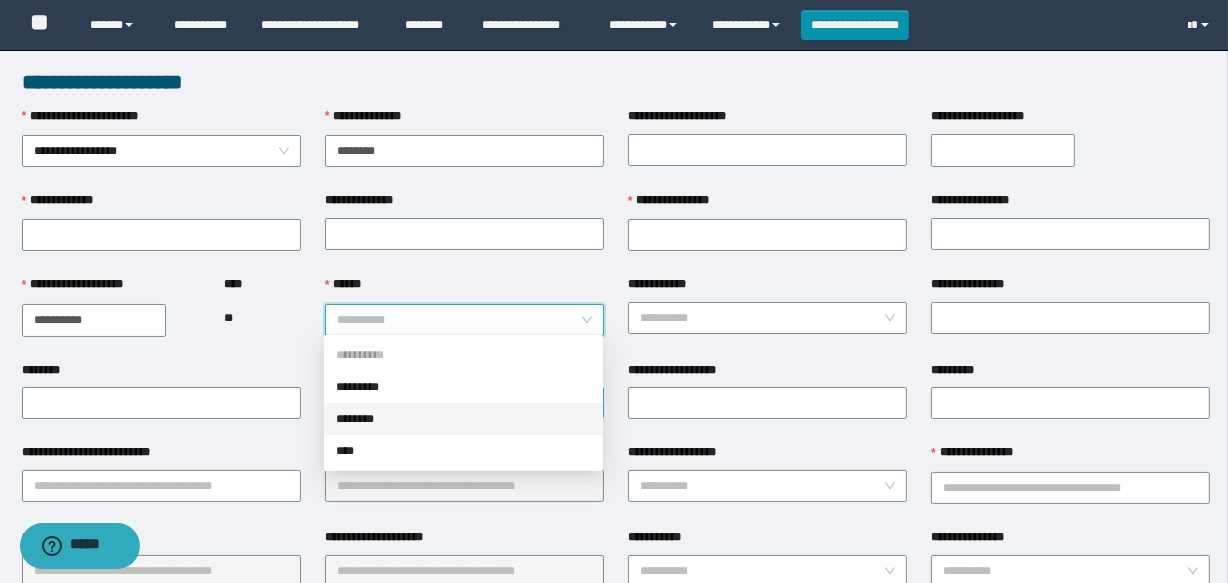drag, startPoint x: 379, startPoint y: 416, endPoint x: 588, endPoint y: 386, distance: 211.14214 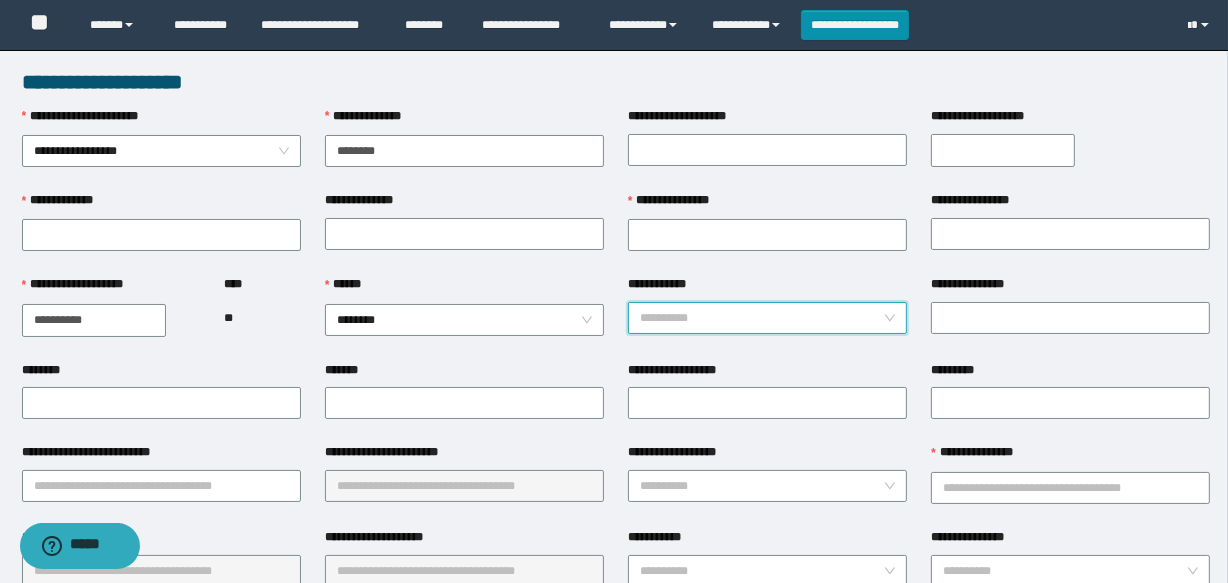 click on "**********" at bounding box center [761, 318] 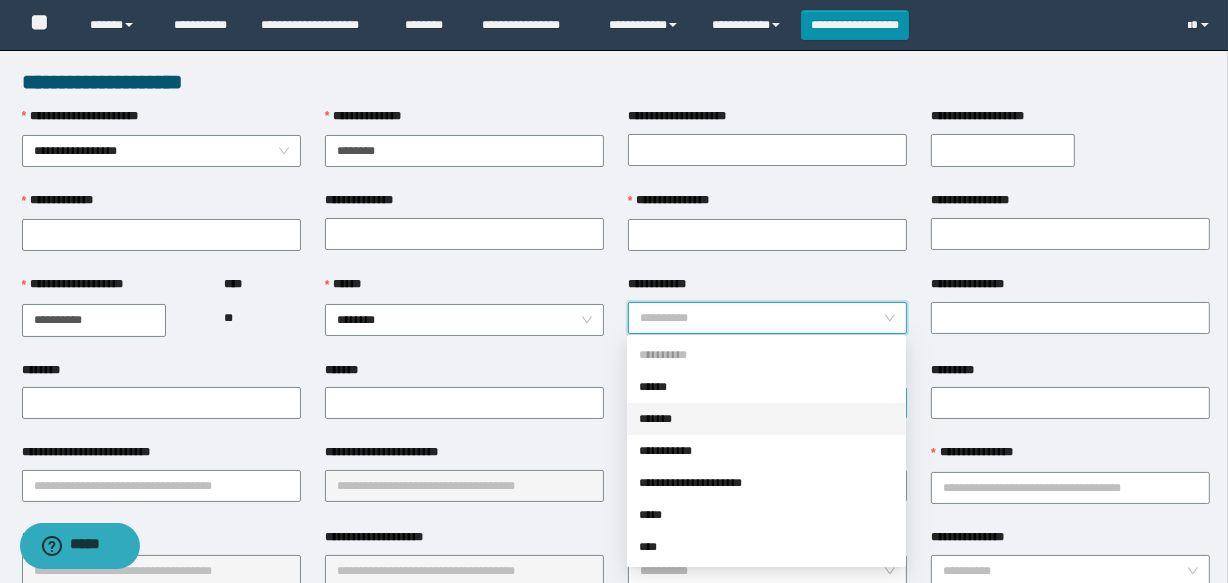 drag, startPoint x: 668, startPoint y: 420, endPoint x: 696, endPoint y: 412, distance: 29.12044 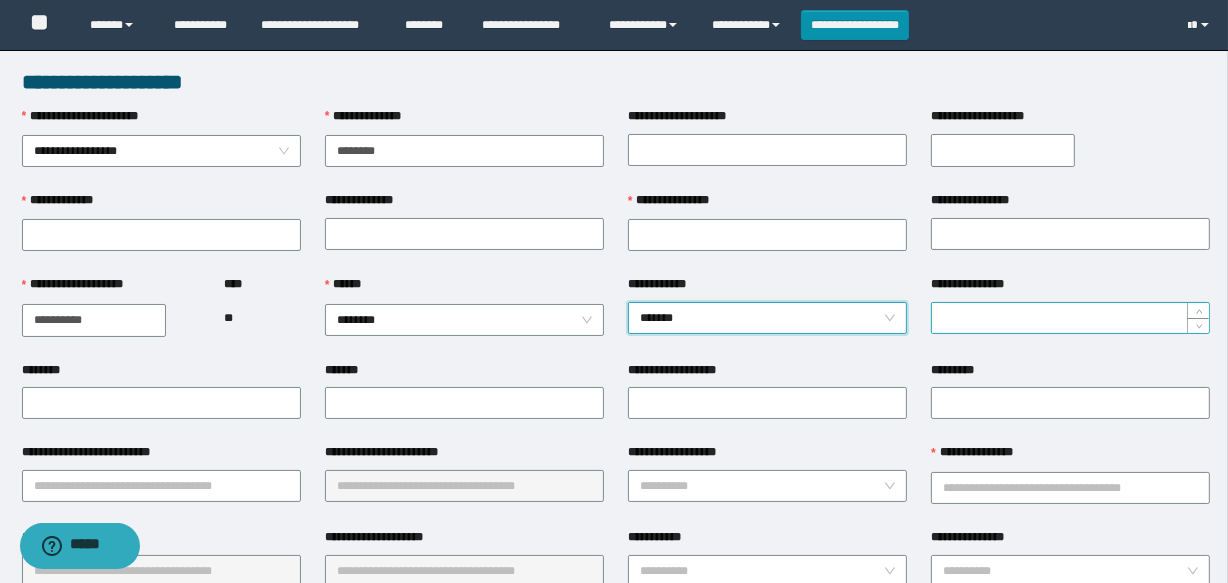 click on "**********" at bounding box center [1070, 318] 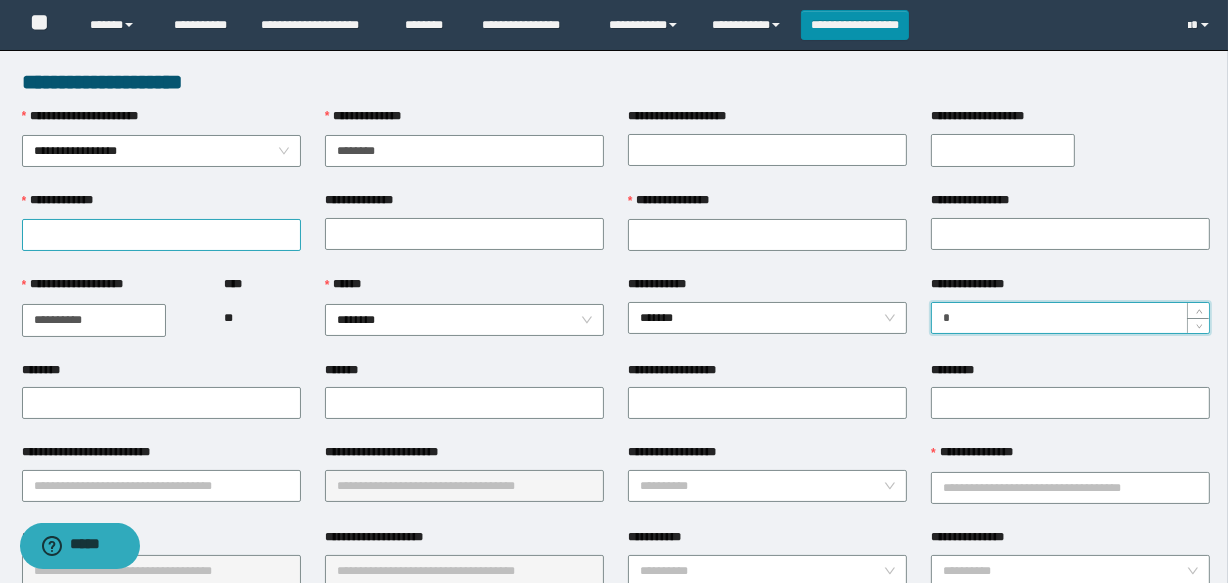 type on "*" 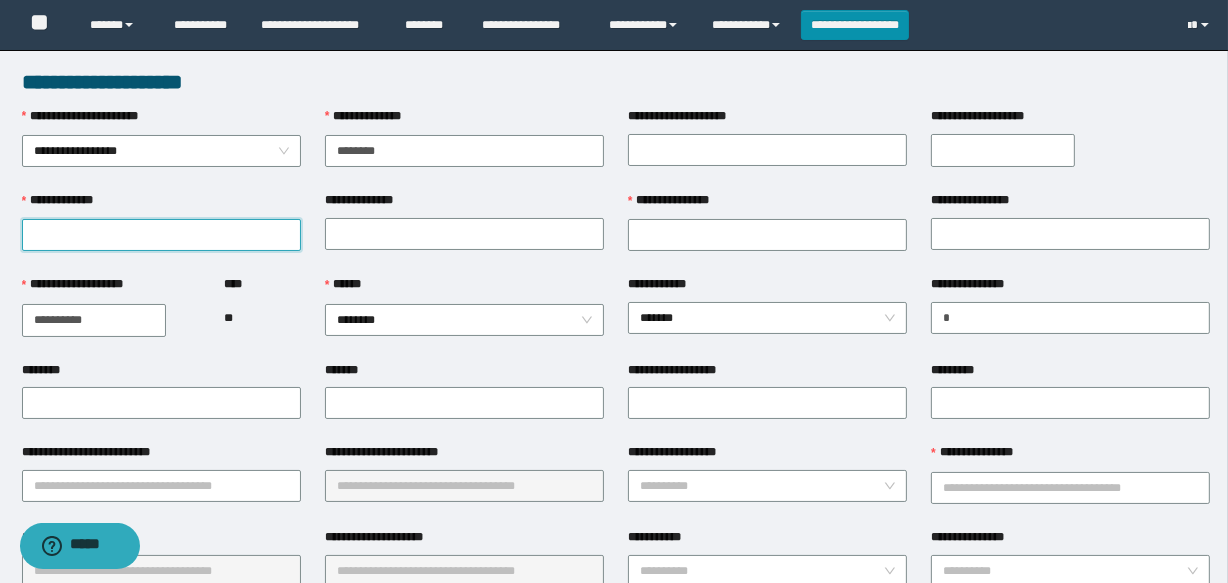 click on "**********" at bounding box center (161, 235) 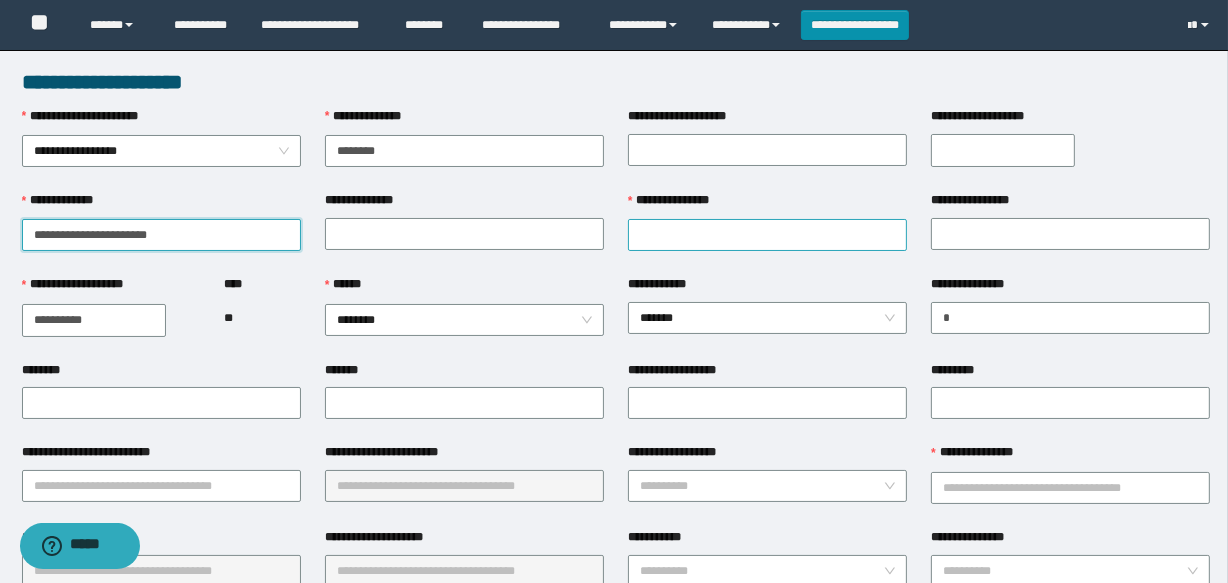 type on "**********" 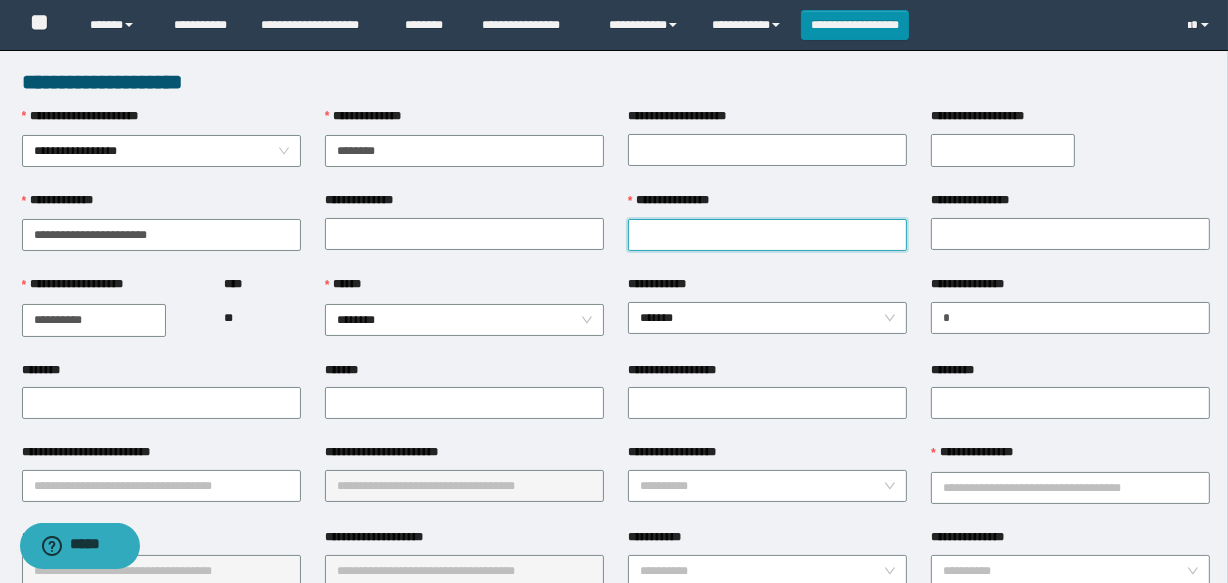 click on "**********" at bounding box center (767, 235) 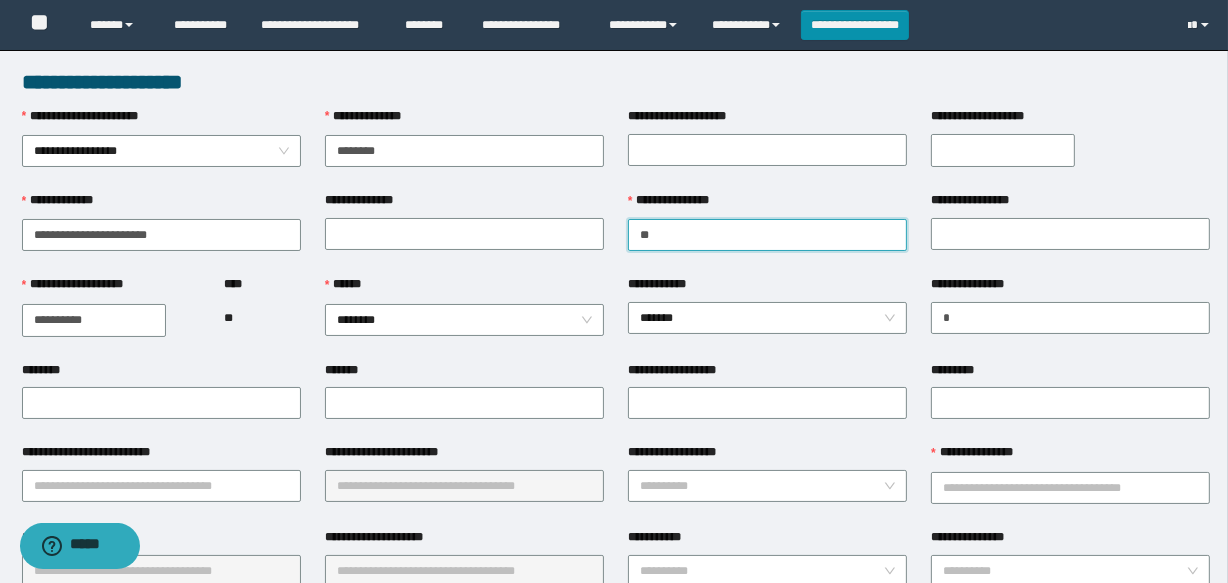 type on "*****" 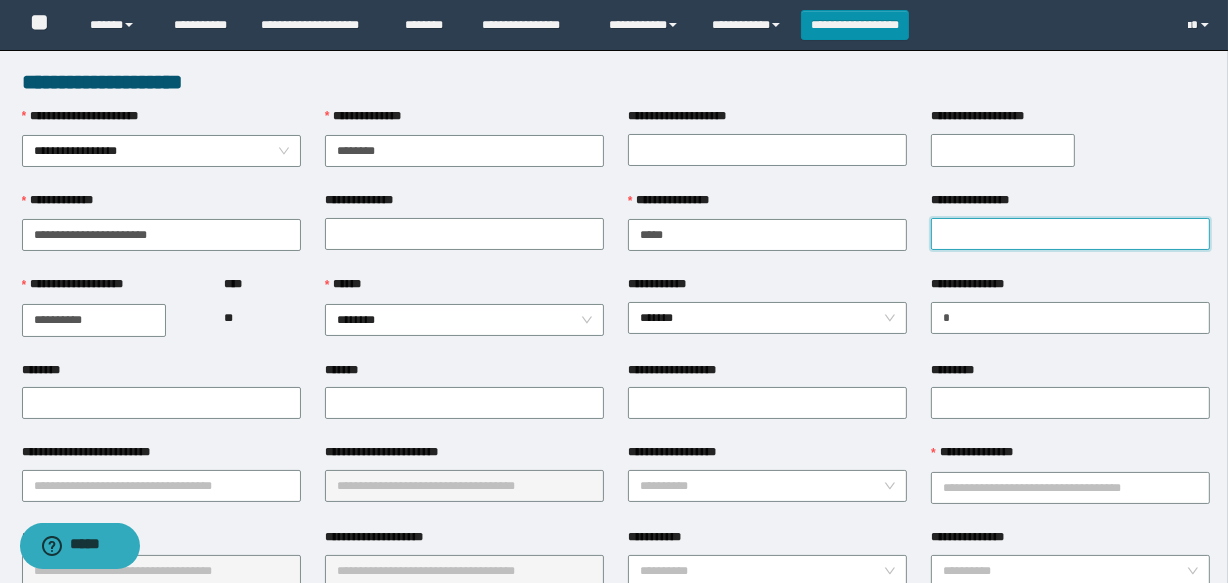 click on "**********" at bounding box center [1070, 234] 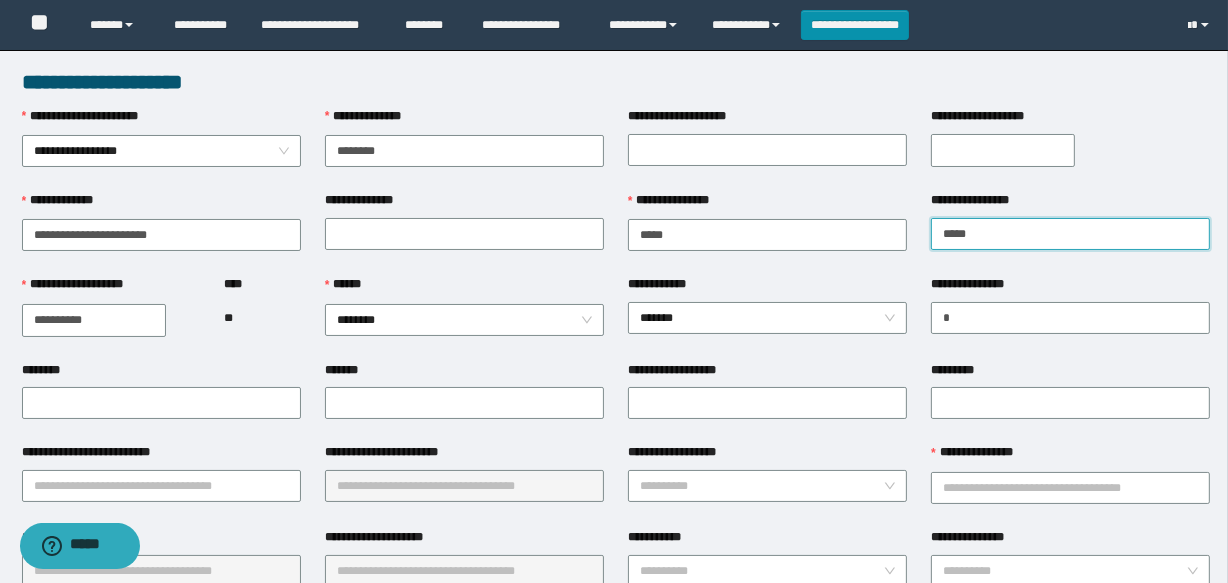 type on "******" 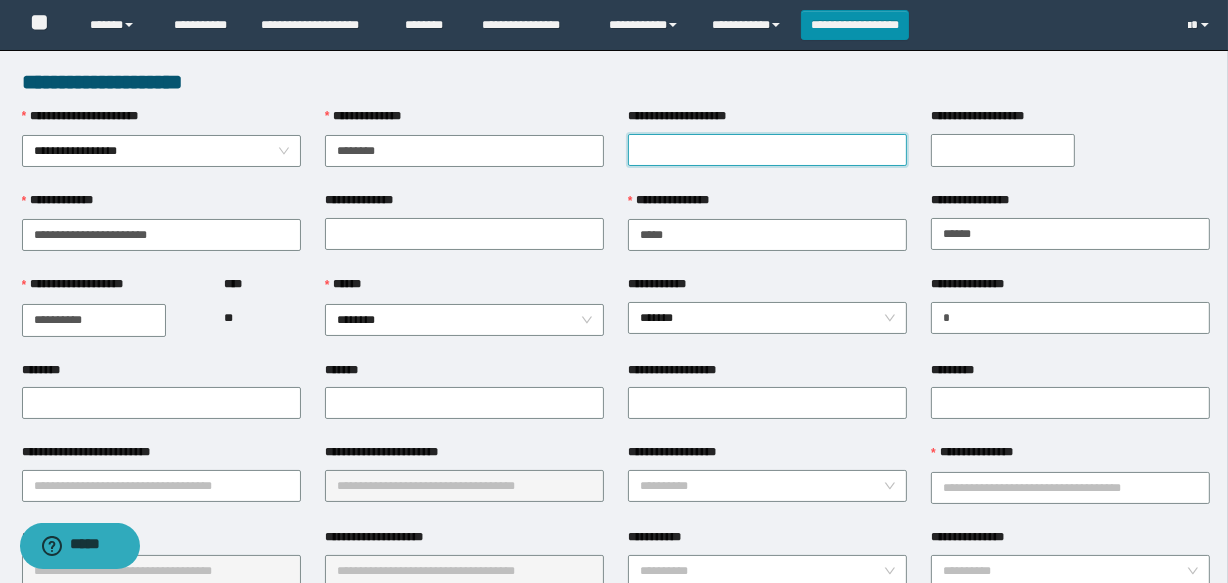 click on "**********" at bounding box center (767, 150) 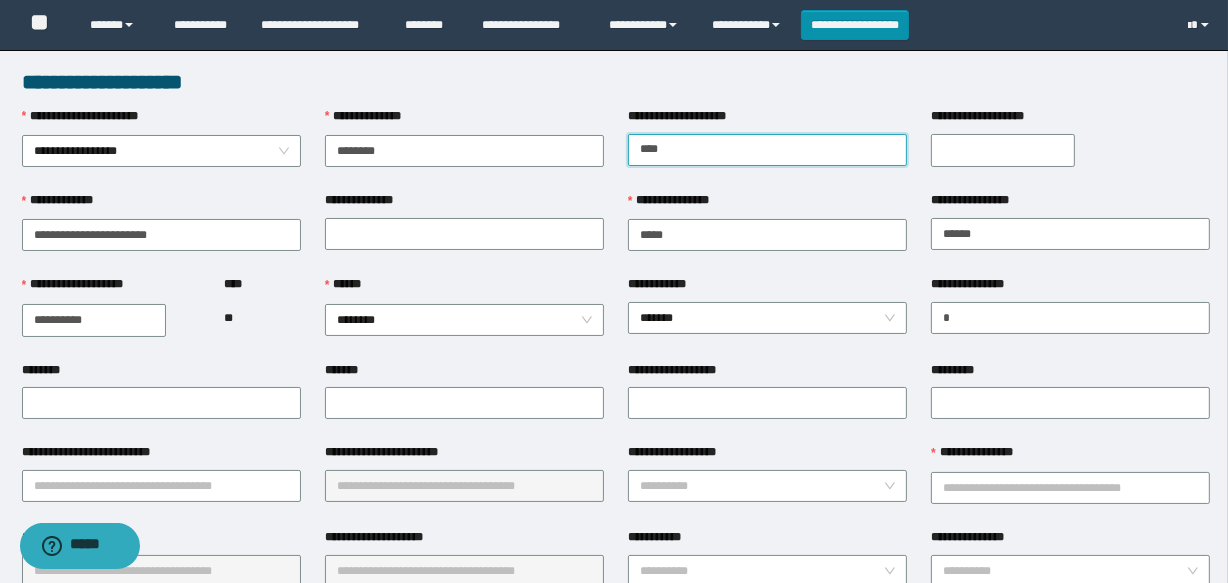type on "*********" 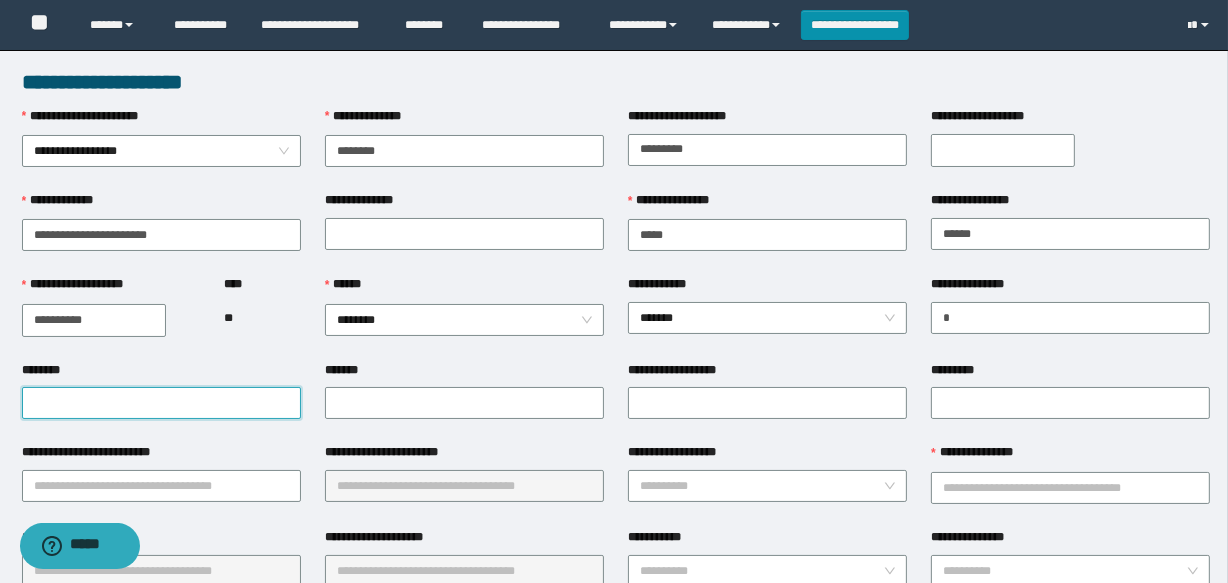 drag, startPoint x: 131, startPoint y: 394, endPoint x: 140, endPoint y: 385, distance: 12.727922 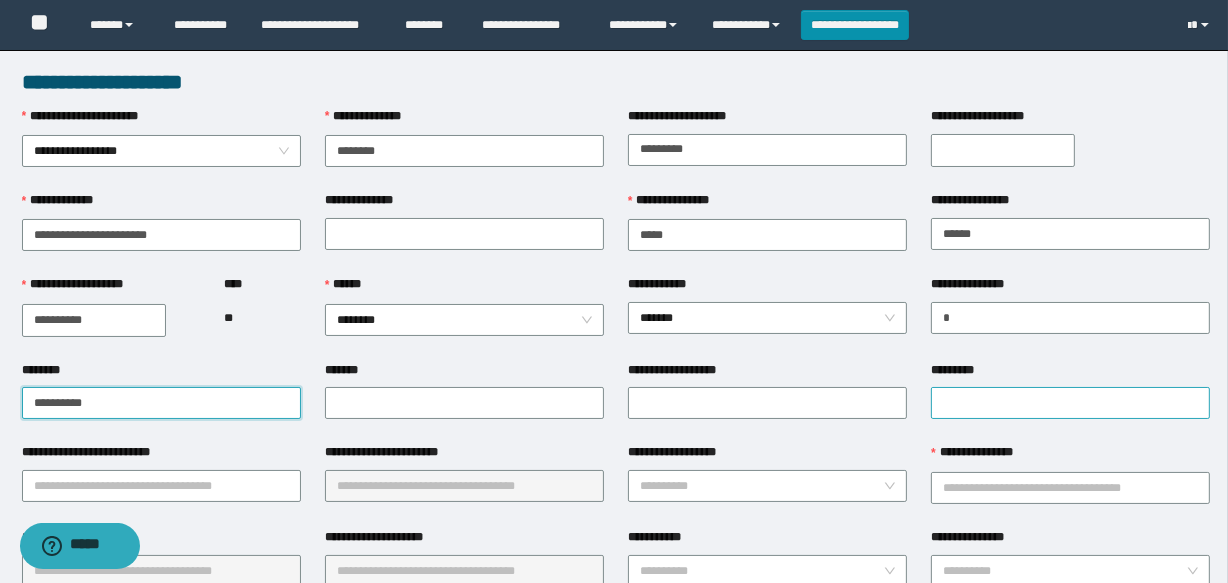 type on "**********" 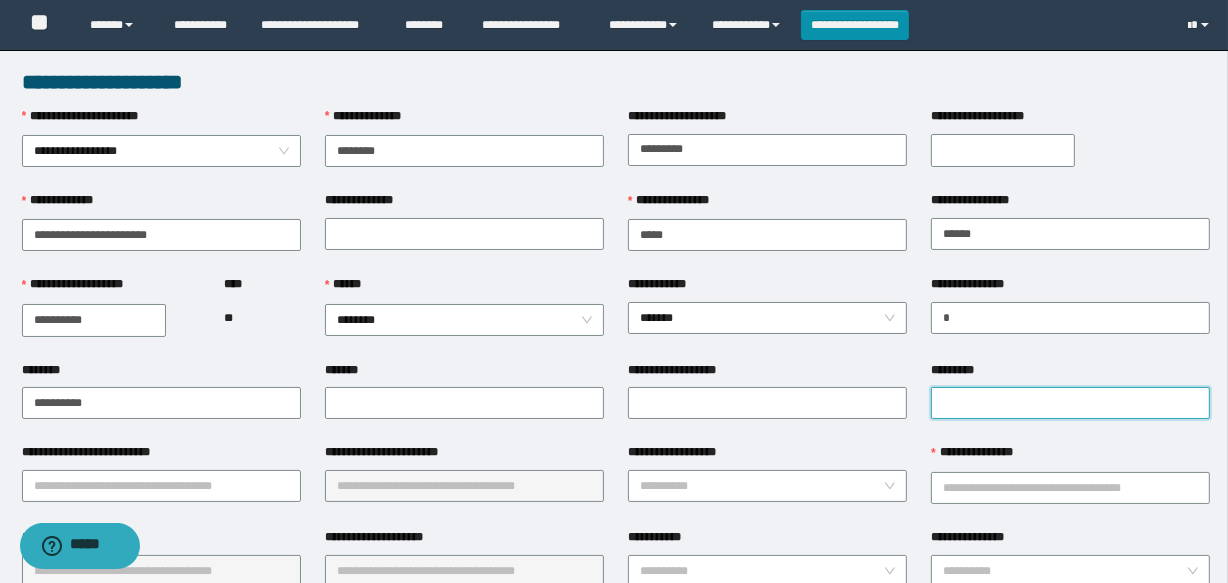 click on "*********" at bounding box center (1070, 403) 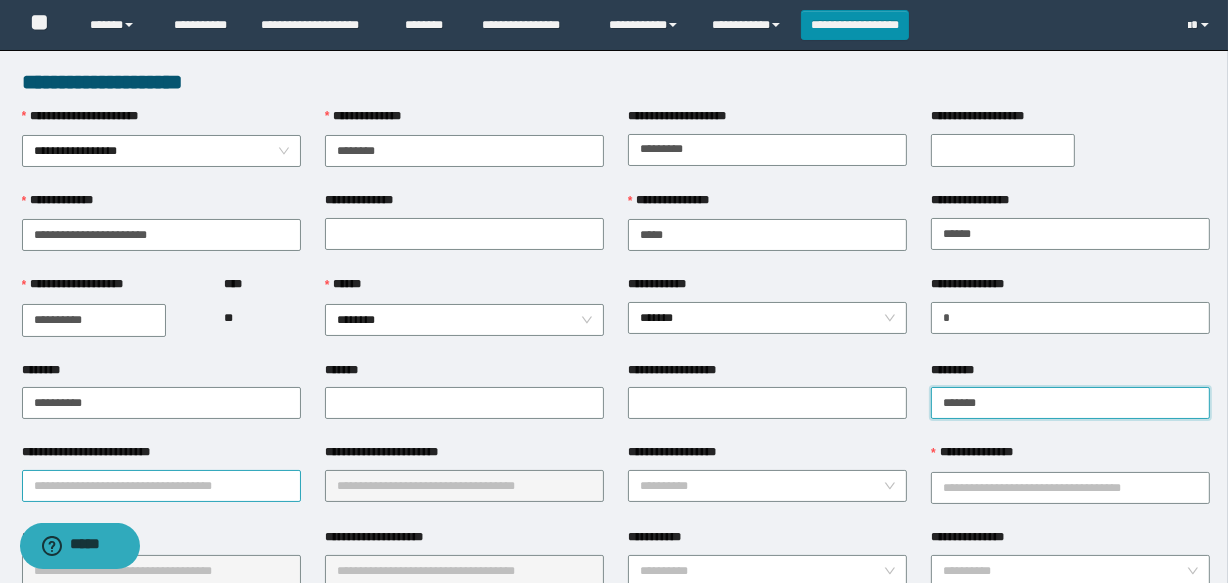 type on "*******" 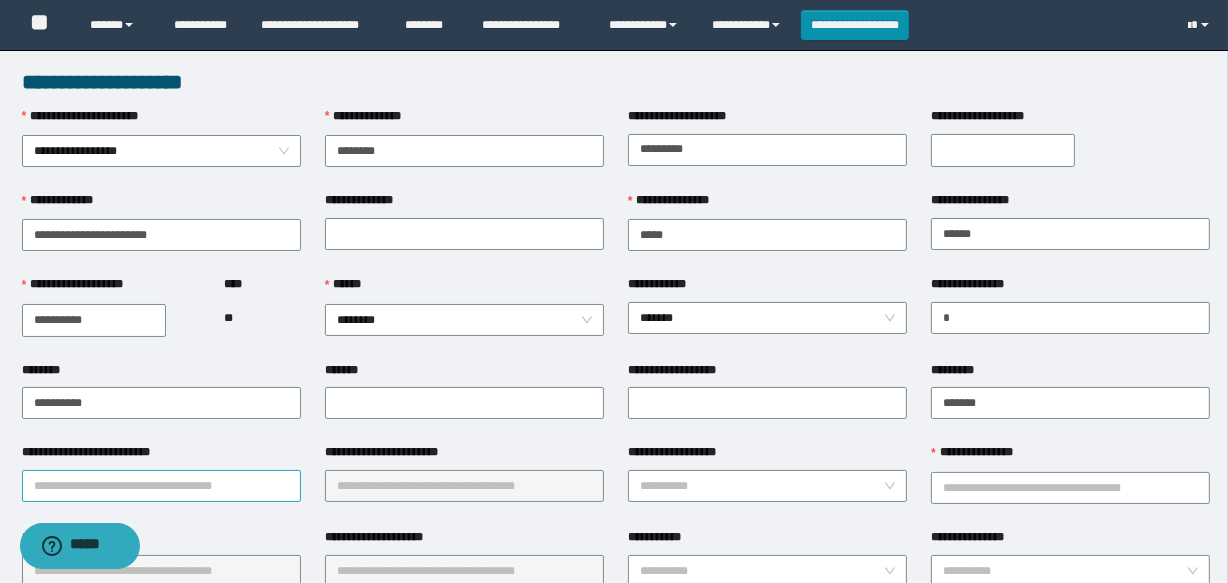click on "**********" at bounding box center (161, 486) 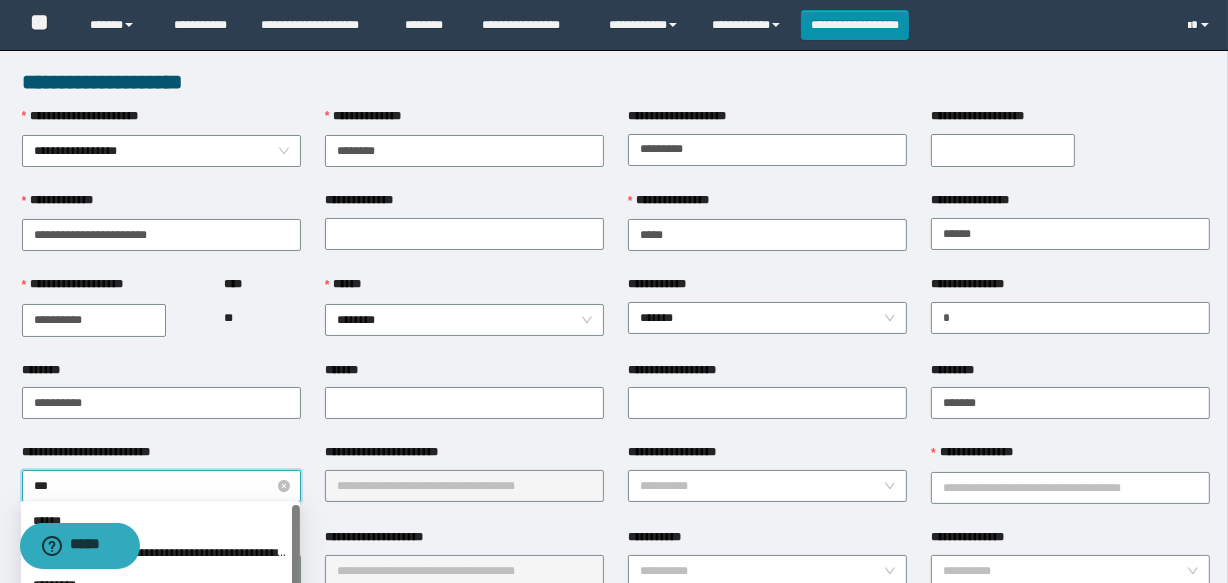 type on "****" 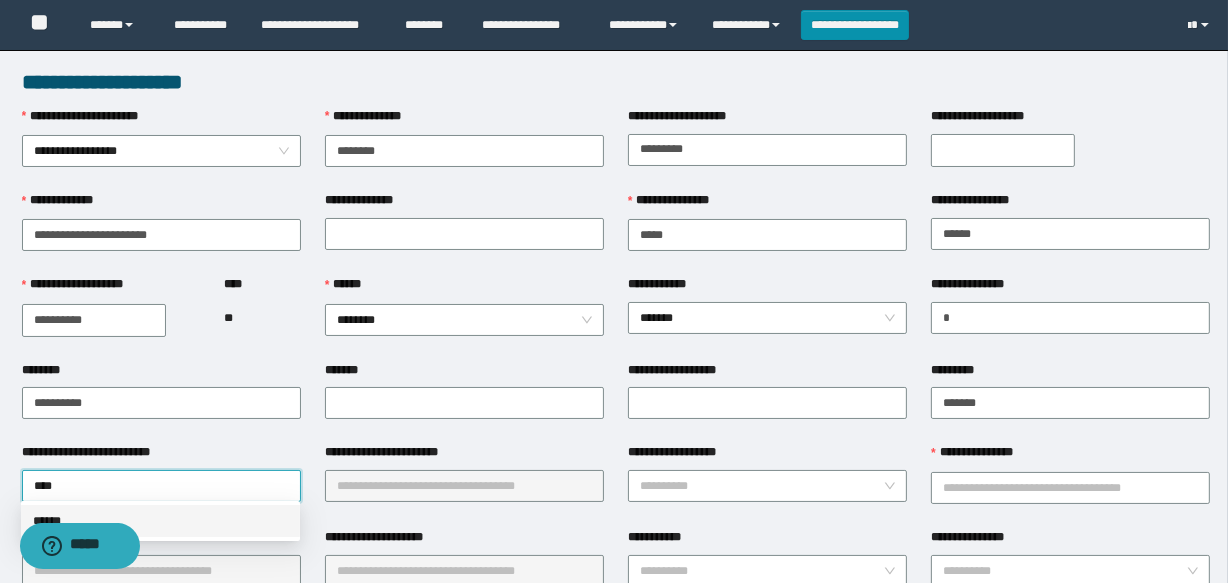 drag, startPoint x: 245, startPoint y: 525, endPoint x: 390, endPoint y: 496, distance: 147.87157 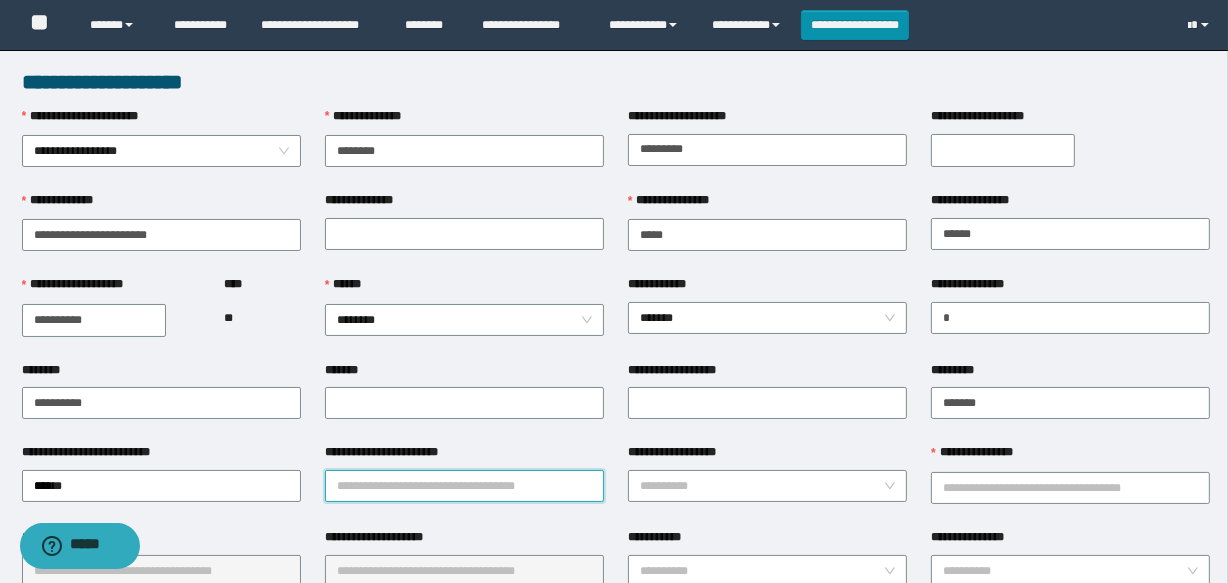 click on "**********" at bounding box center [464, 486] 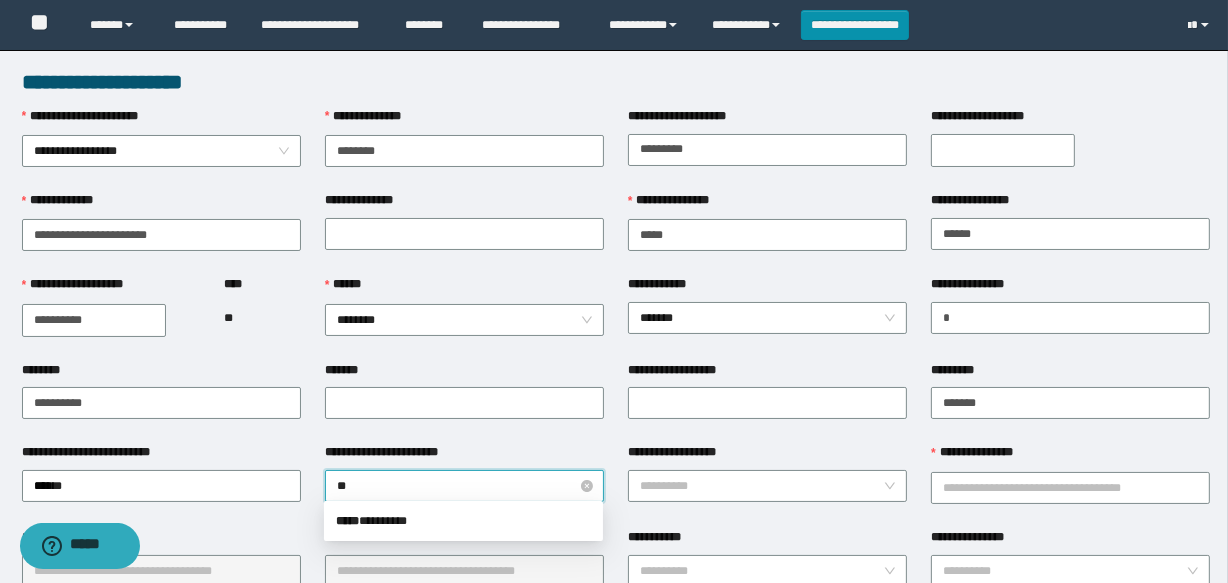 type on "*" 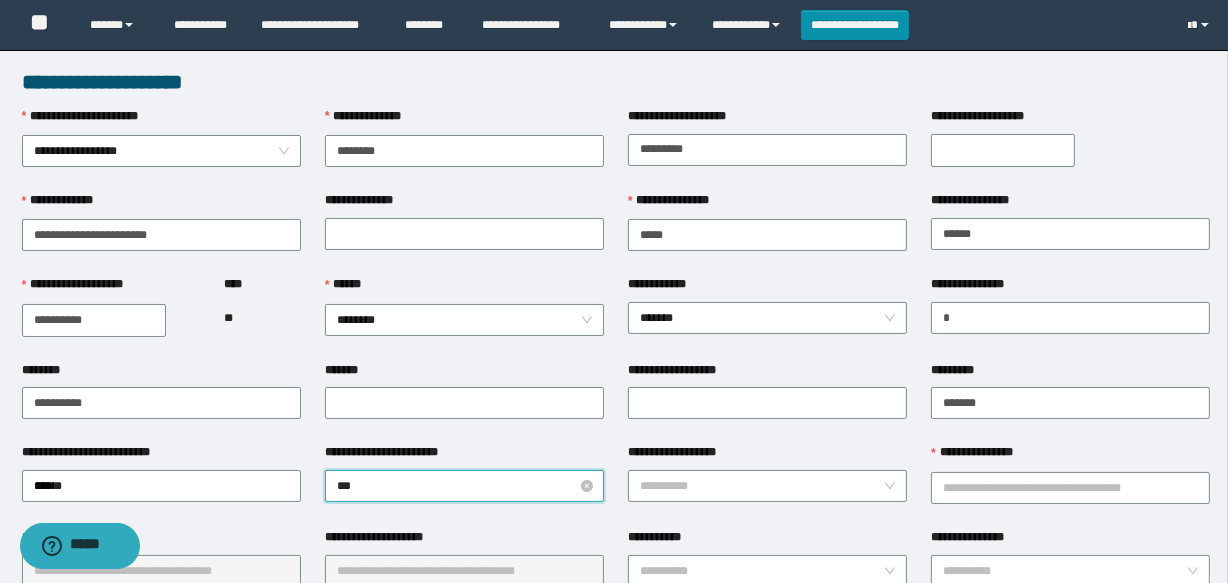 type on "****" 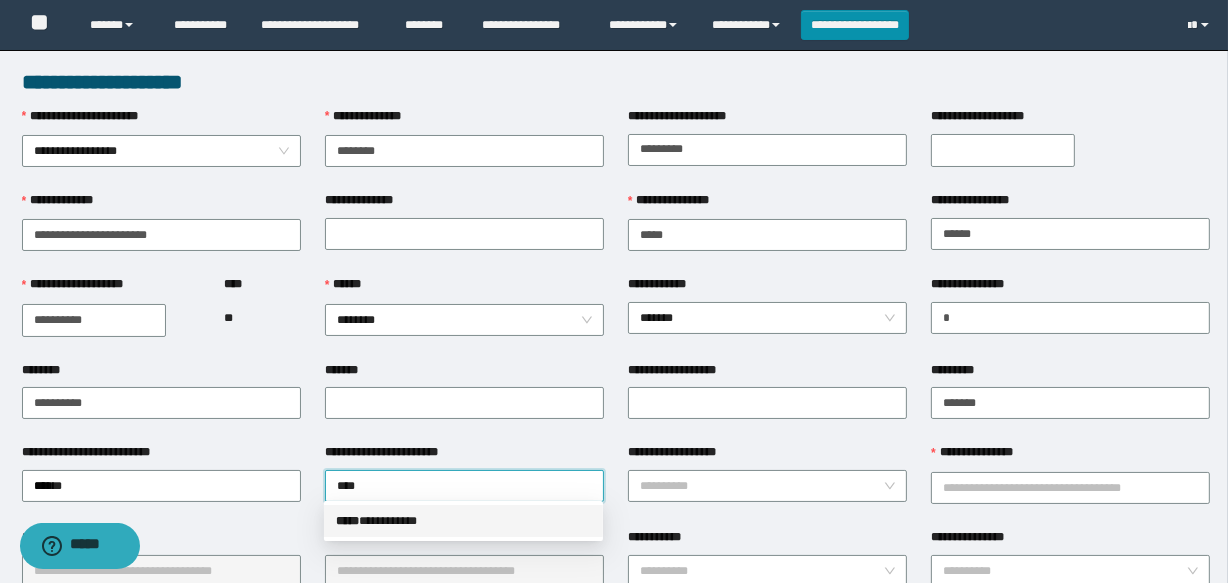 drag, startPoint x: 474, startPoint y: 530, endPoint x: 659, endPoint y: 507, distance: 186.42424 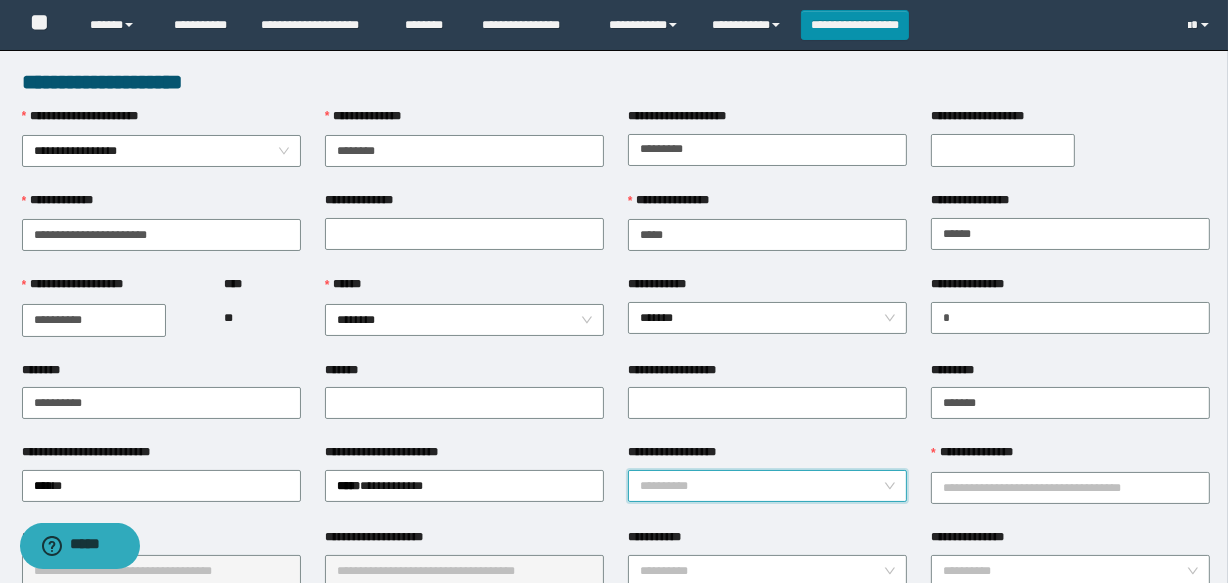 click on "**********" at bounding box center [761, 486] 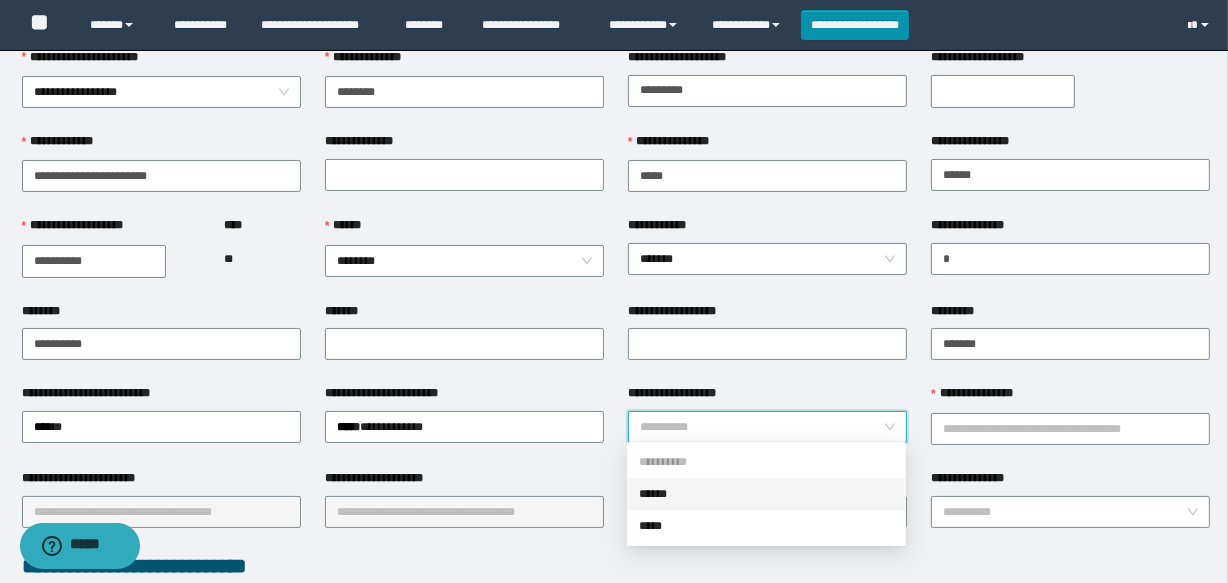 scroll, scrollTop: 90, scrollLeft: 0, axis: vertical 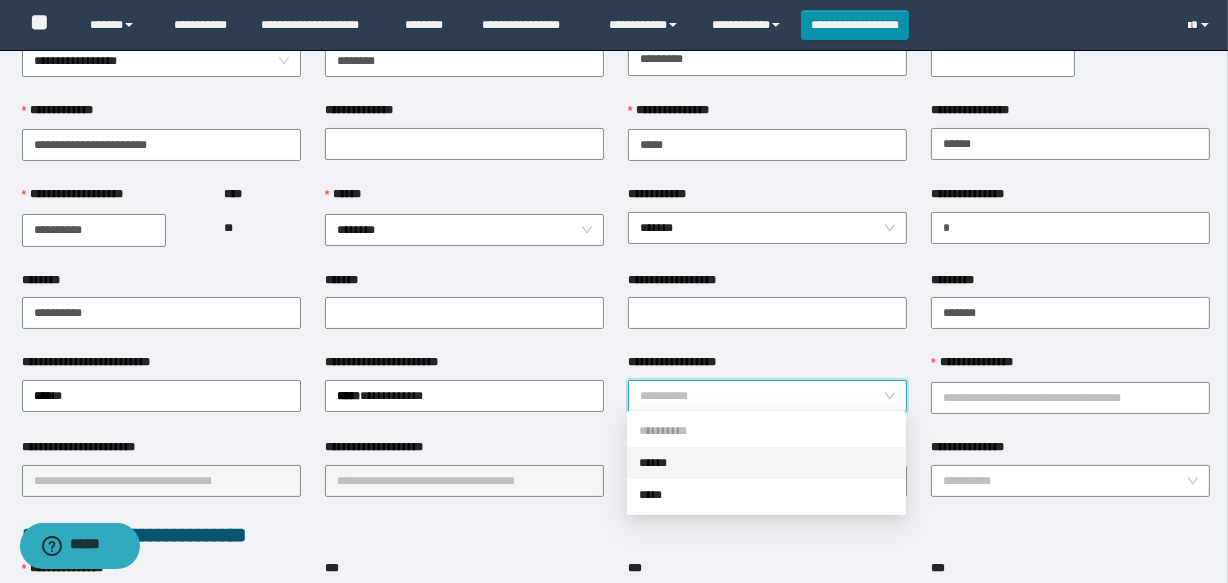 drag, startPoint x: 726, startPoint y: 459, endPoint x: 827, endPoint y: 420, distance: 108.26819 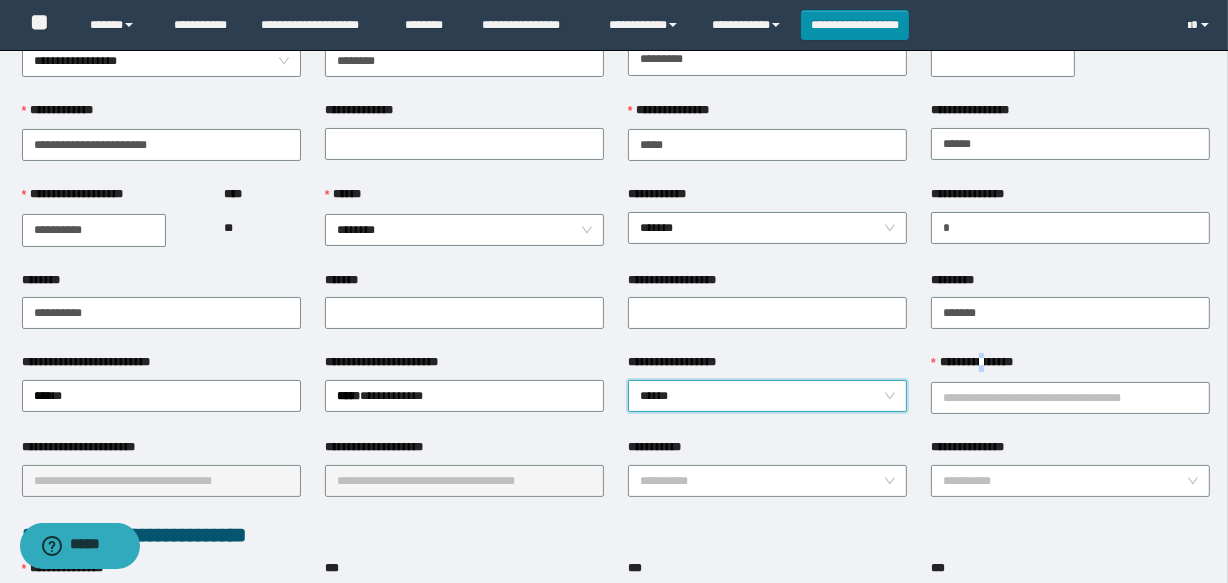 click on "**********" at bounding box center (980, 362) 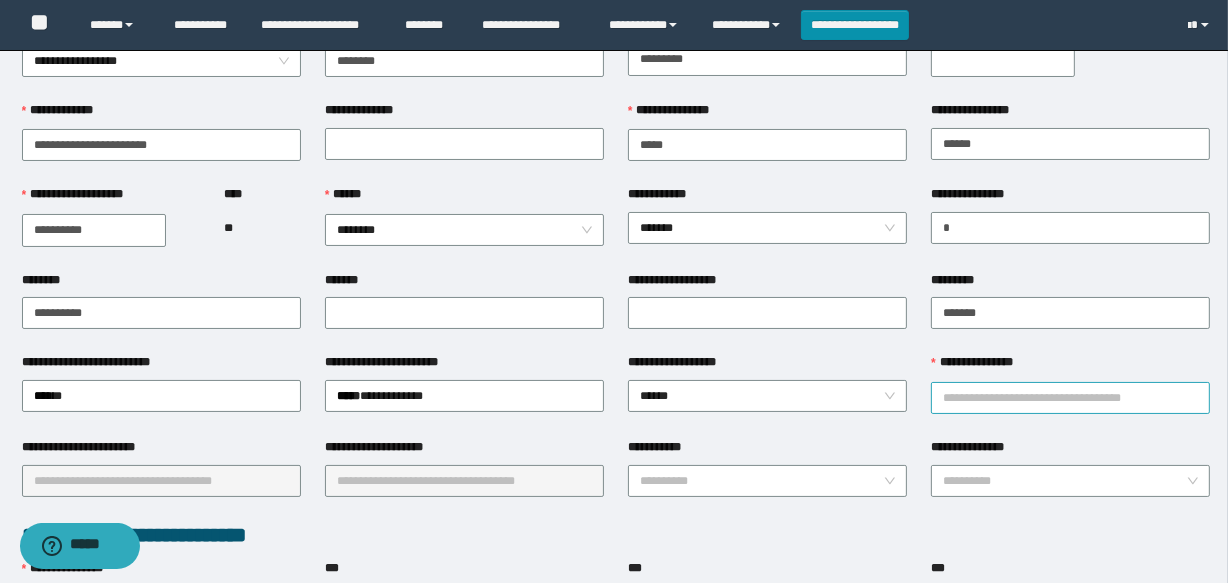 click on "**********" at bounding box center (1070, 398) 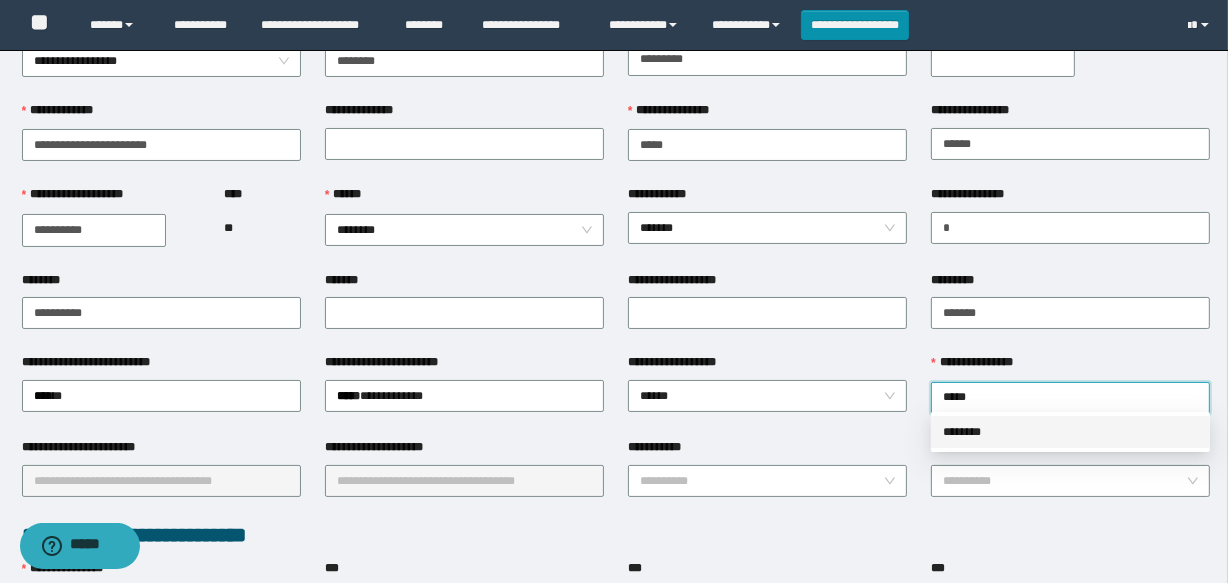 drag, startPoint x: 991, startPoint y: 422, endPoint x: 628, endPoint y: 506, distance: 372.5923 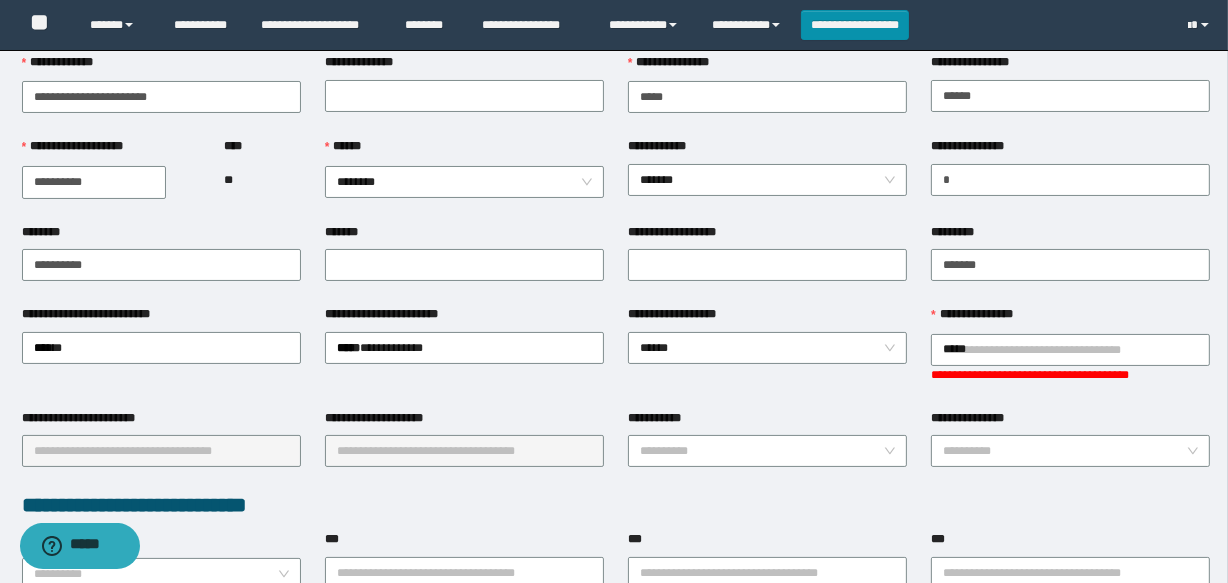 scroll, scrollTop: 181, scrollLeft: 0, axis: vertical 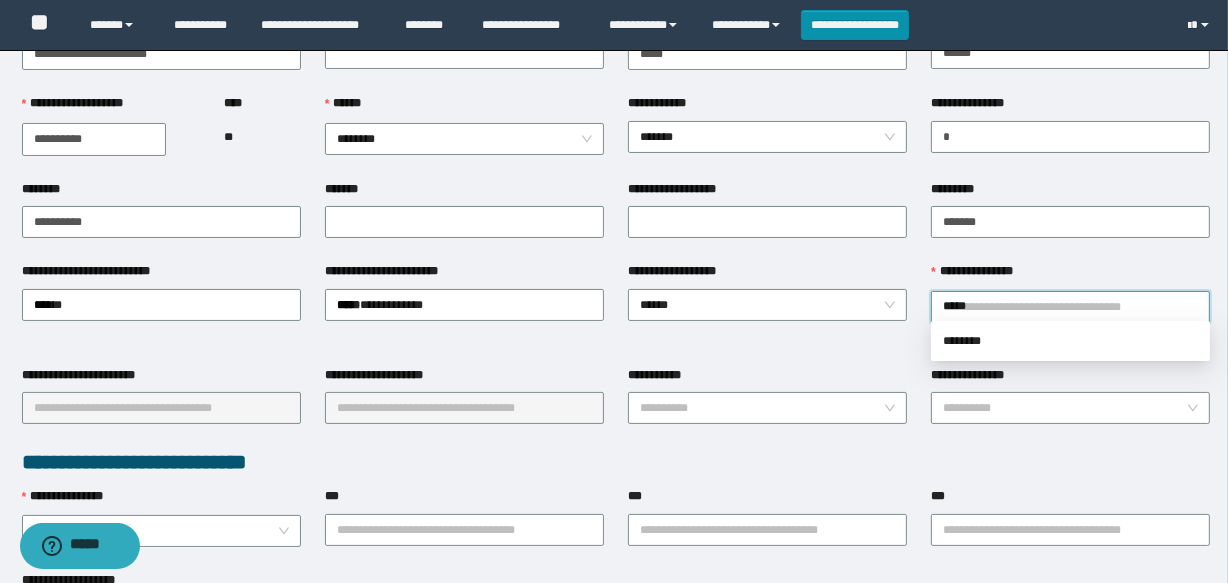 click on "*****" at bounding box center [1070, 307] 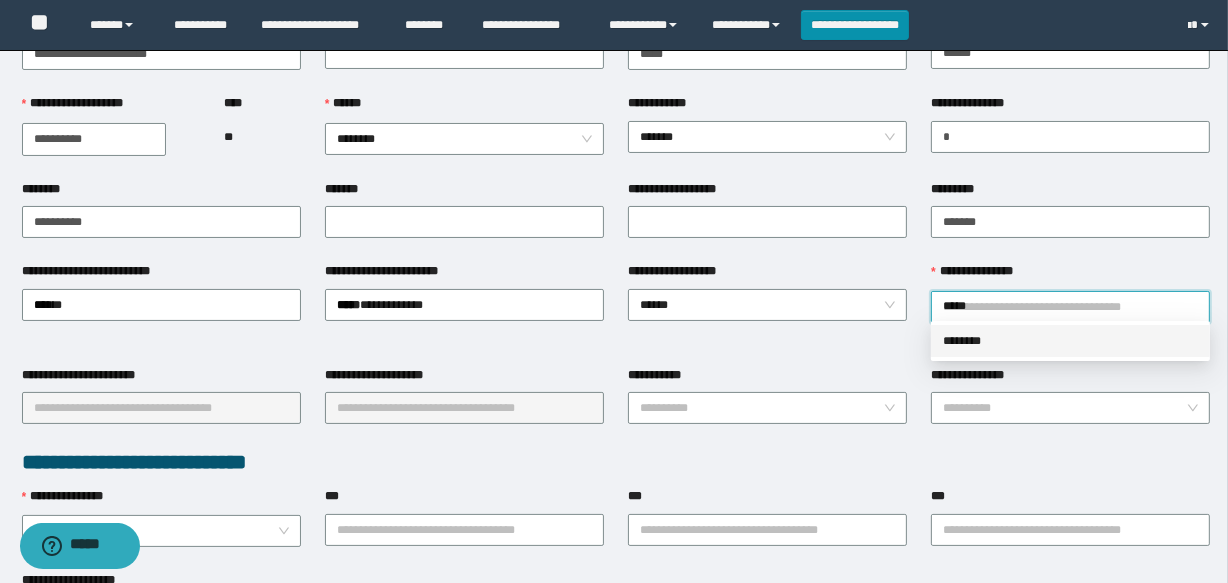 click on "********" at bounding box center (1070, 341) 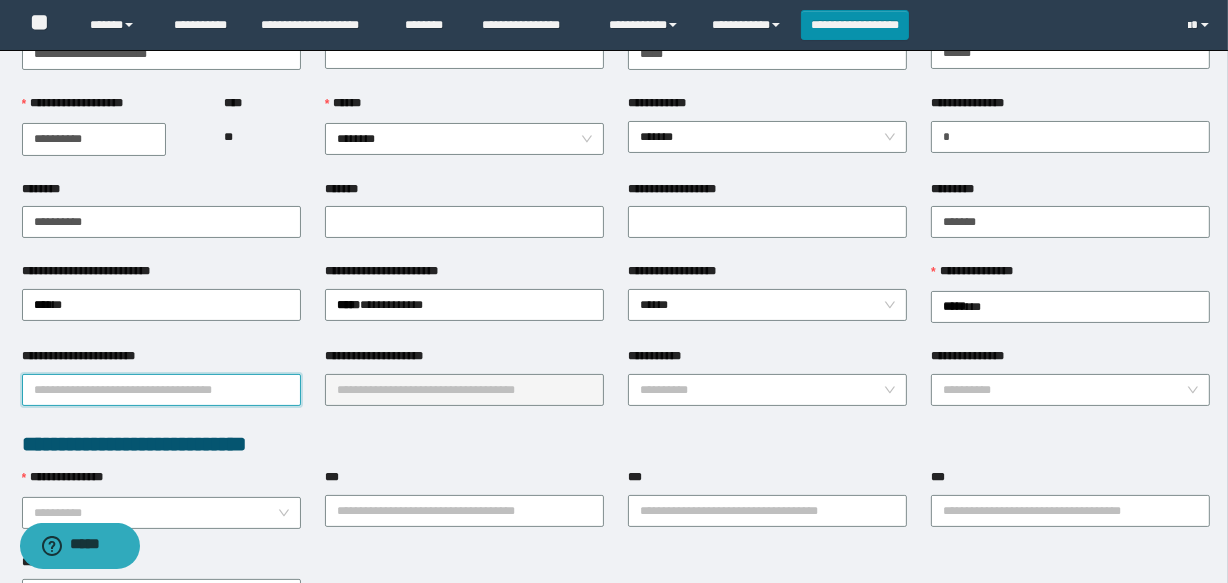 click on "**********" at bounding box center [161, 390] 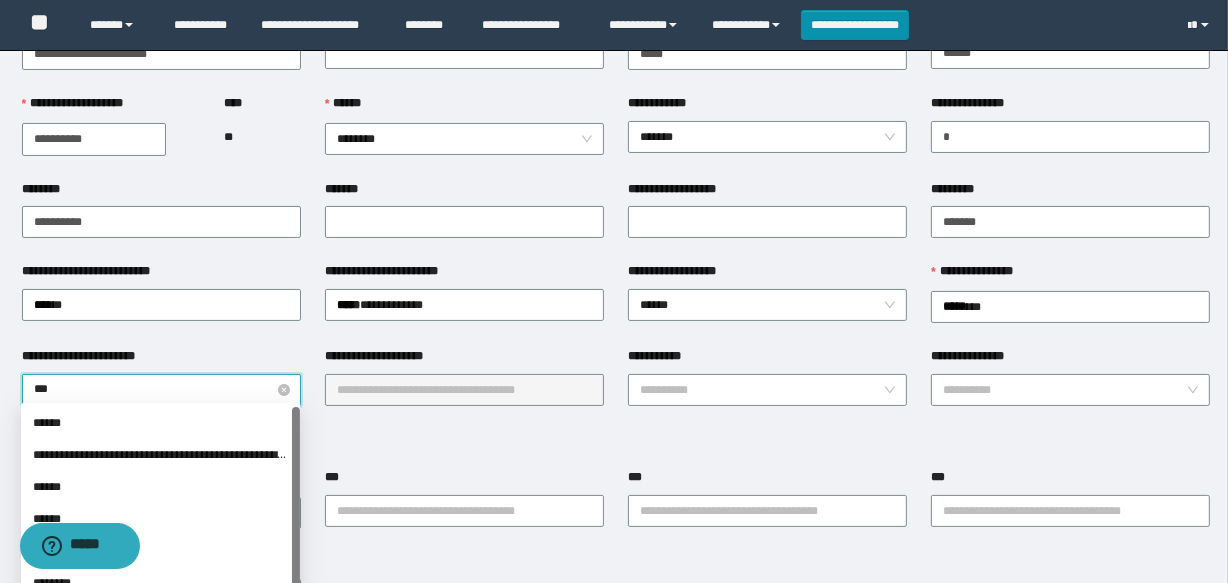 type on "****" 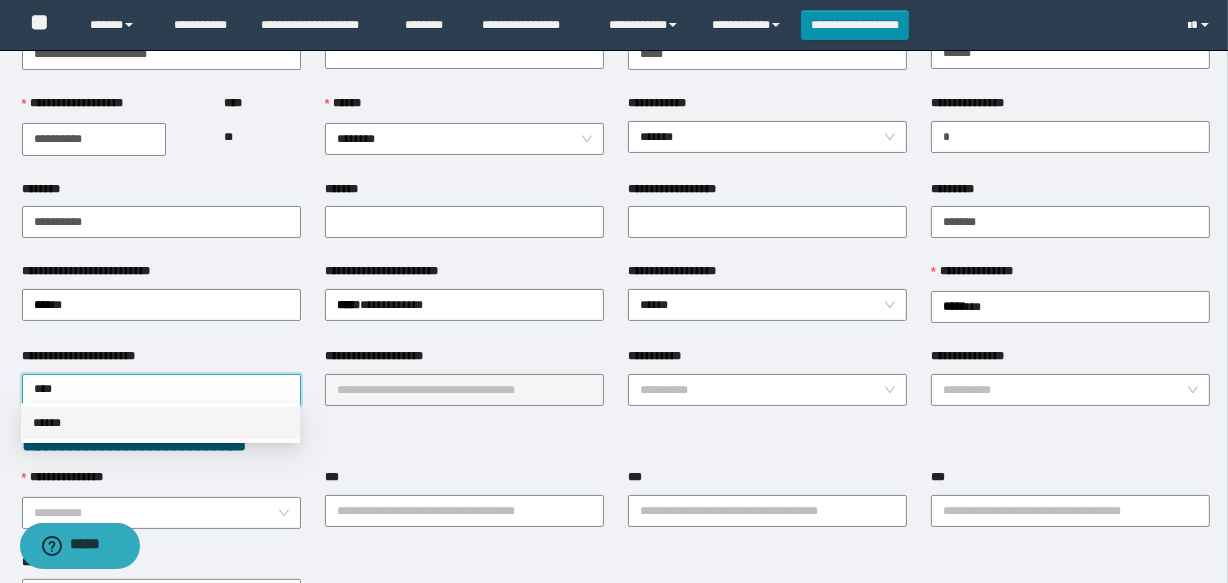 drag, startPoint x: 159, startPoint y: 423, endPoint x: 380, endPoint y: 399, distance: 222.29935 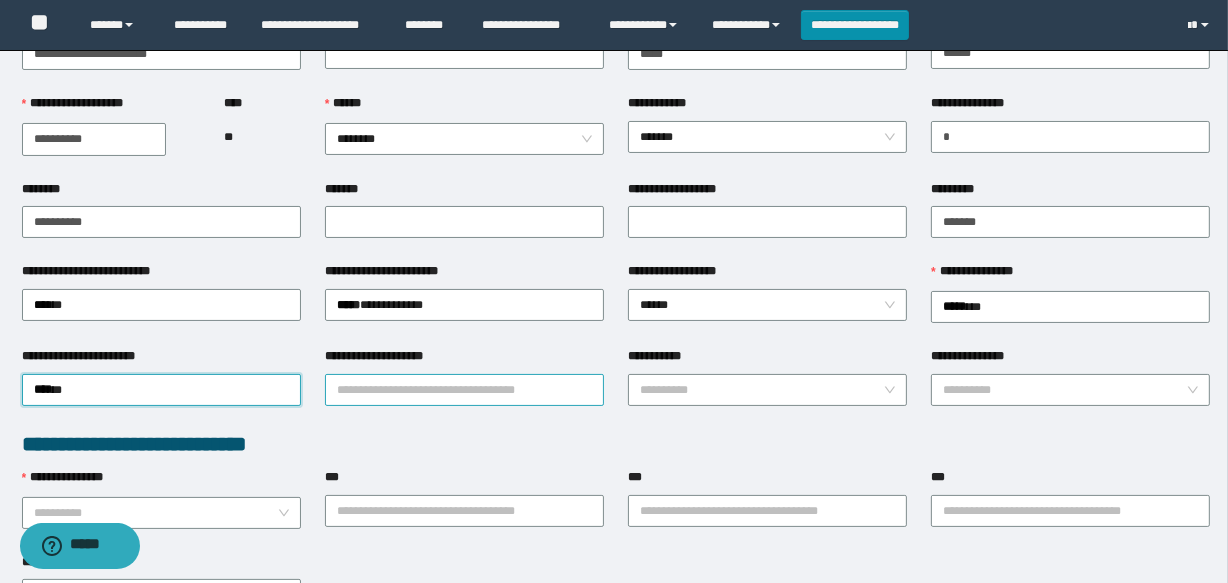 click on "**********" at bounding box center (464, 390) 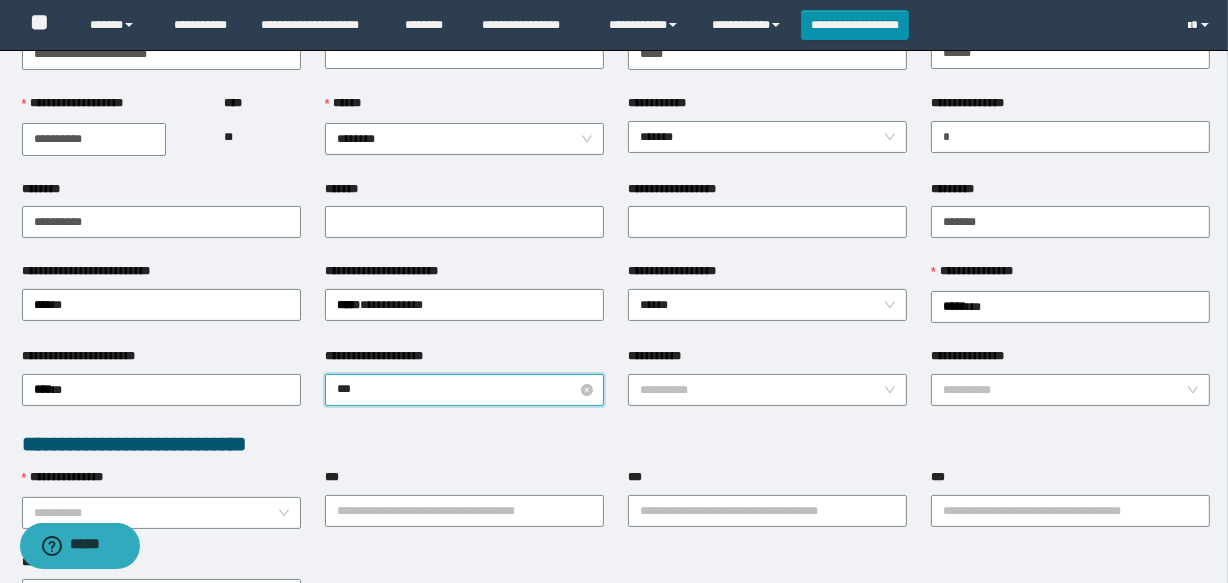type on "****" 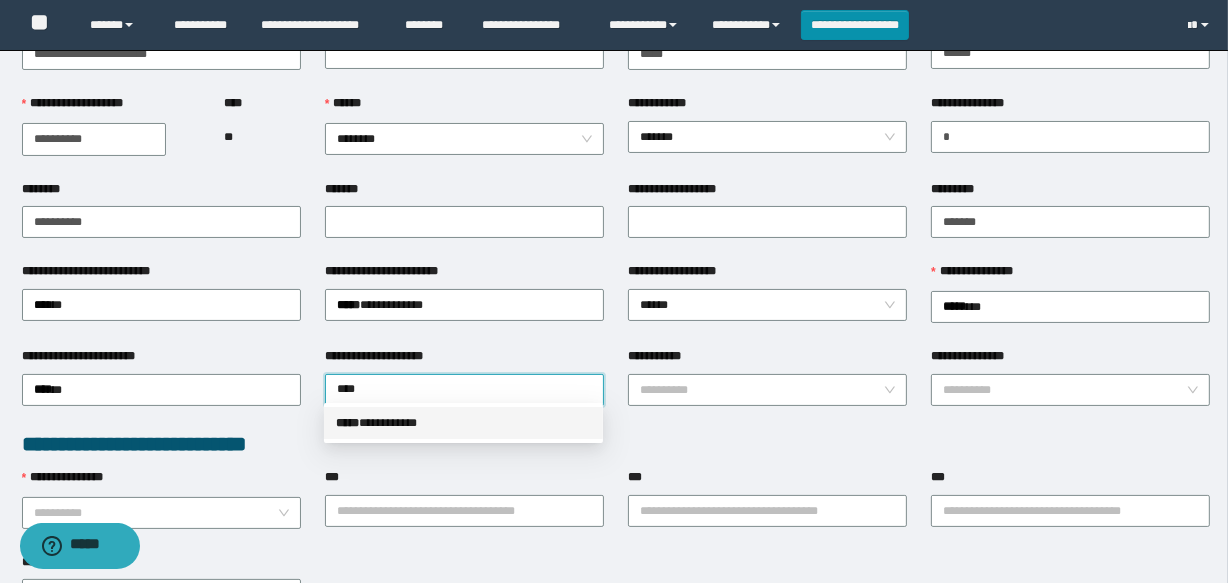 drag, startPoint x: 405, startPoint y: 410, endPoint x: 691, endPoint y: 407, distance: 286.01575 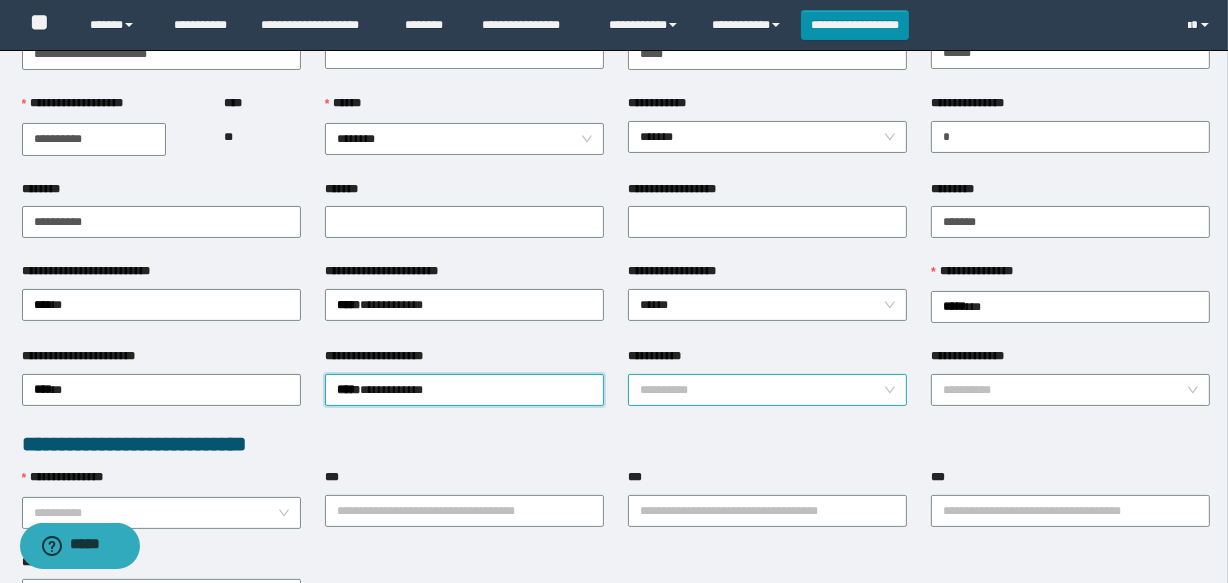 click on "**********" at bounding box center (761, 390) 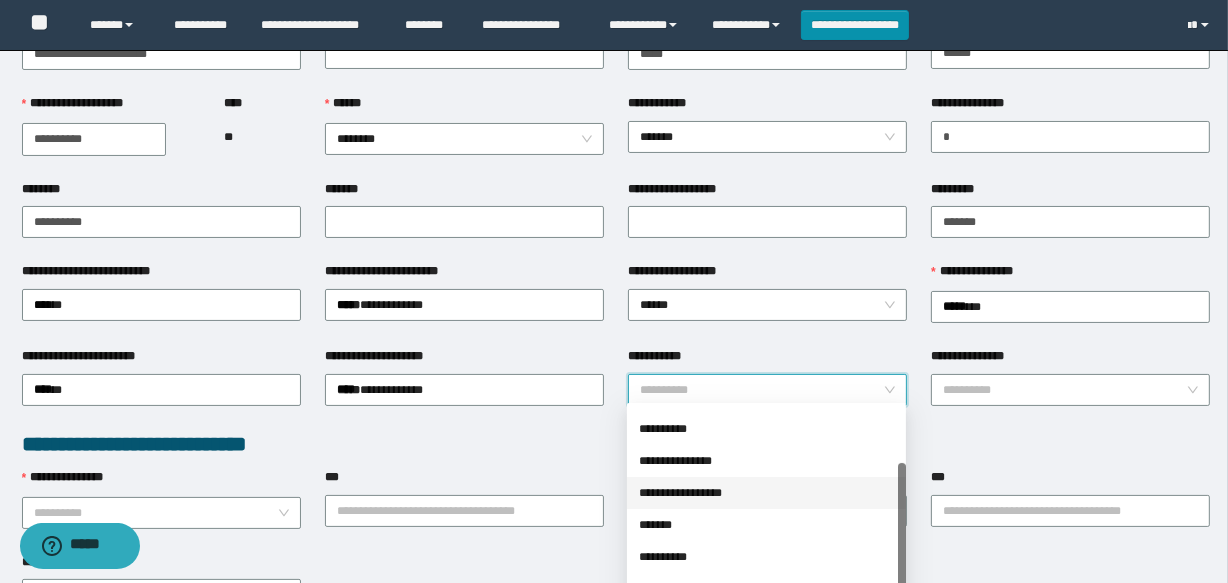 scroll, scrollTop: 160, scrollLeft: 0, axis: vertical 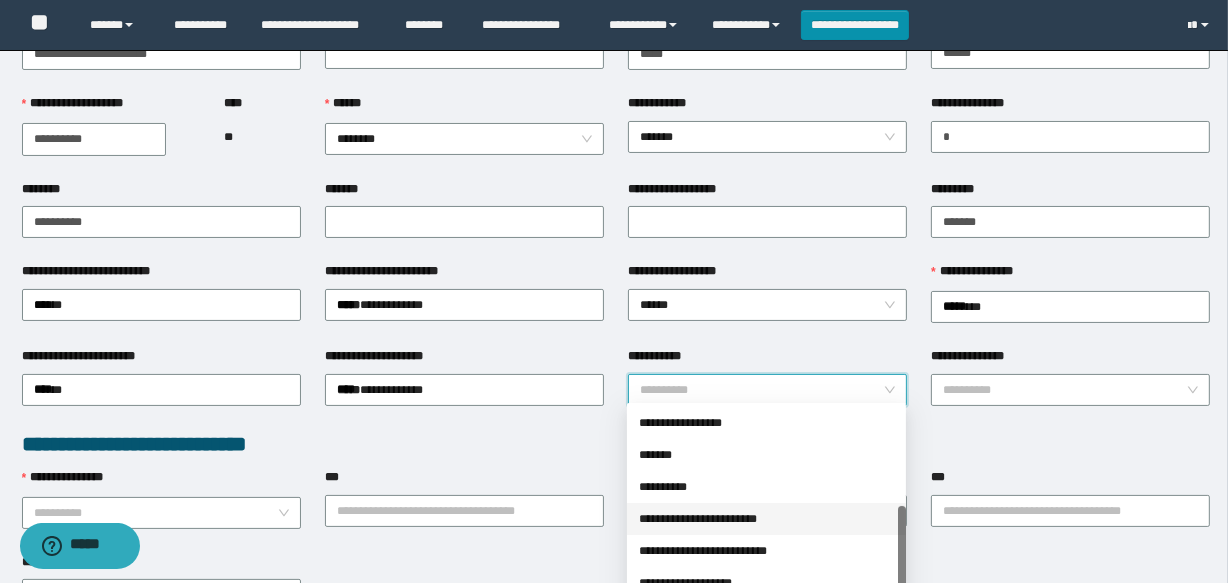 click on "**********" at bounding box center [766, 519] 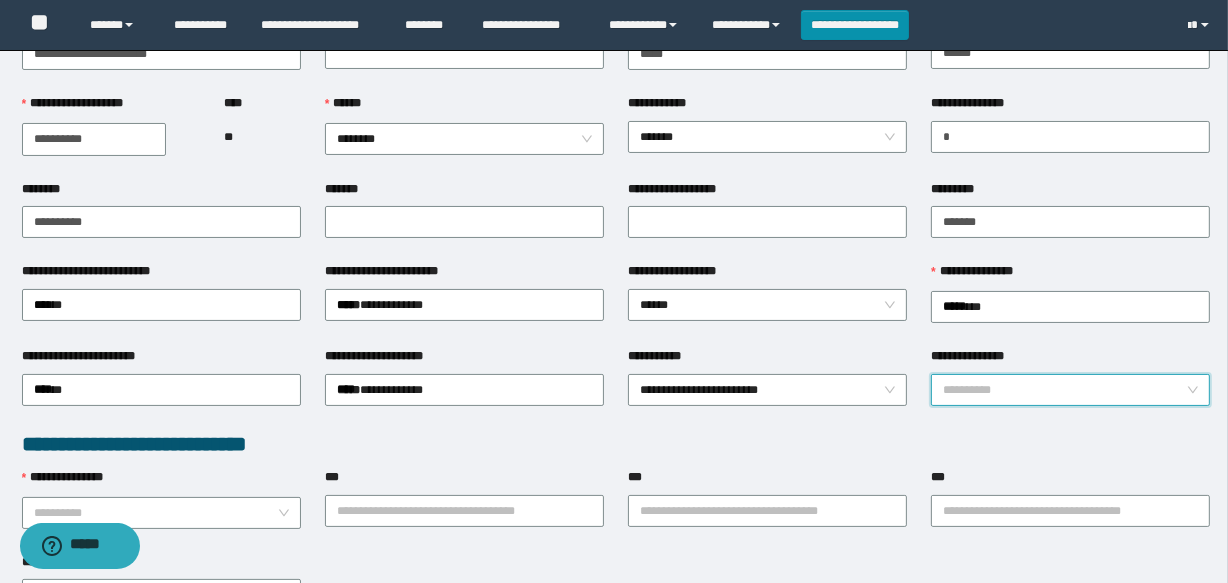 click on "**********" at bounding box center [1064, 390] 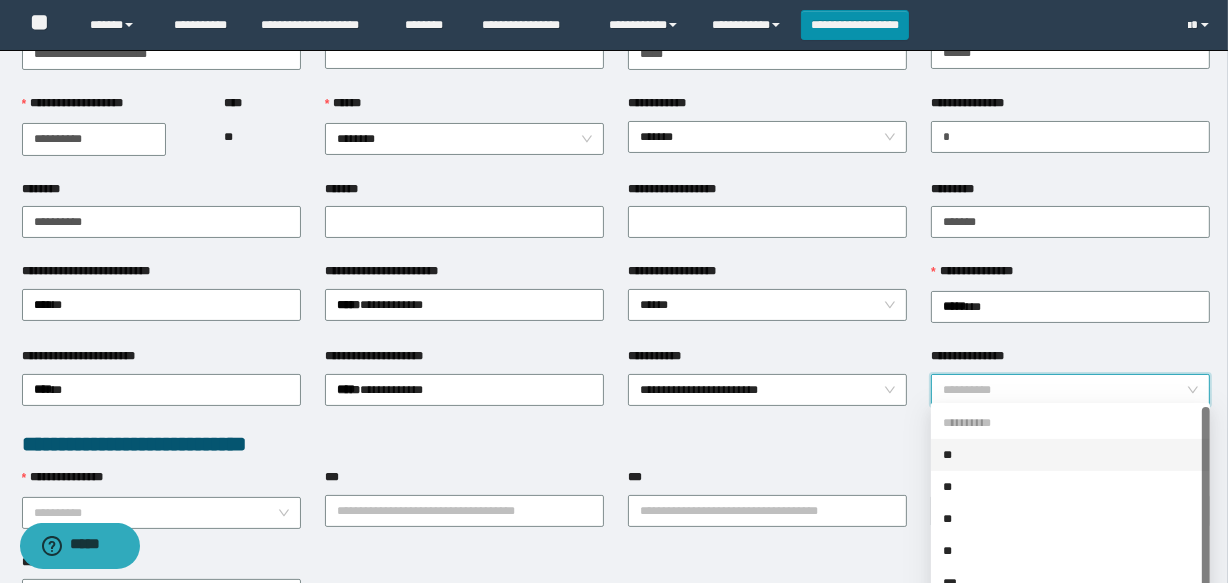 drag, startPoint x: 969, startPoint y: 445, endPoint x: 952, endPoint y: 439, distance: 18.027756 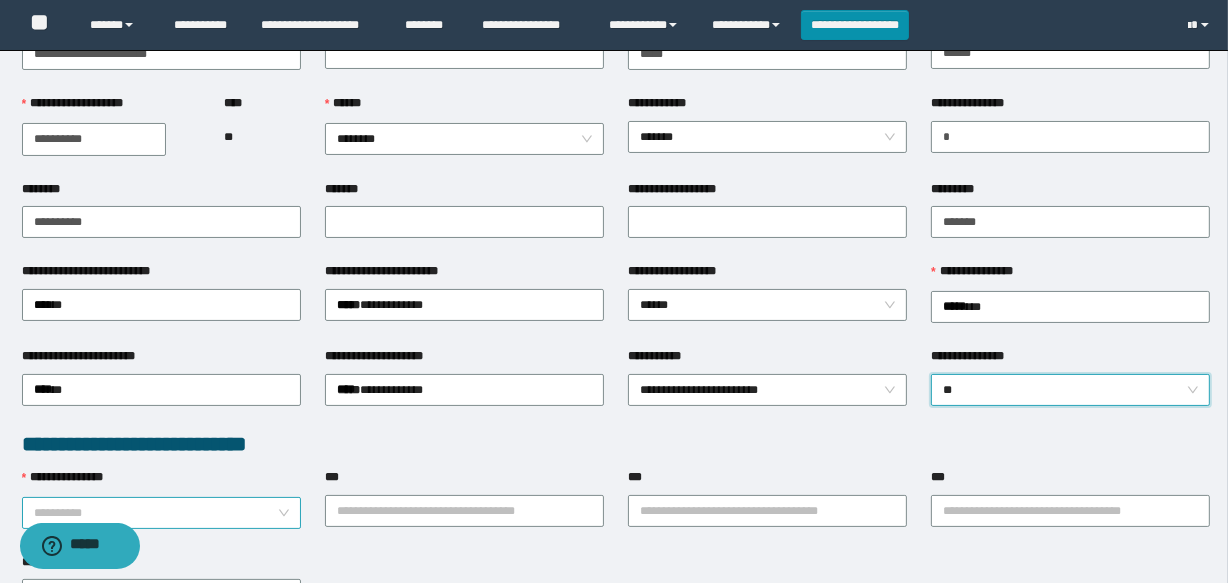 click on "**********" at bounding box center [155, 513] 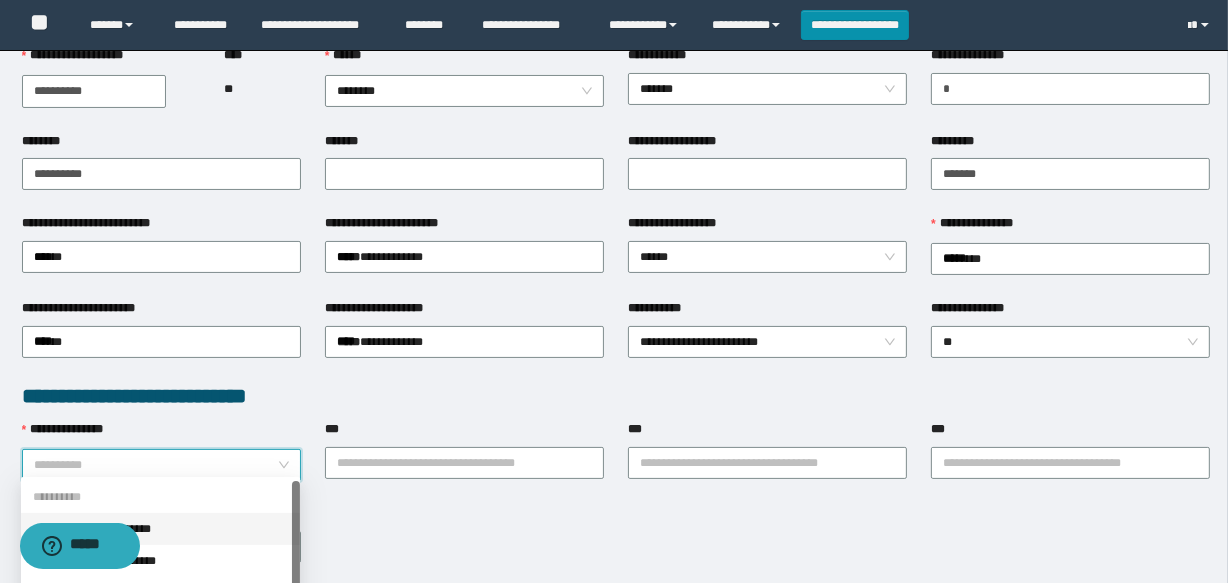 scroll, scrollTop: 272, scrollLeft: 0, axis: vertical 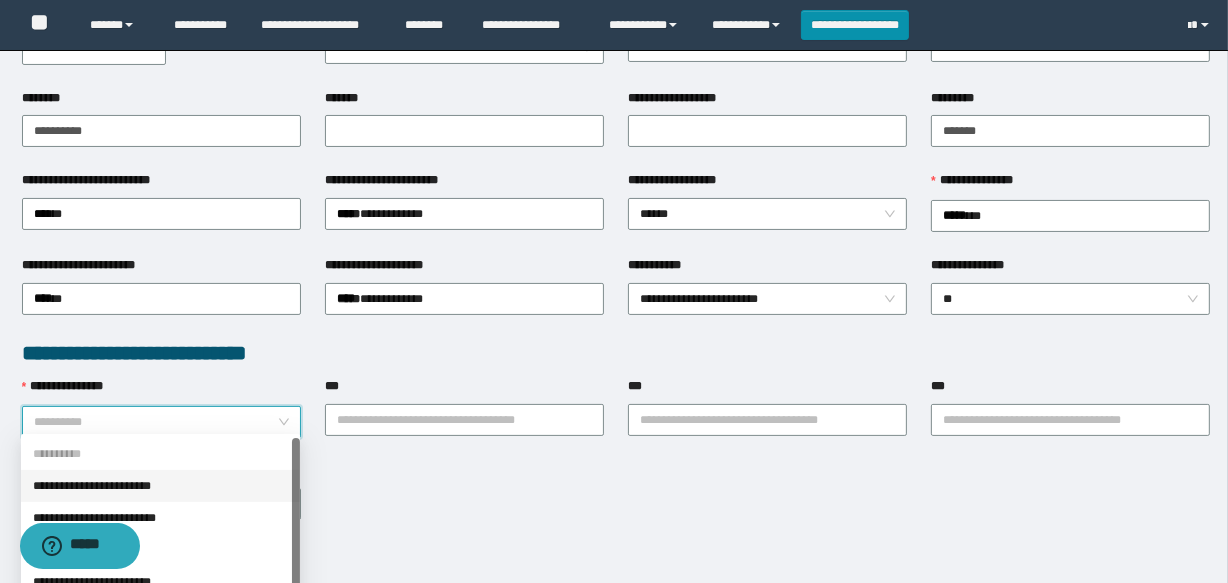 drag, startPoint x: 167, startPoint y: 478, endPoint x: 1069, endPoint y: 447, distance: 902.53253 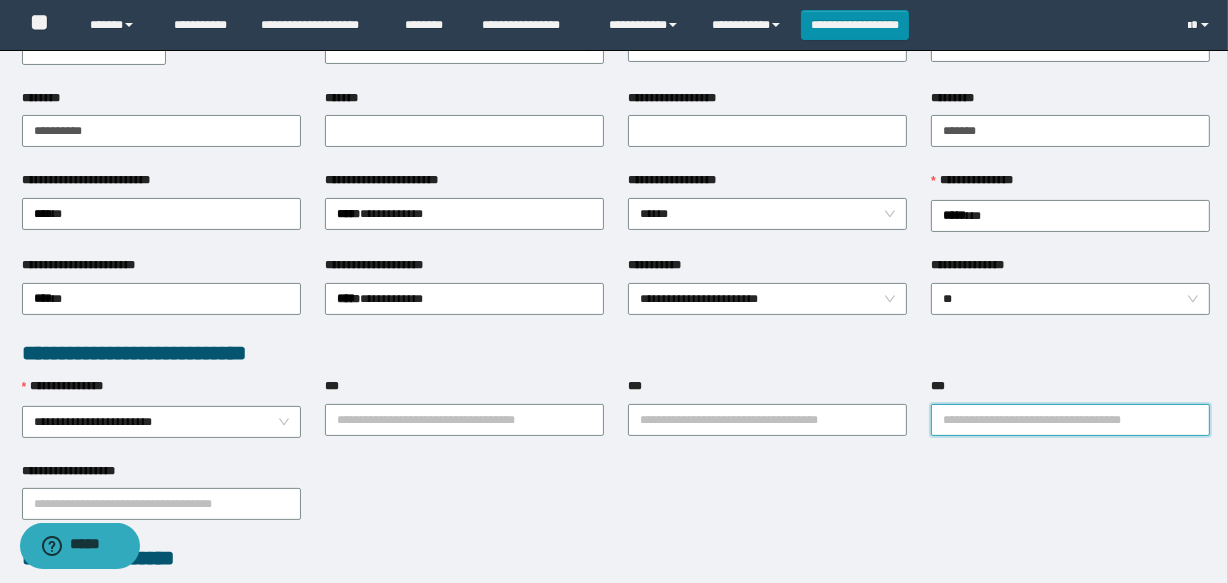 click on "***" at bounding box center [1070, 420] 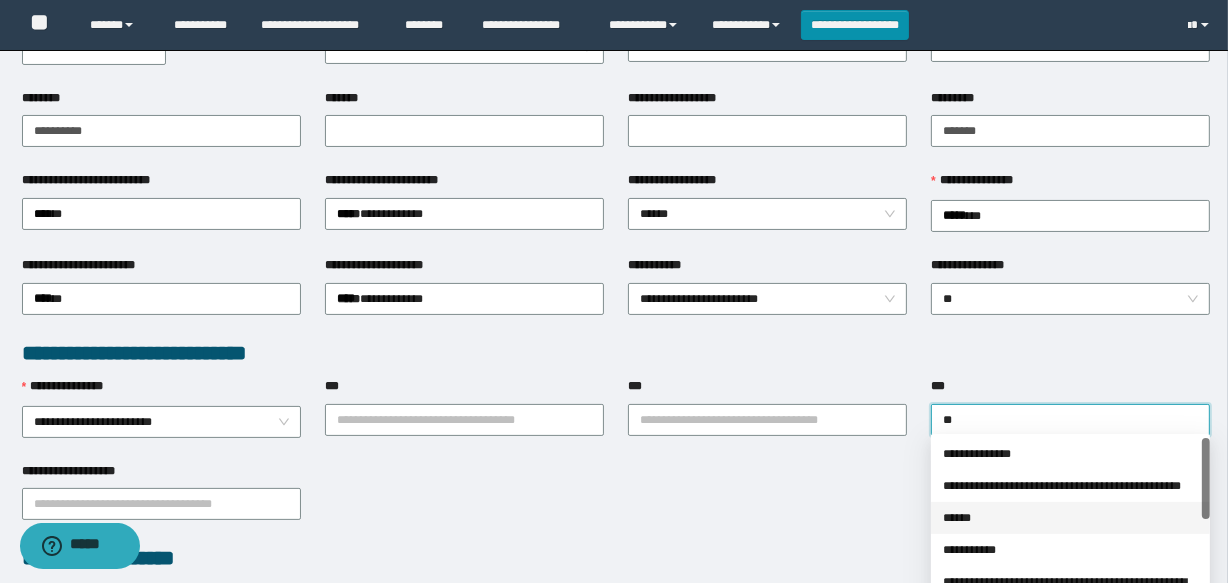 type on "***" 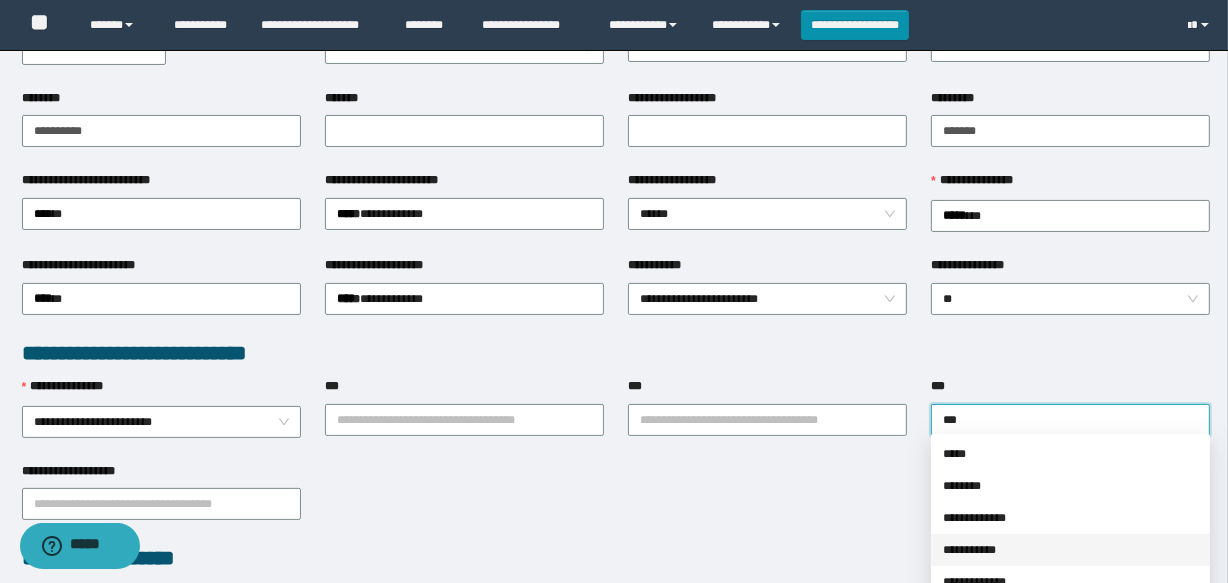 click on "**********" at bounding box center (1070, 550) 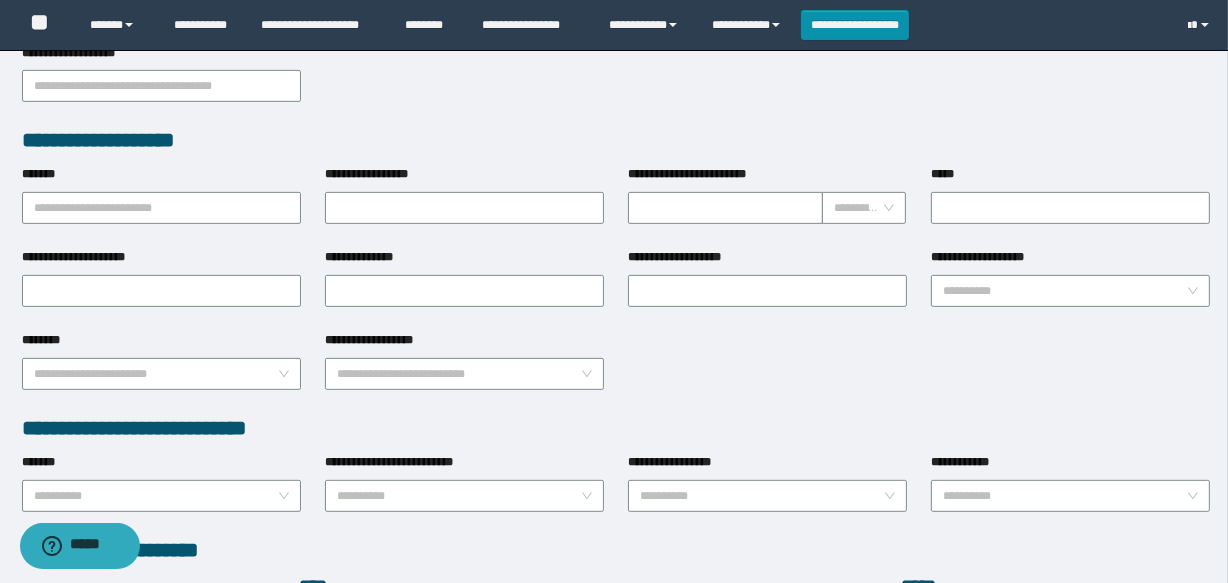 scroll, scrollTop: 636, scrollLeft: 0, axis: vertical 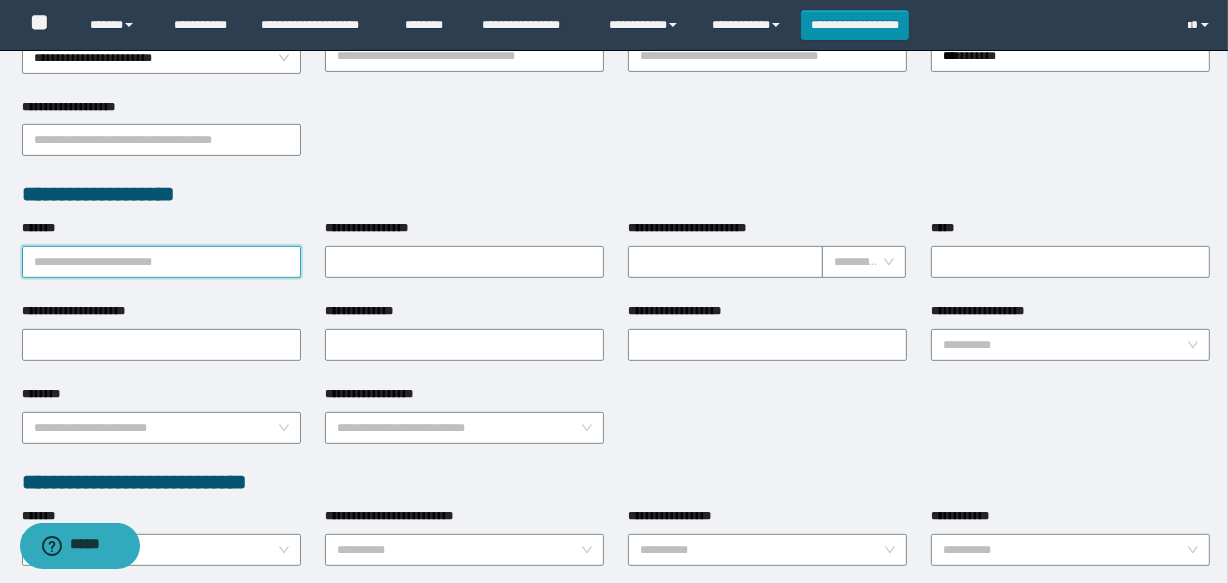 click on "*******" at bounding box center [161, 262] 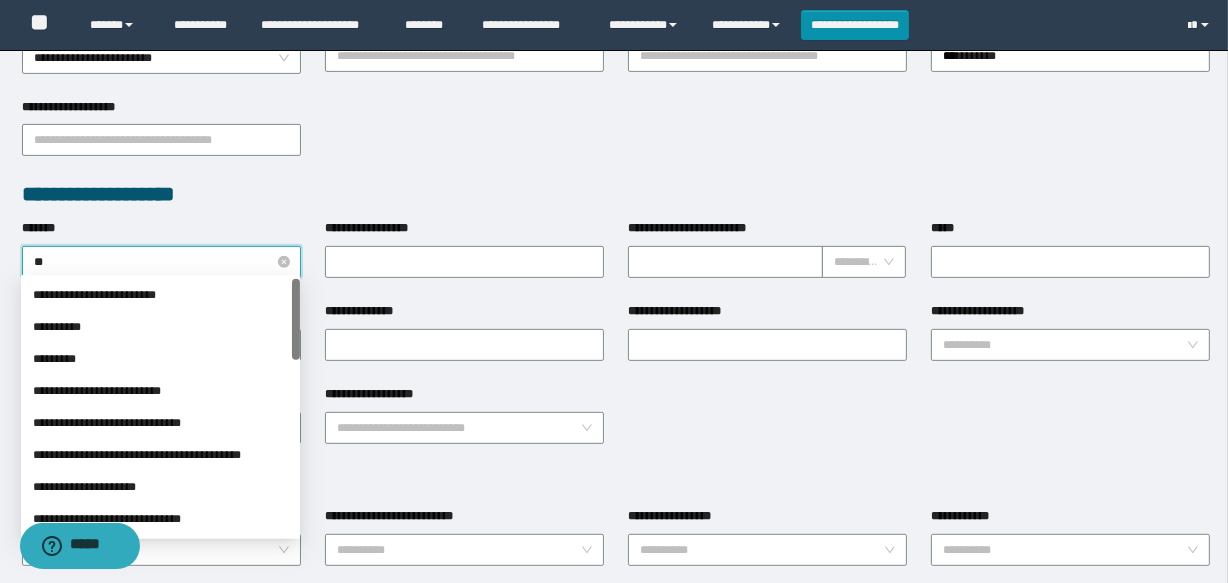 type on "***" 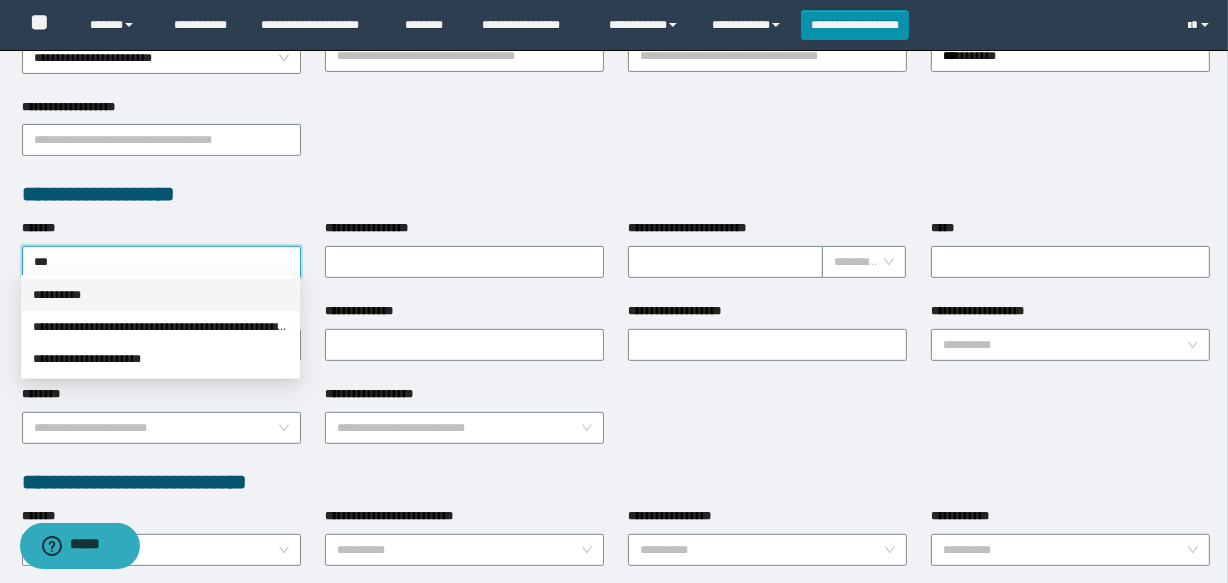 click on "**********" at bounding box center [160, 295] 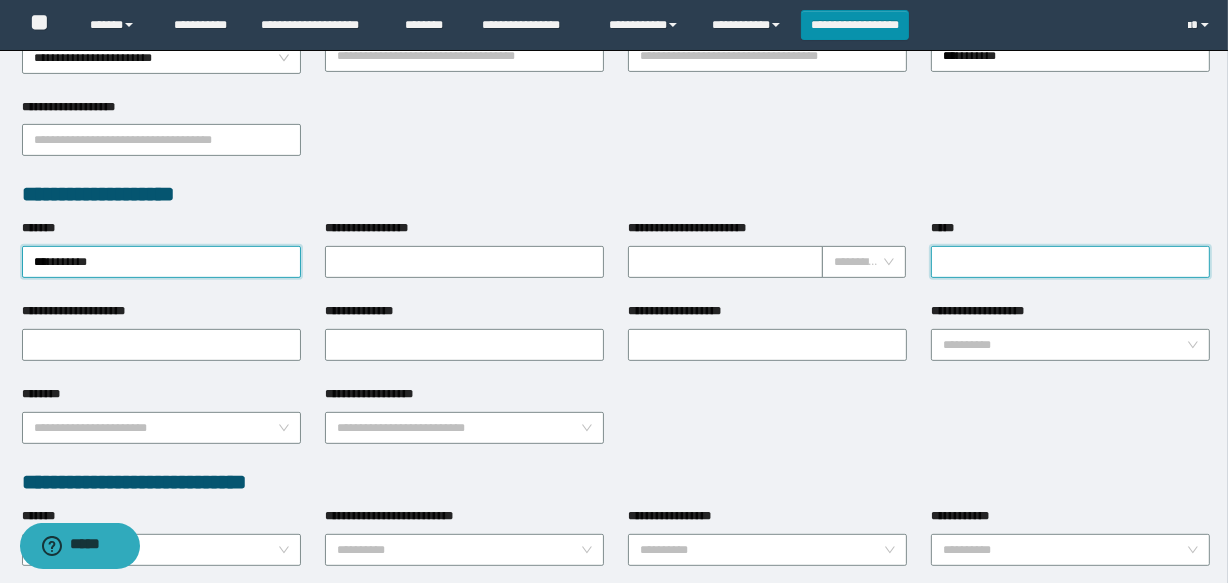 click on "*****" at bounding box center [1070, 262] 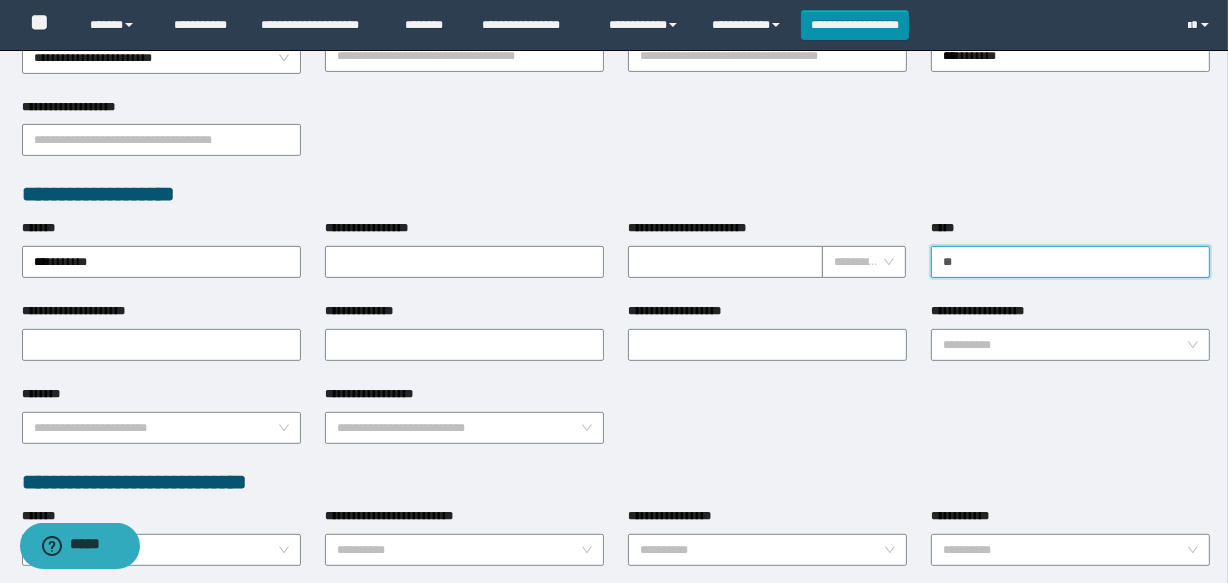 type on "*********" 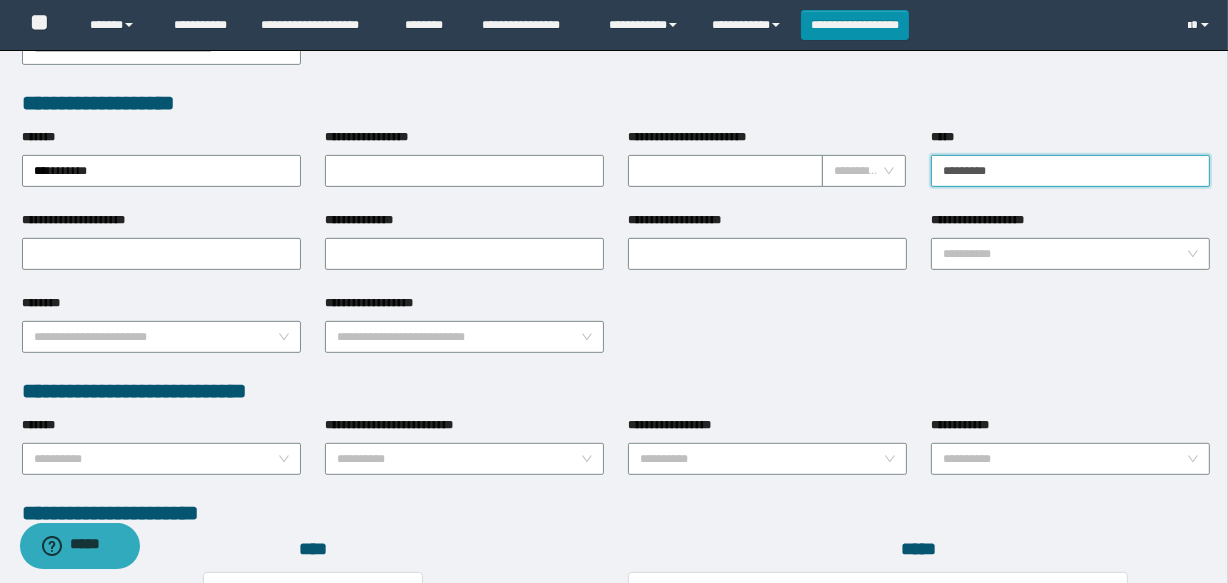 scroll, scrollTop: 1000, scrollLeft: 0, axis: vertical 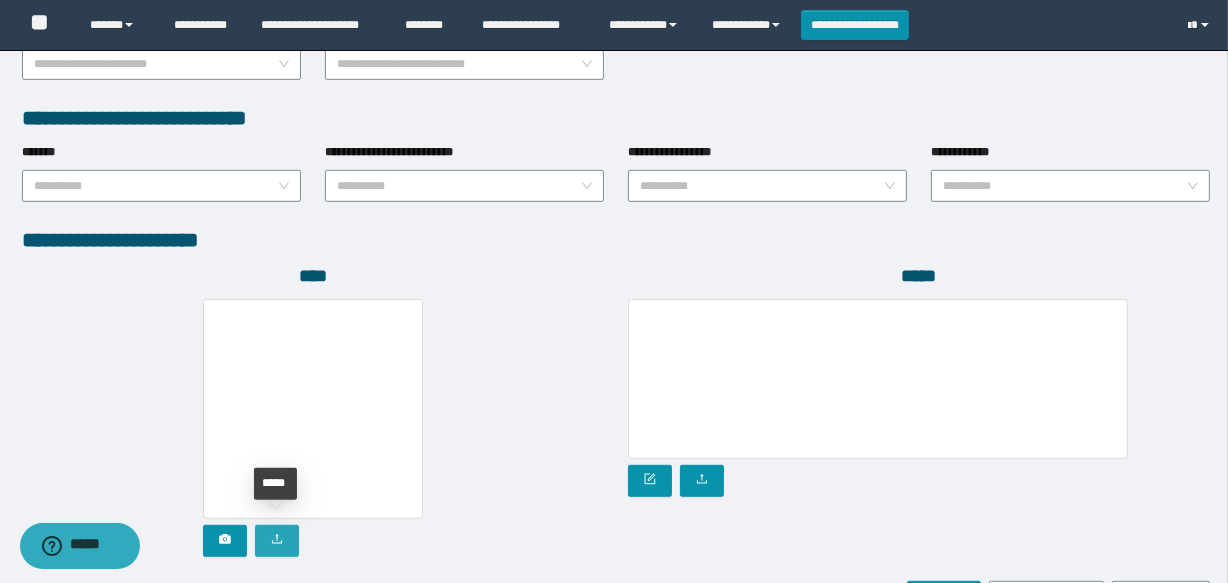 click 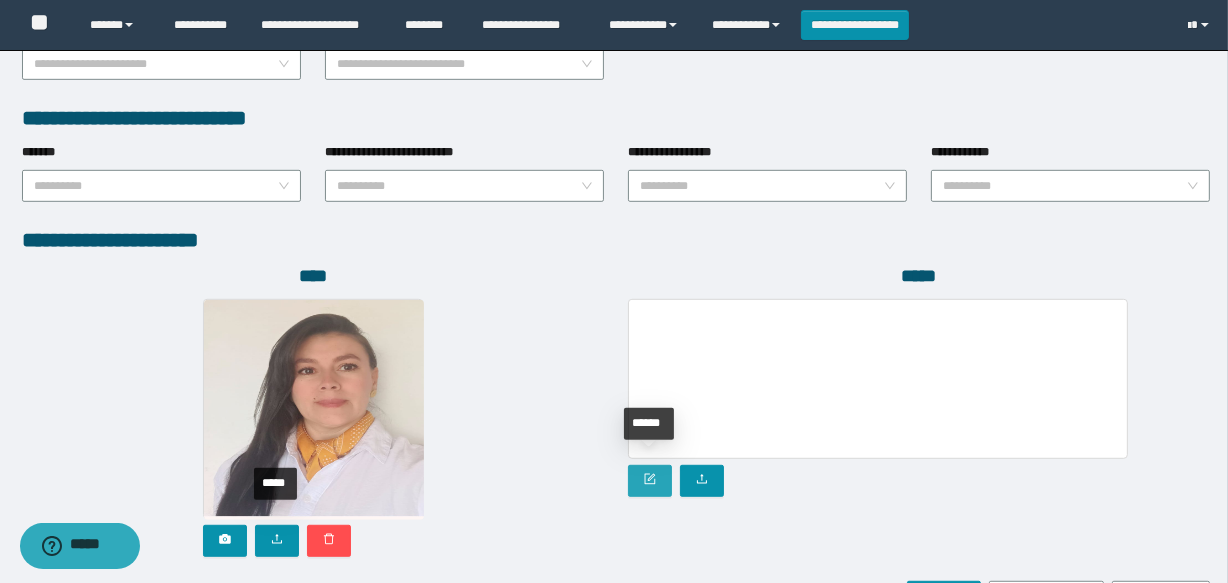 click 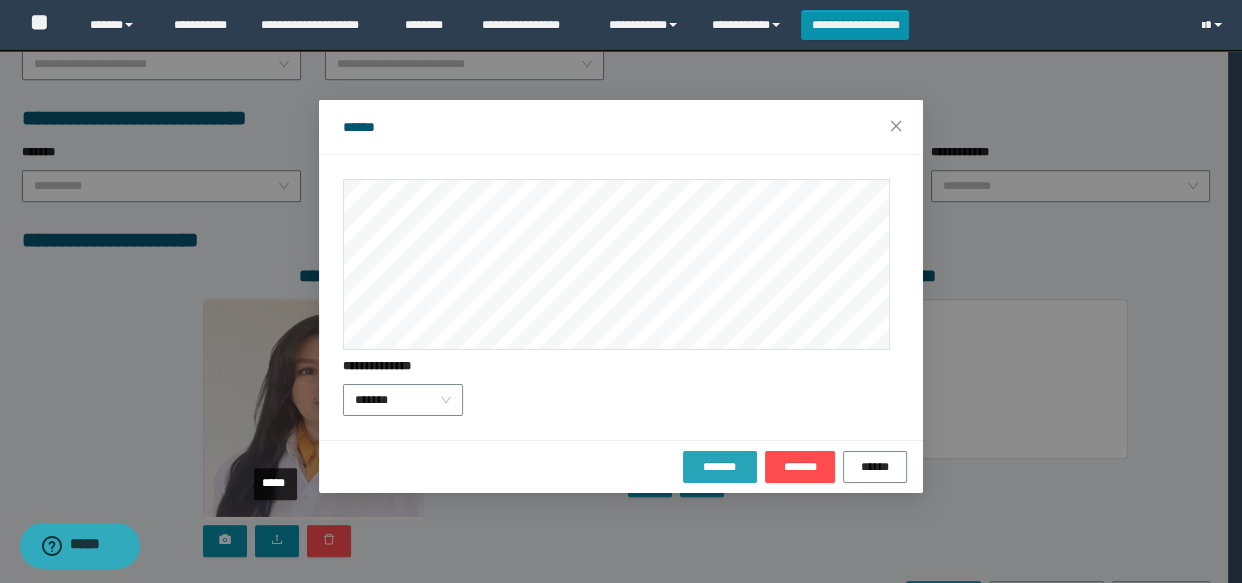 click on "*******" at bounding box center [720, 467] 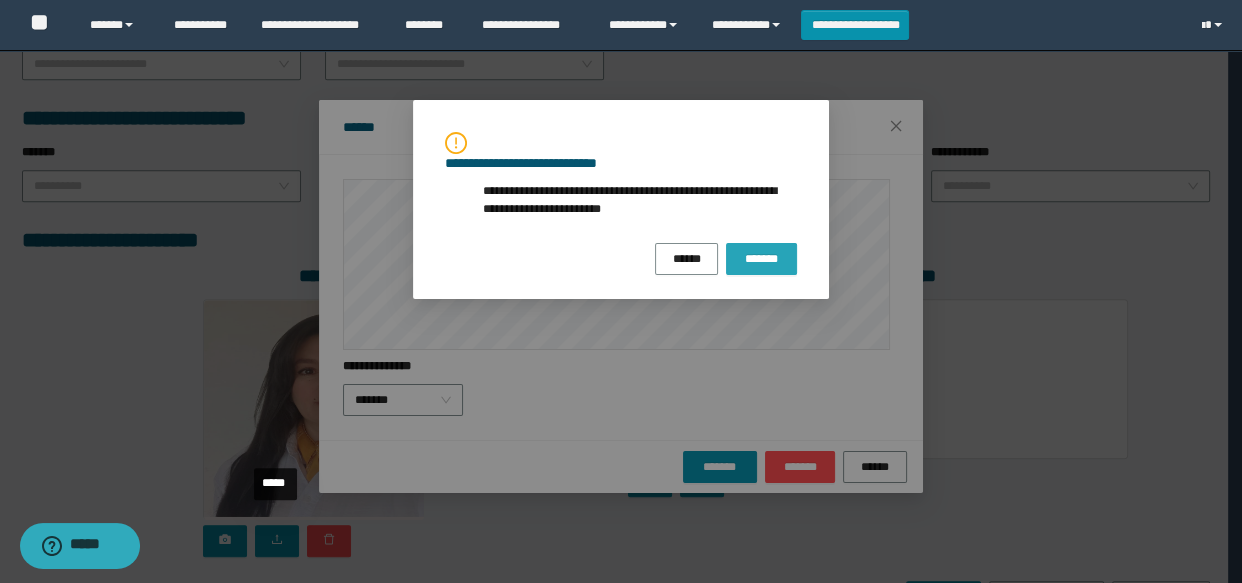 click on "*******" at bounding box center [761, 259] 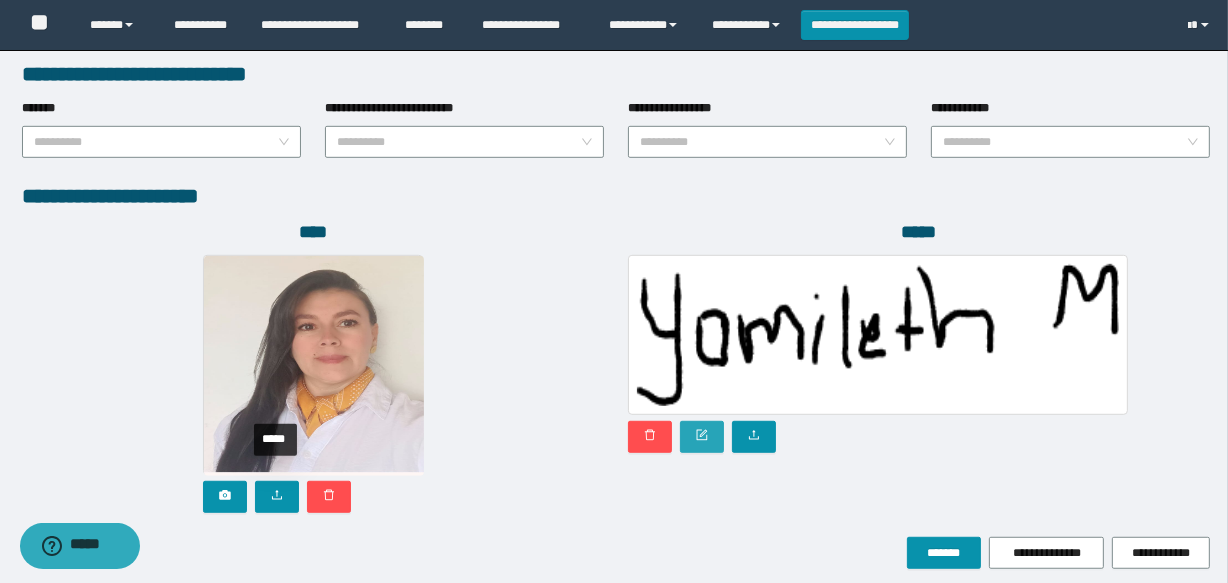 scroll, scrollTop: 1120, scrollLeft: 0, axis: vertical 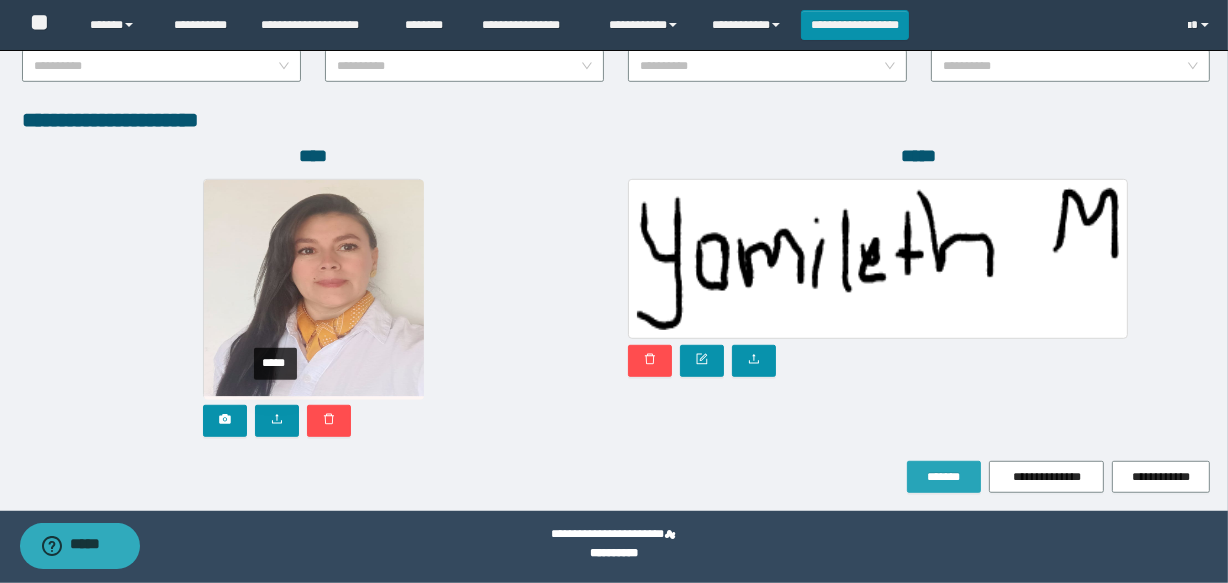 click on "*******" at bounding box center (944, 477) 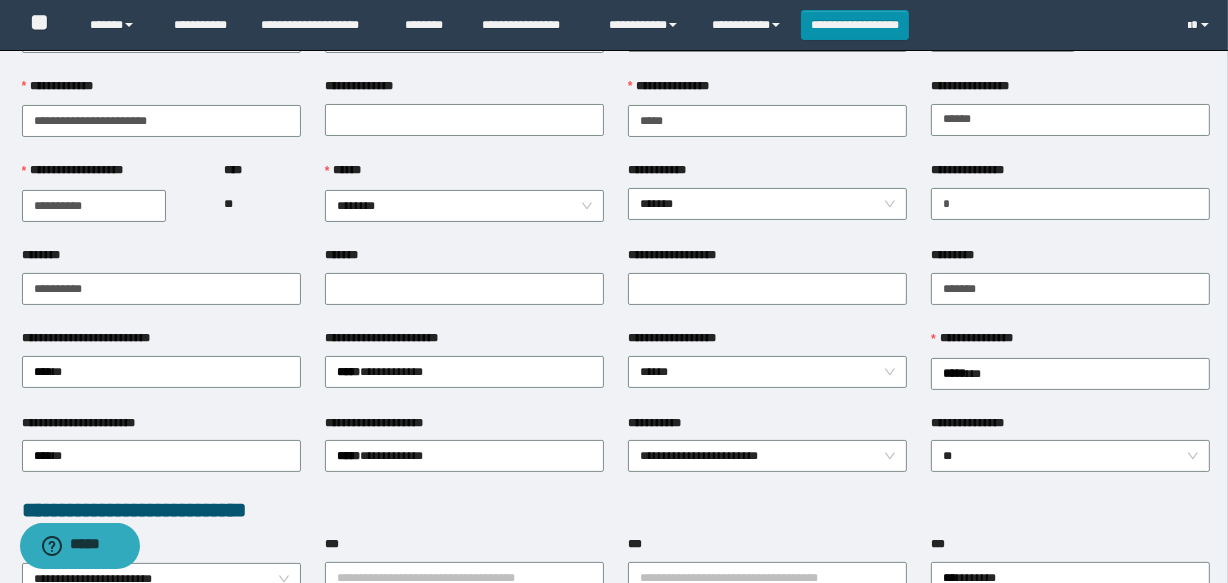 scroll, scrollTop: 0, scrollLeft: 0, axis: both 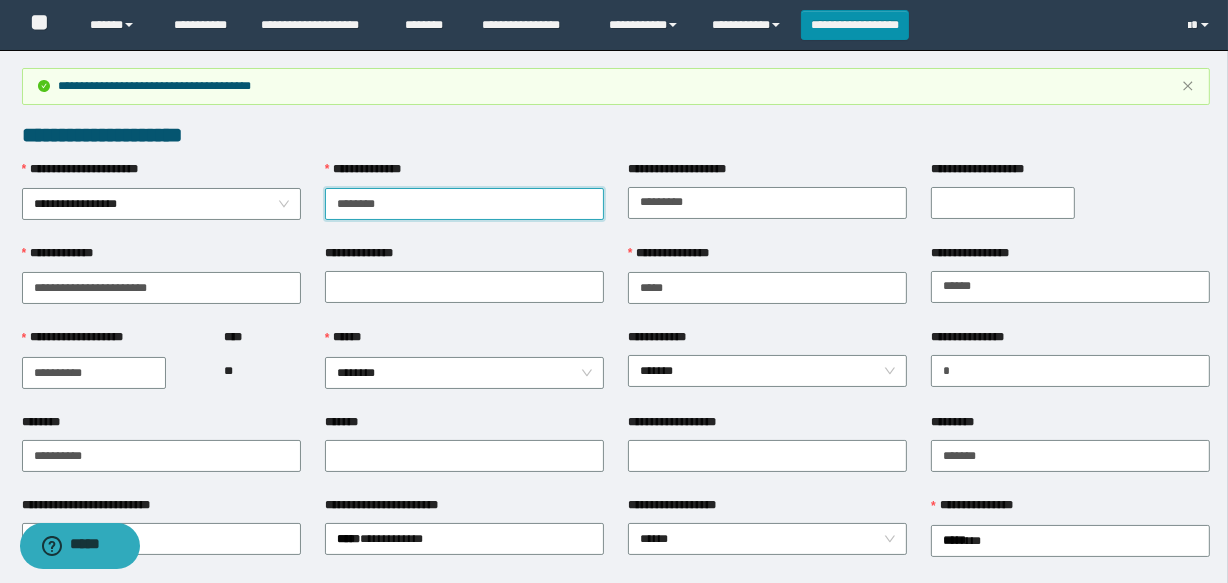 click on "********" at bounding box center (464, 204) 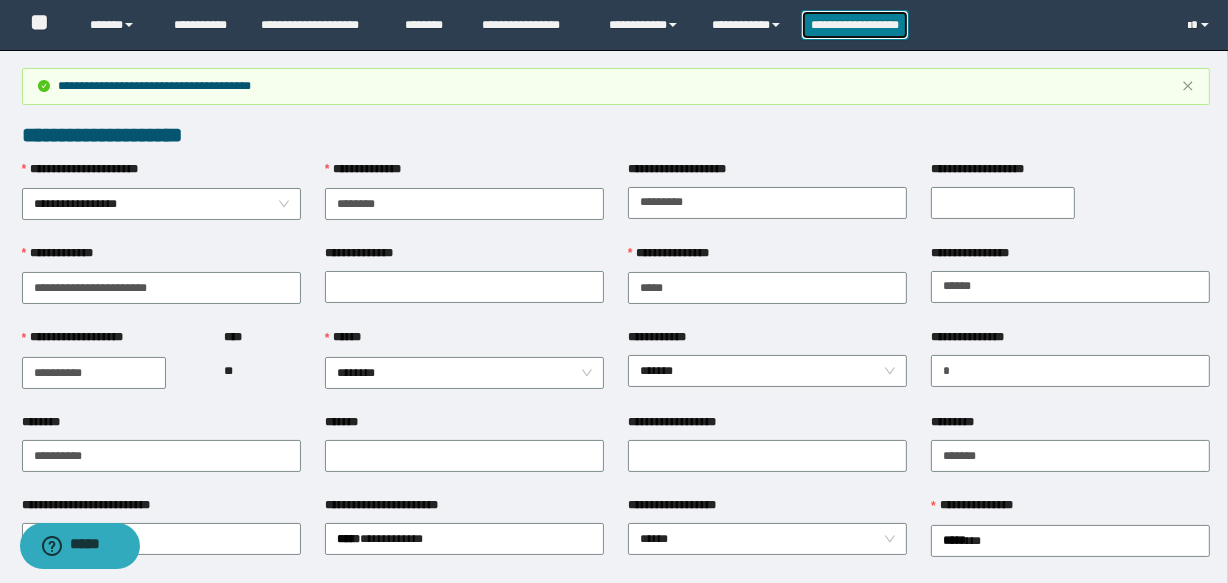 click on "**********" at bounding box center (855, 25) 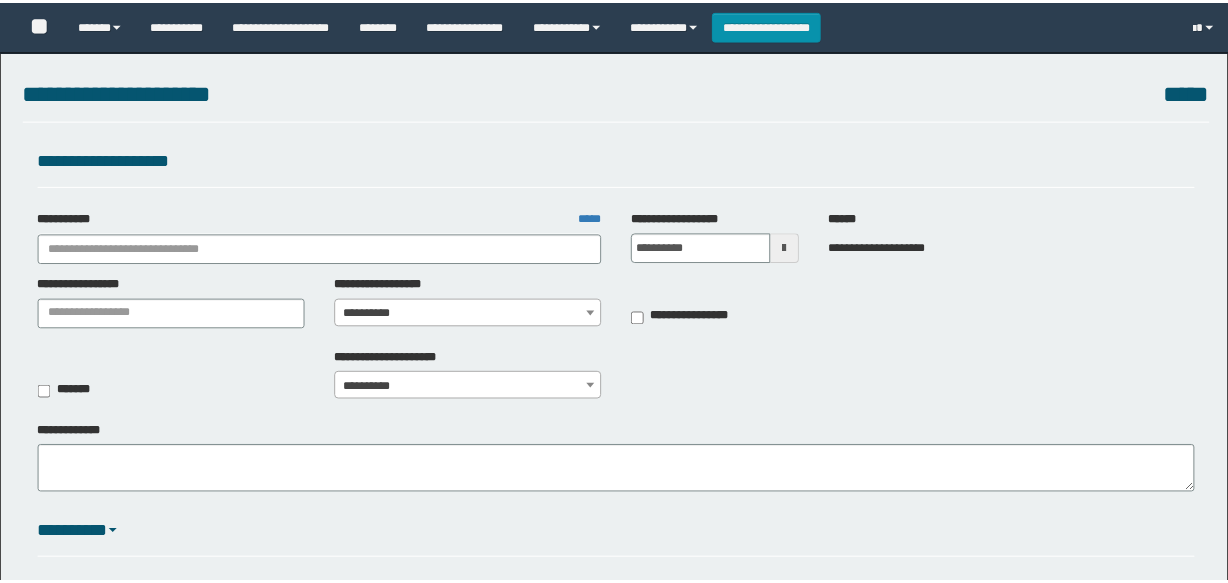 scroll, scrollTop: 0, scrollLeft: 0, axis: both 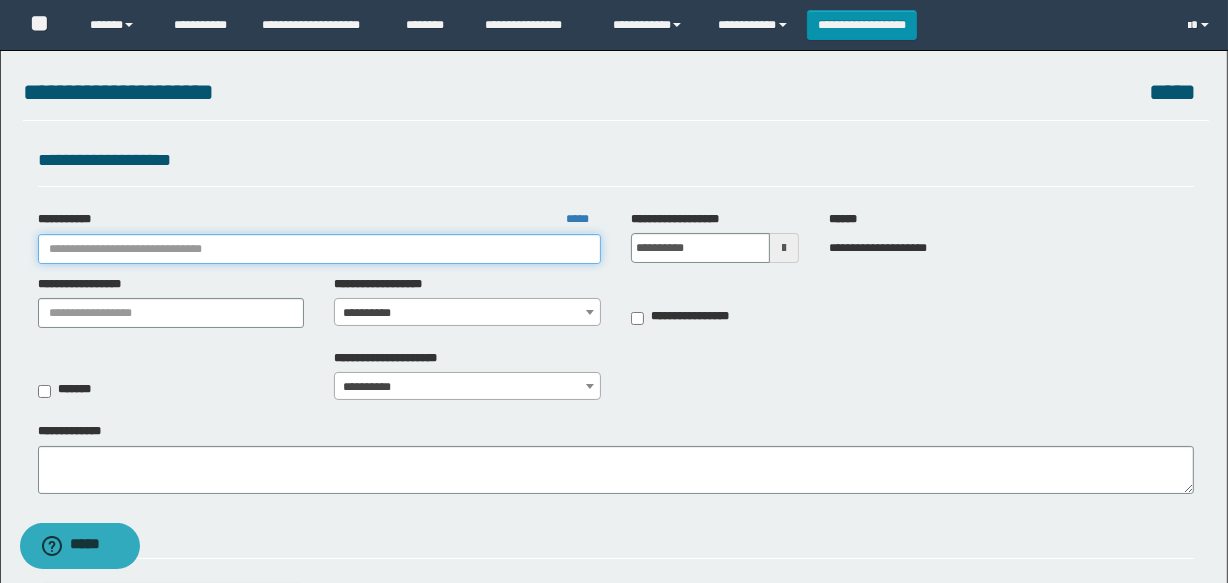 click on "**********" at bounding box center (319, 249) 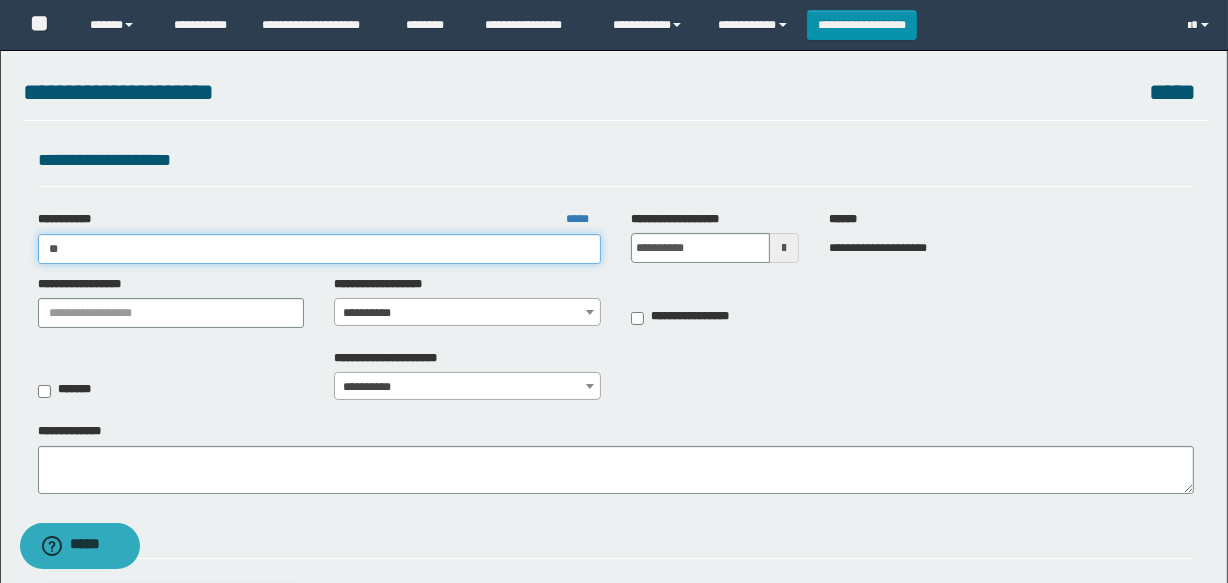type on "***" 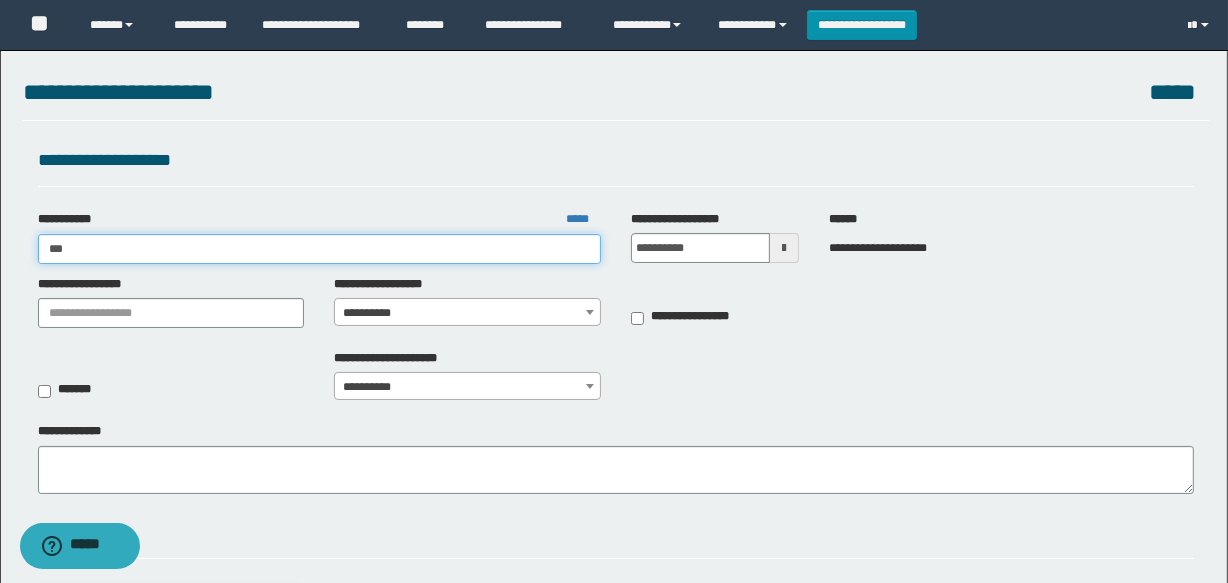 type on "***" 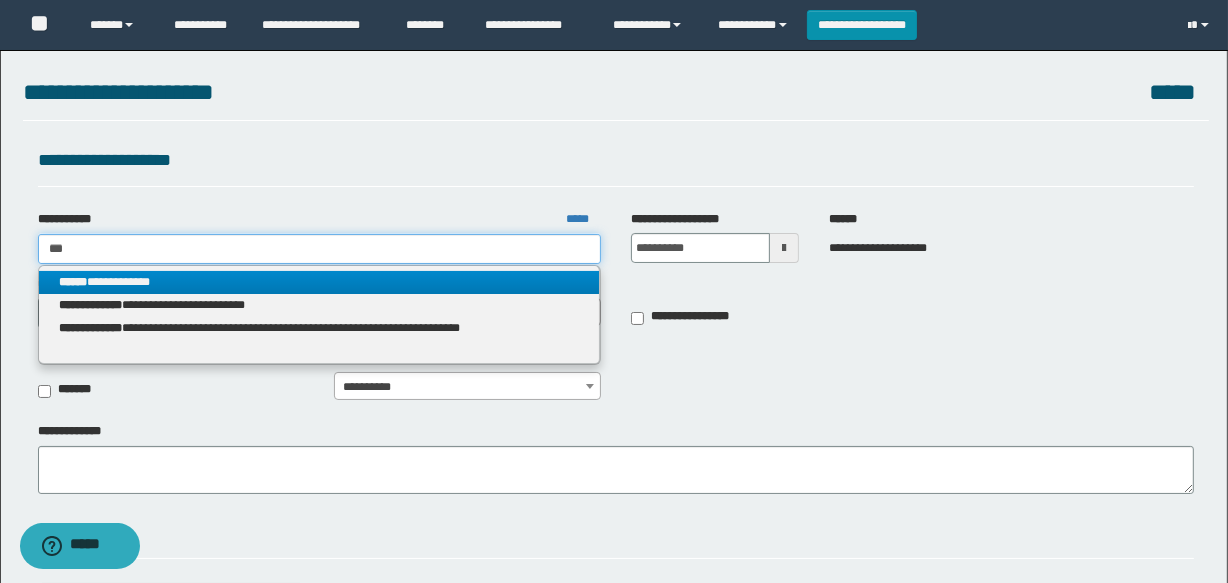 type on "***" 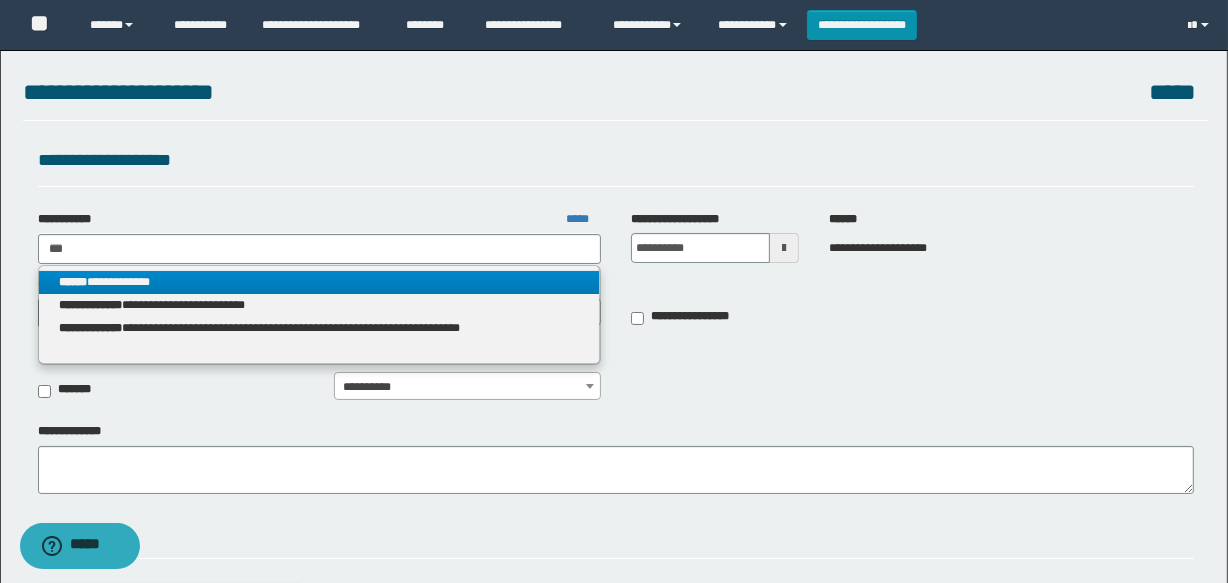 click on "**********" at bounding box center (319, 282) 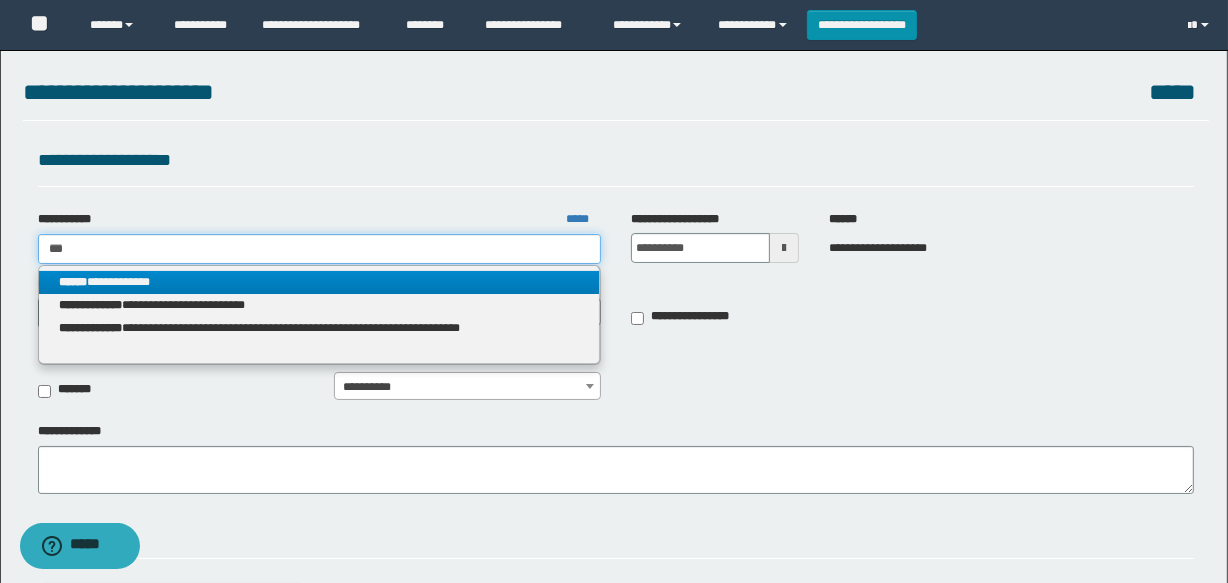 type 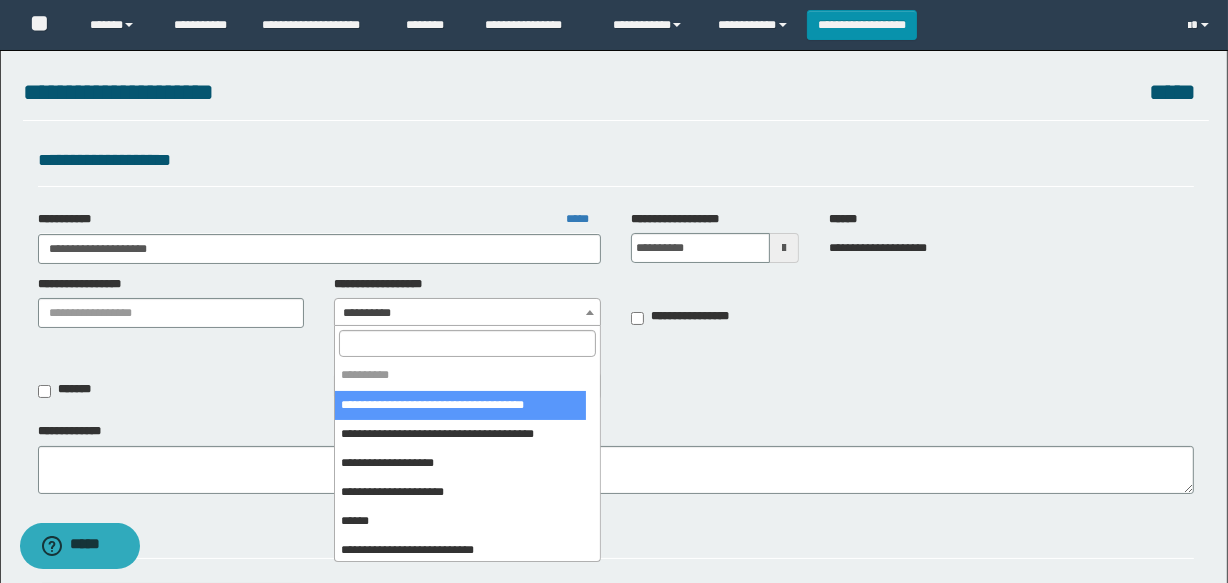 click on "**********" at bounding box center (467, 313) 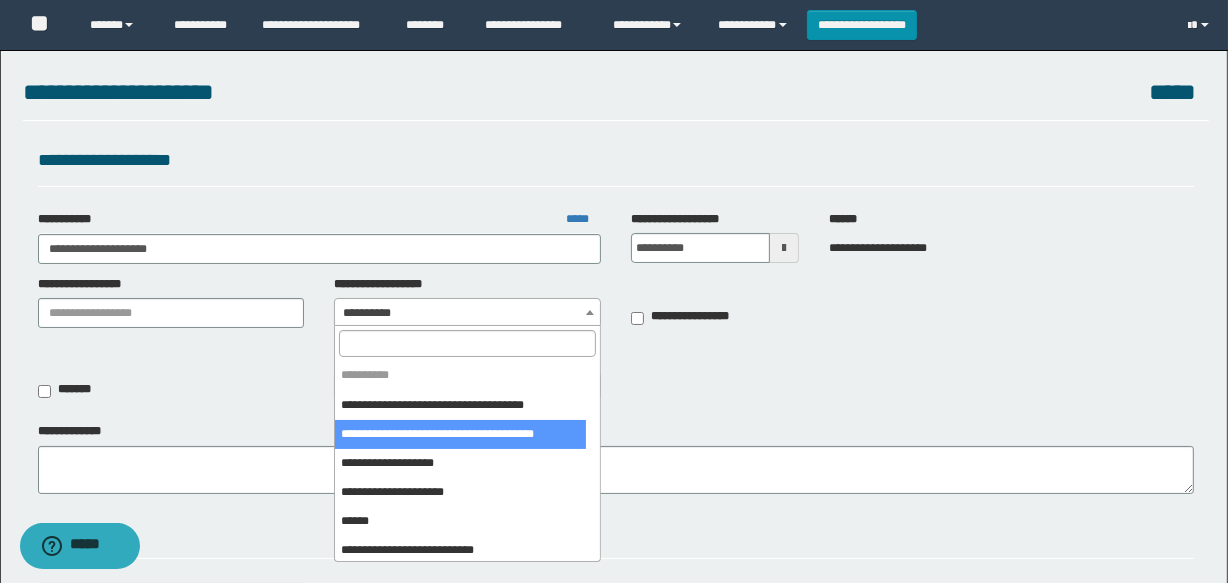 scroll, scrollTop: 90, scrollLeft: 0, axis: vertical 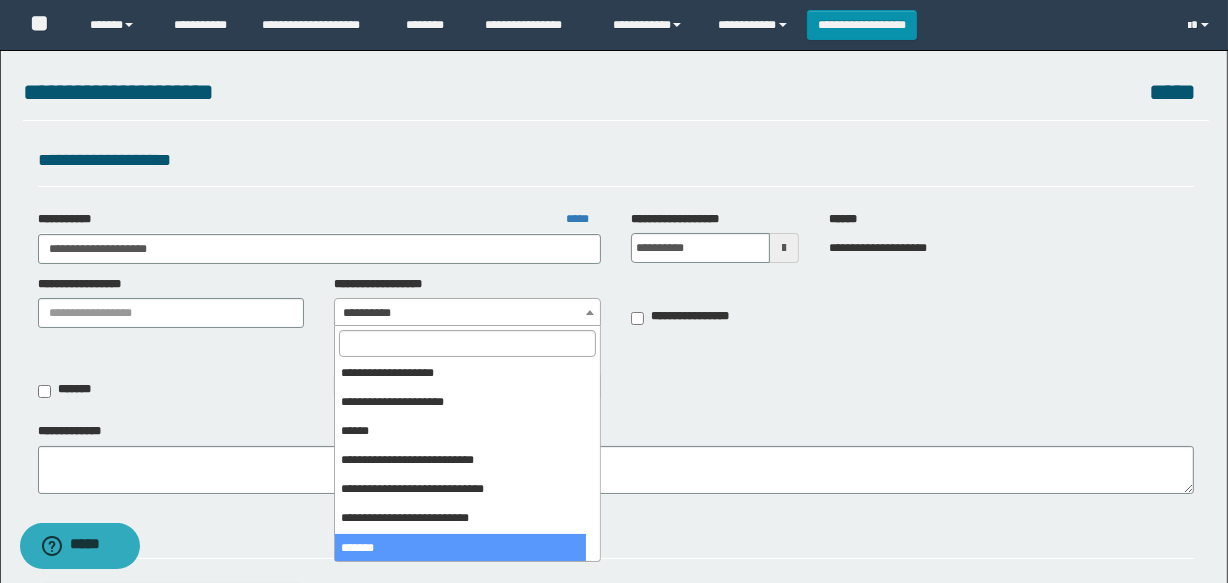 select on "***" 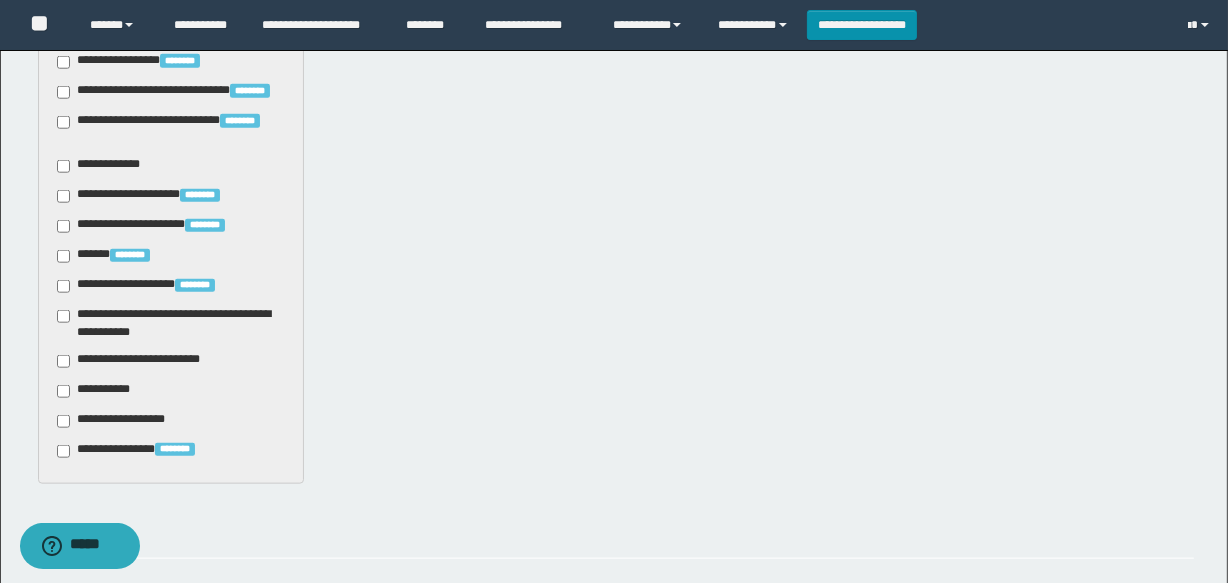 scroll, scrollTop: 2000, scrollLeft: 0, axis: vertical 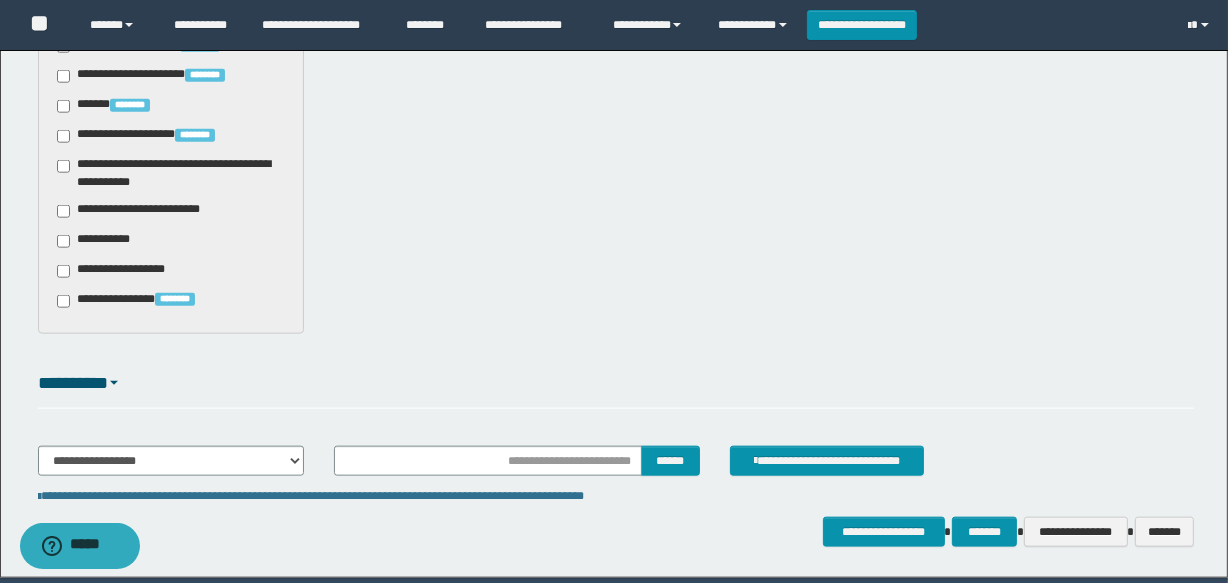click on "**********" at bounding box center [143, 211] 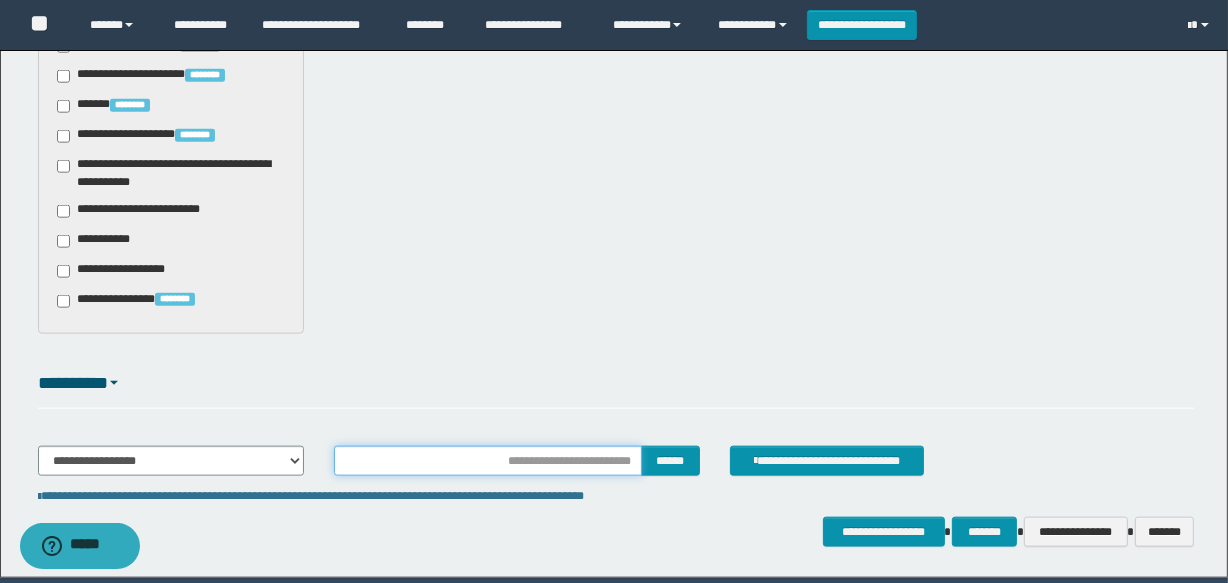 drag, startPoint x: 539, startPoint y: 461, endPoint x: 497, endPoint y: 469, distance: 42.755116 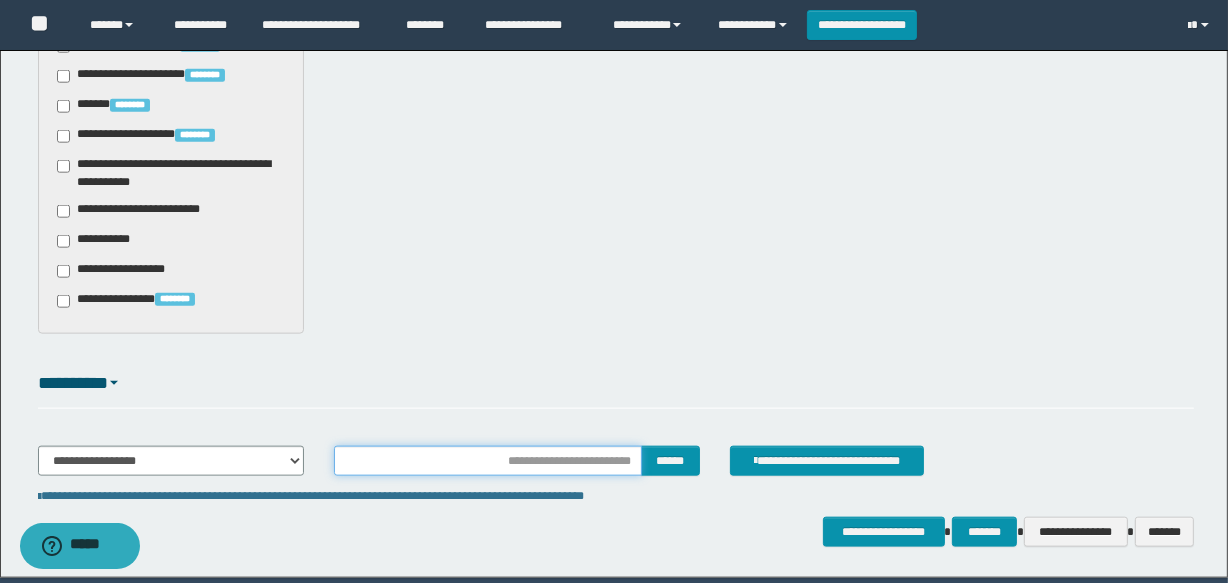type on "********" 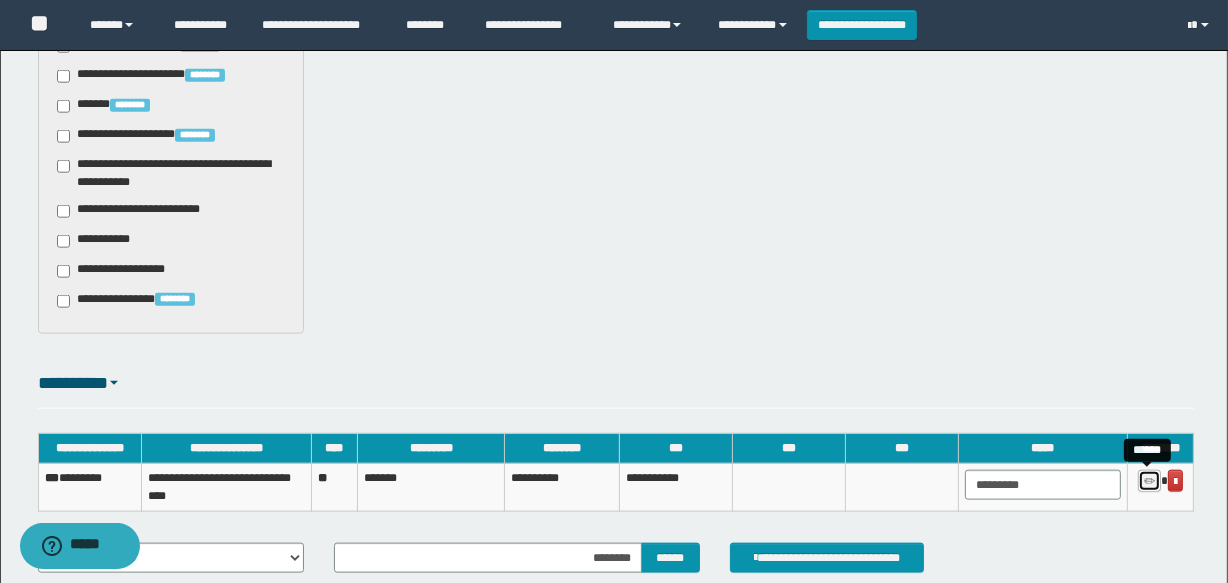 click at bounding box center [1149, 481] 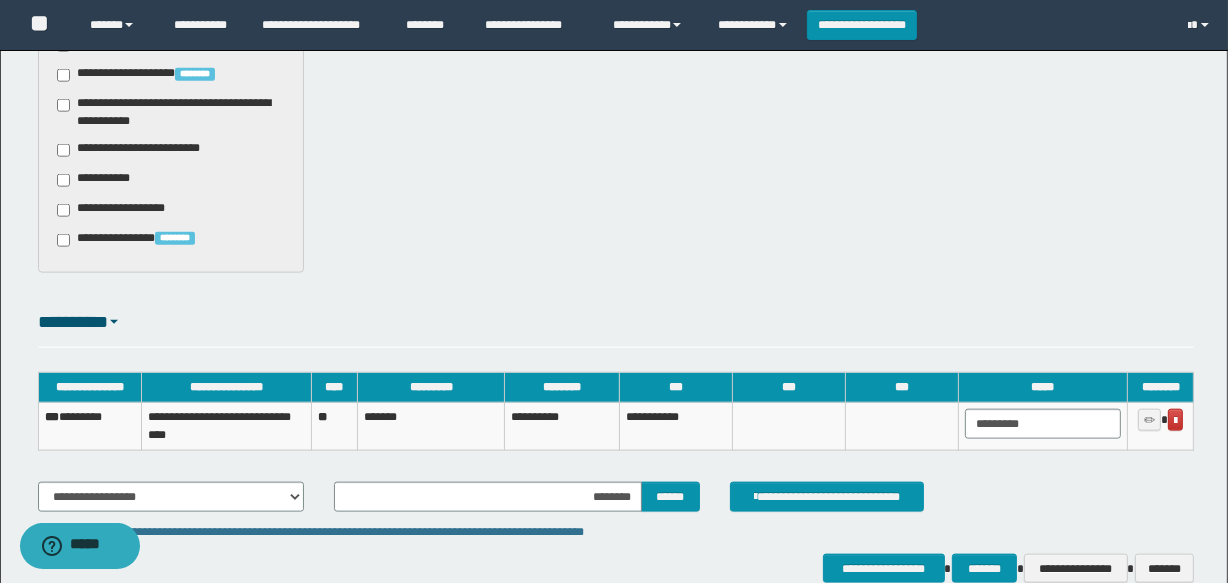 scroll, scrollTop: 2166, scrollLeft: 0, axis: vertical 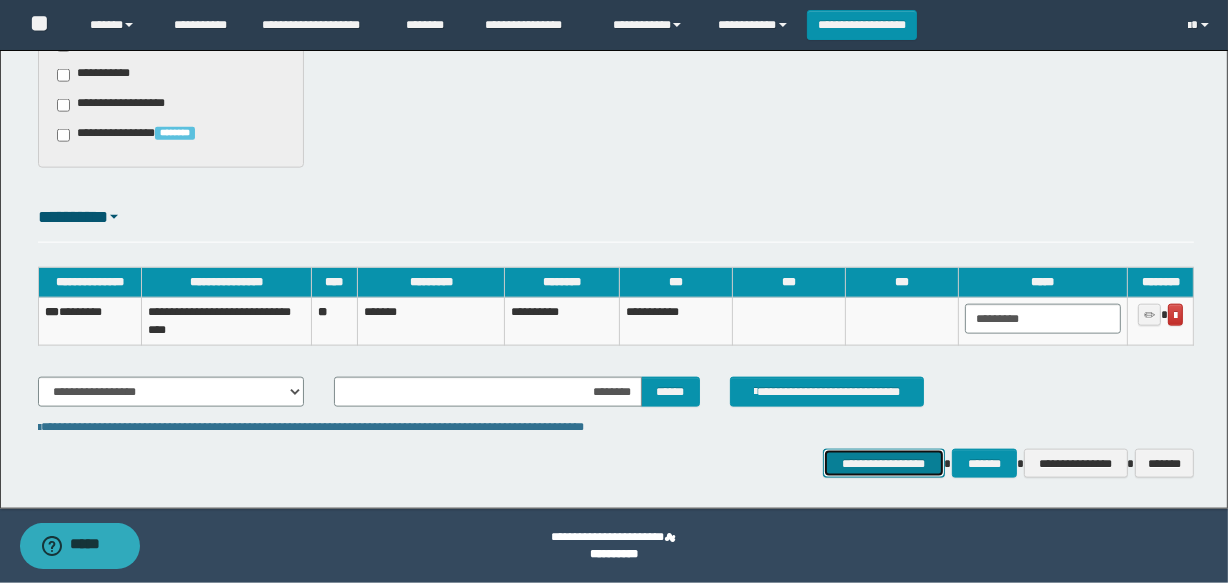 click on "**********" at bounding box center (884, 464) 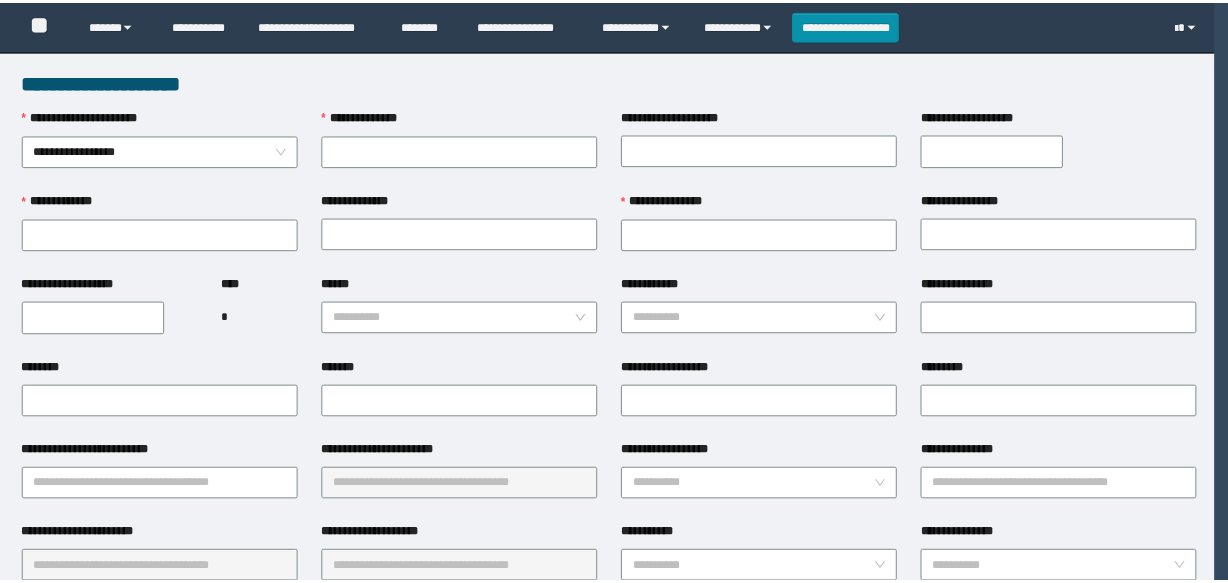 scroll, scrollTop: 0, scrollLeft: 0, axis: both 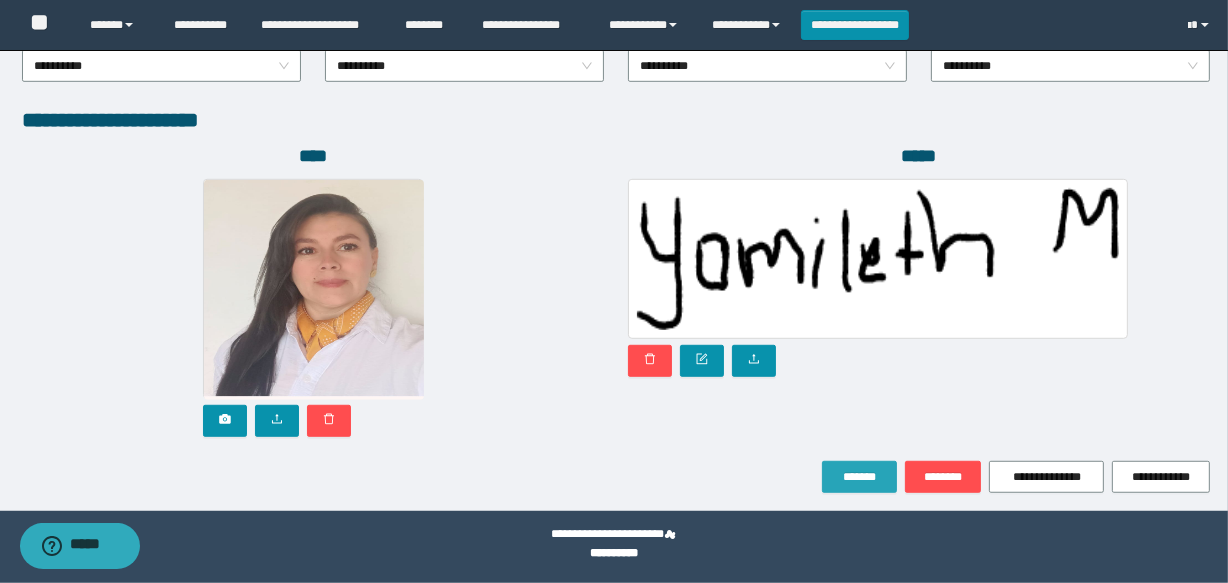 click on "*******" at bounding box center (859, 477) 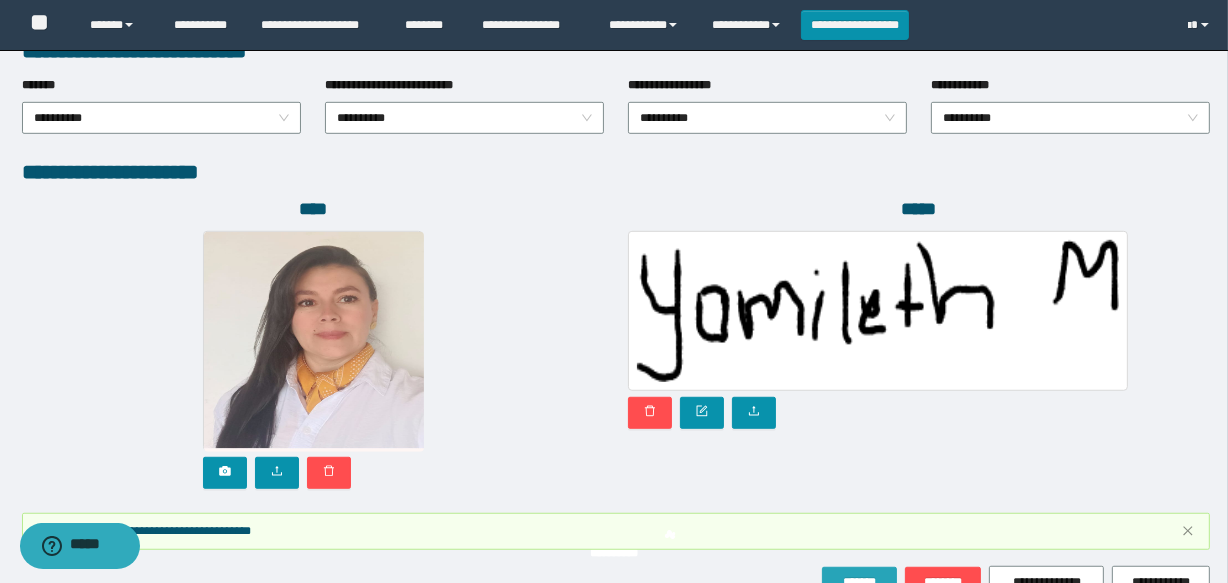 scroll, scrollTop: 1171, scrollLeft: 0, axis: vertical 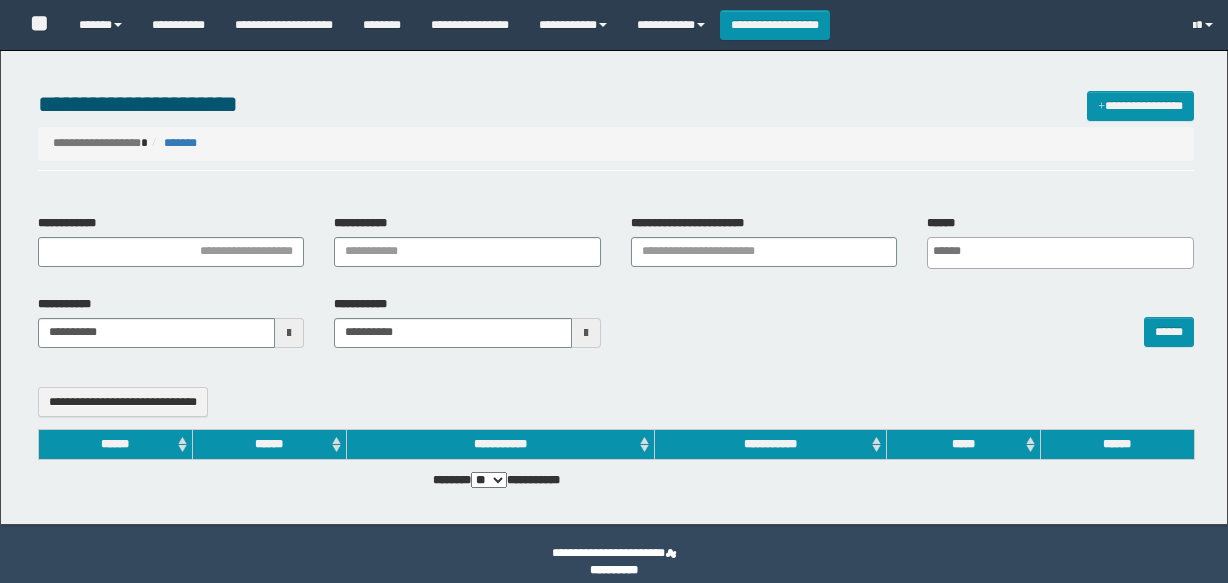 select 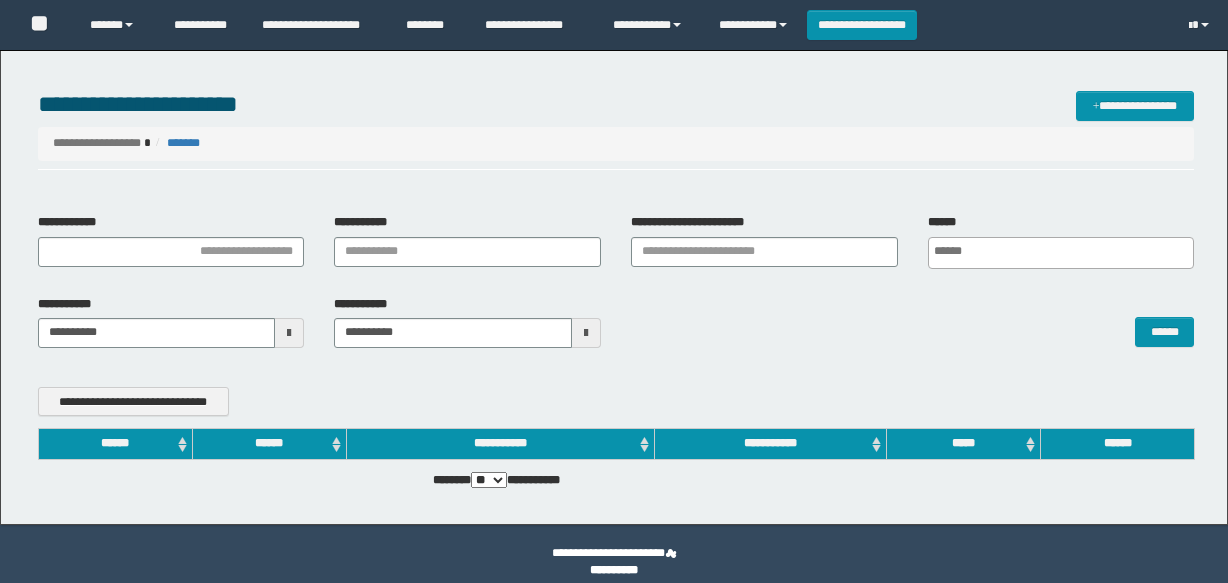 scroll, scrollTop: 0, scrollLeft: 0, axis: both 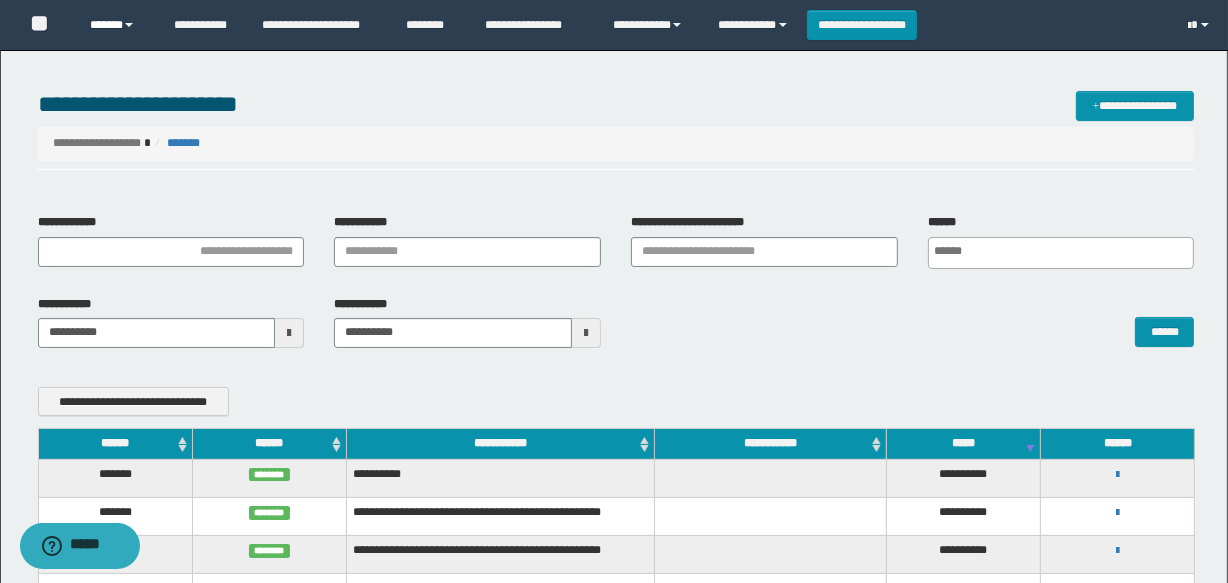 click on "******" at bounding box center (117, 25) 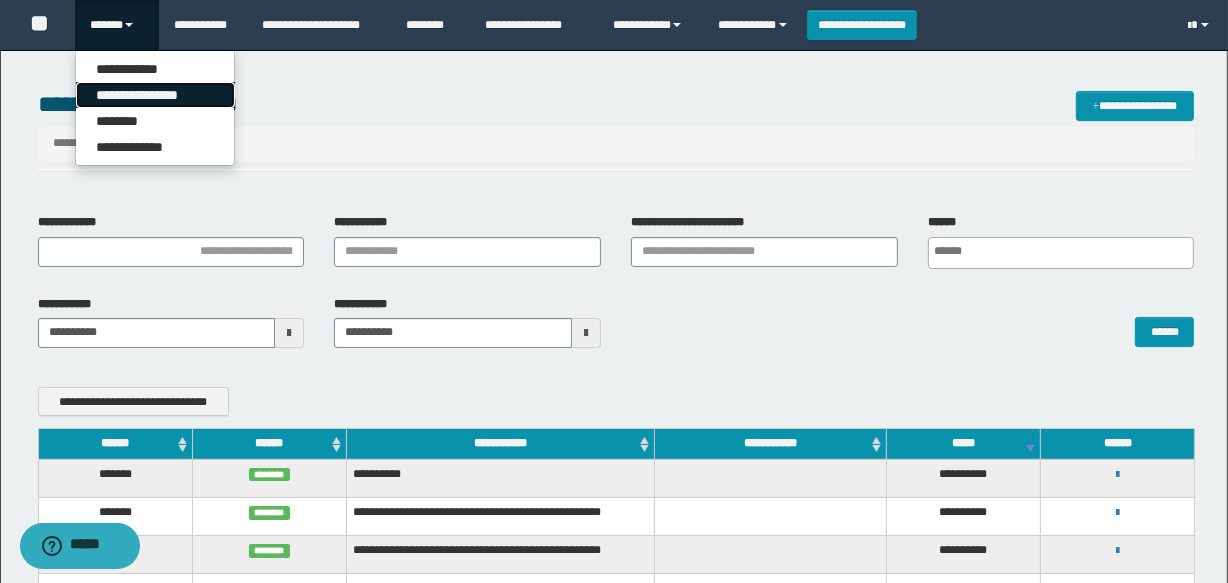 click on "**********" at bounding box center [155, 95] 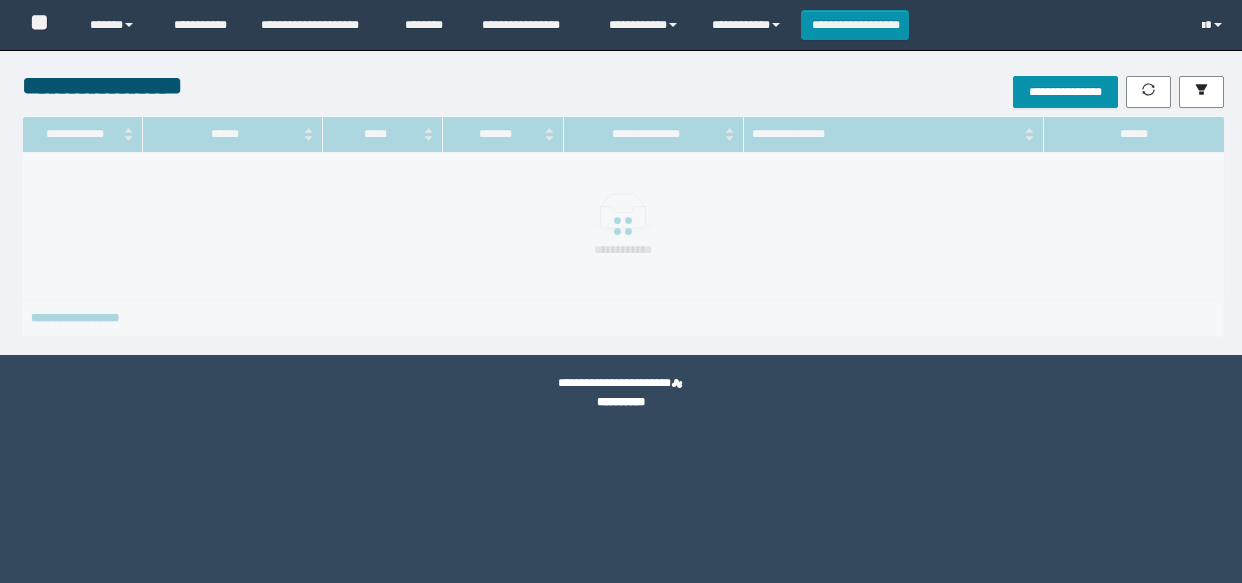 scroll, scrollTop: 0, scrollLeft: 0, axis: both 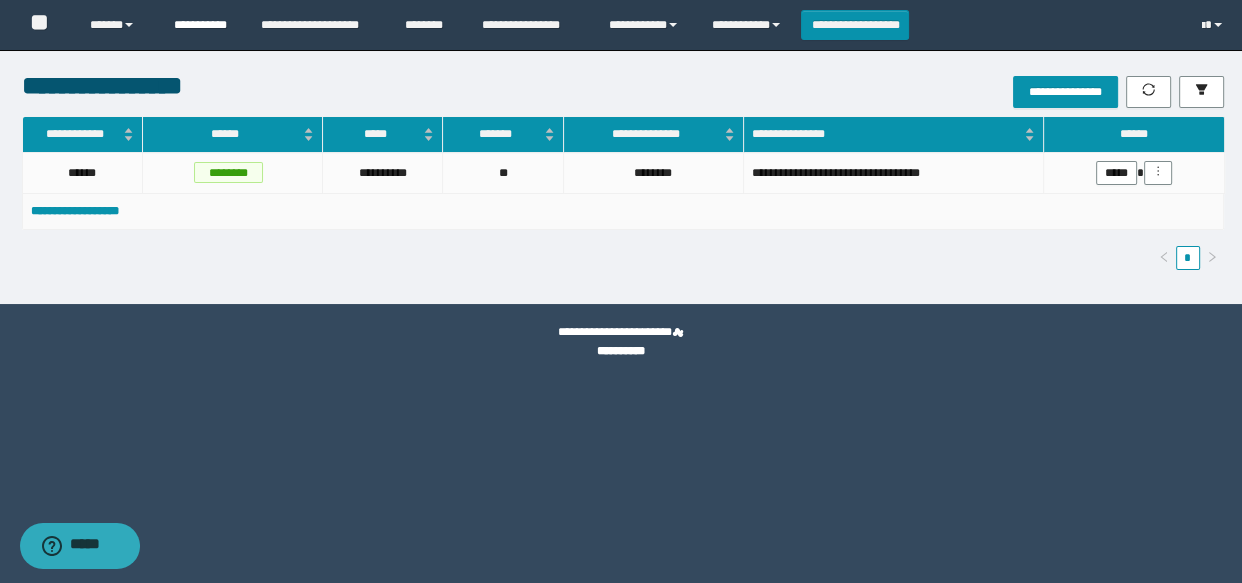click on "**********" at bounding box center (202, 25) 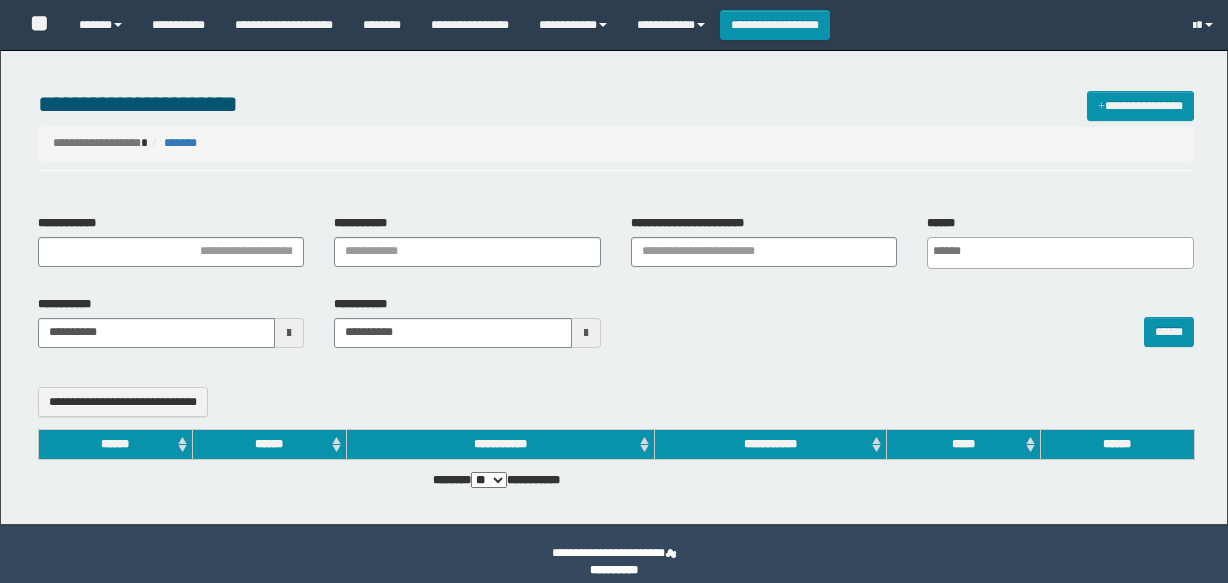 select 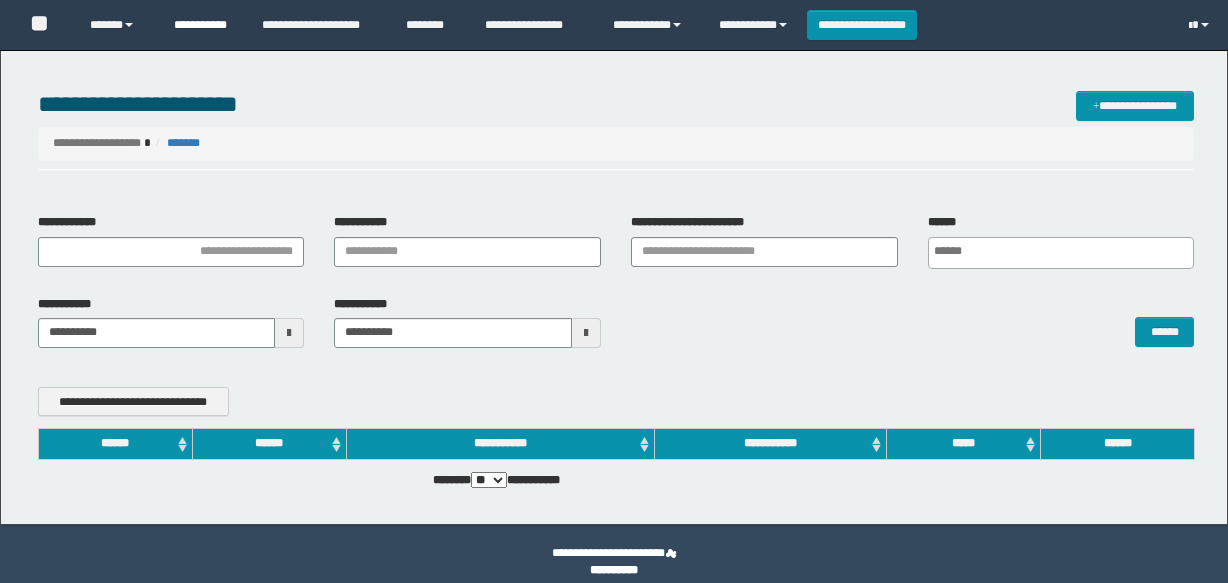 scroll, scrollTop: 0, scrollLeft: 0, axis: both 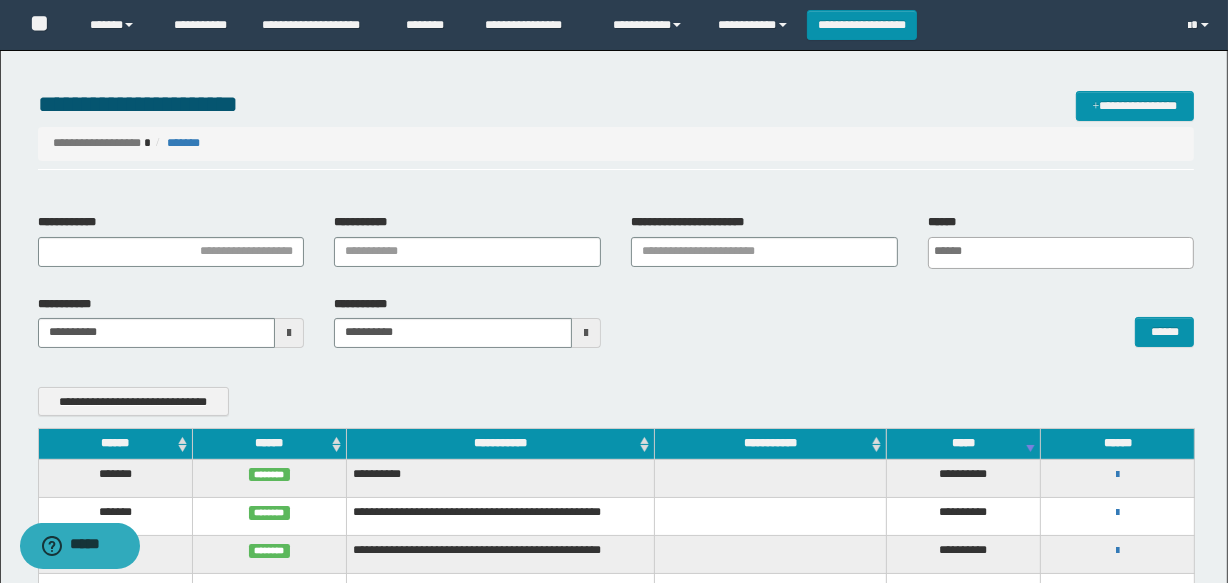 click on "**********" at bounding box center [1117, 474] 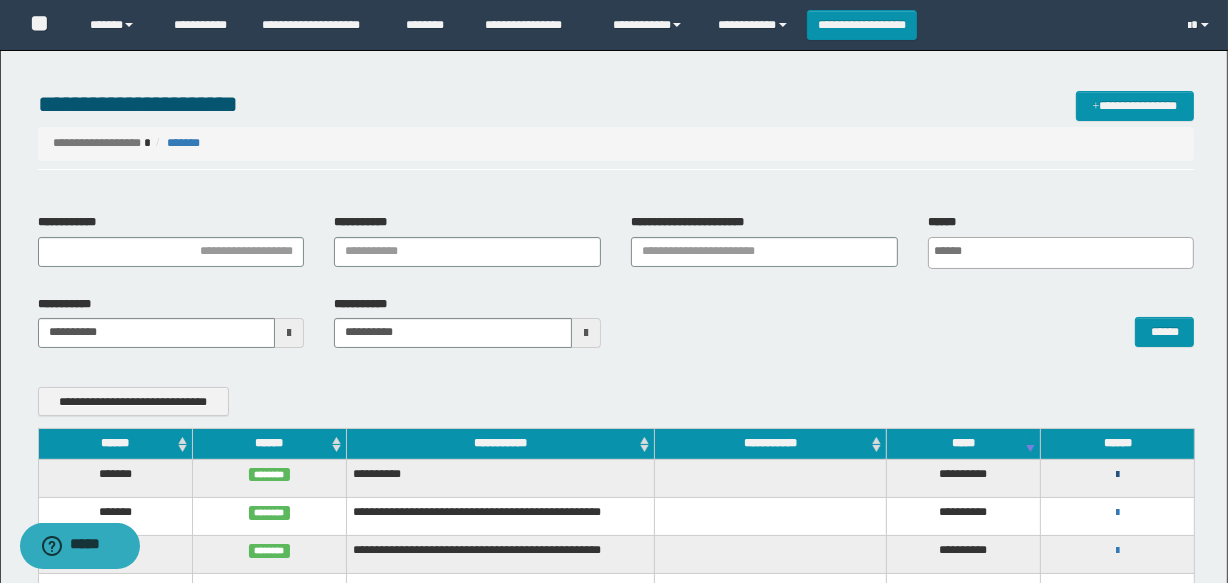 click at bounding box center (1117, 475) 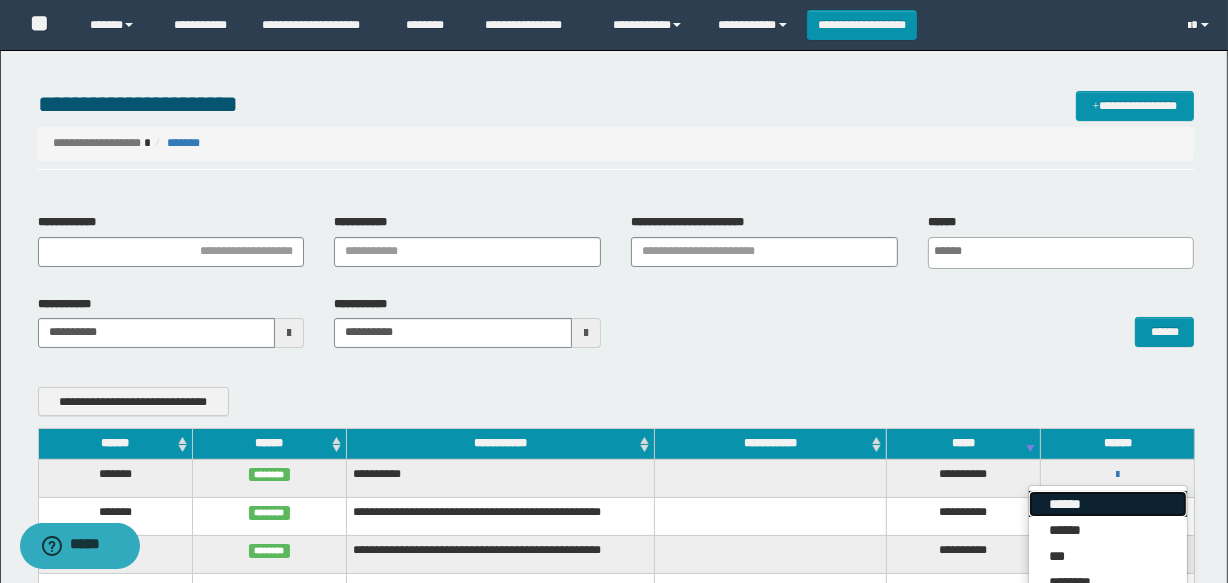 click on "******" at bounding box center [1108, 504] 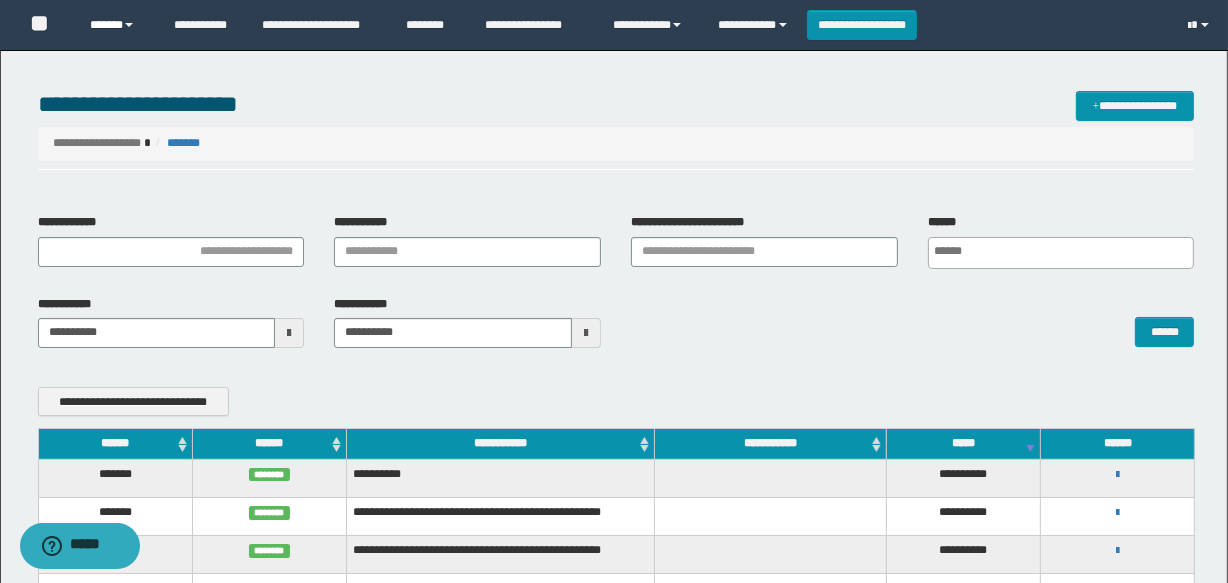 click on "******" at bounding box center (117, 25) 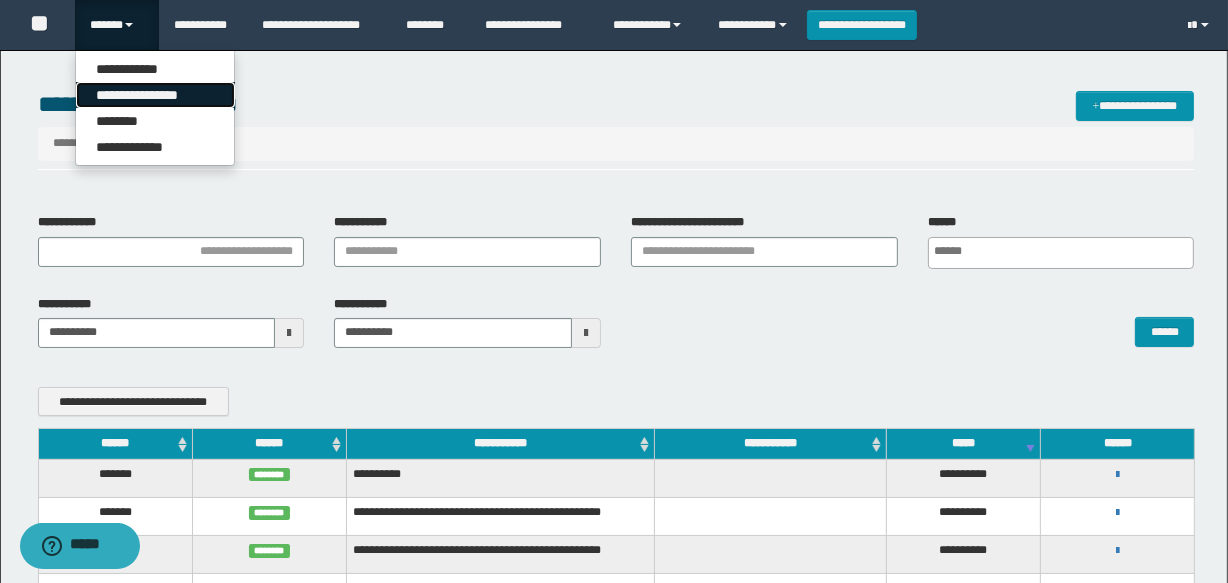 click on "**********" at bounding box center (155, 95) 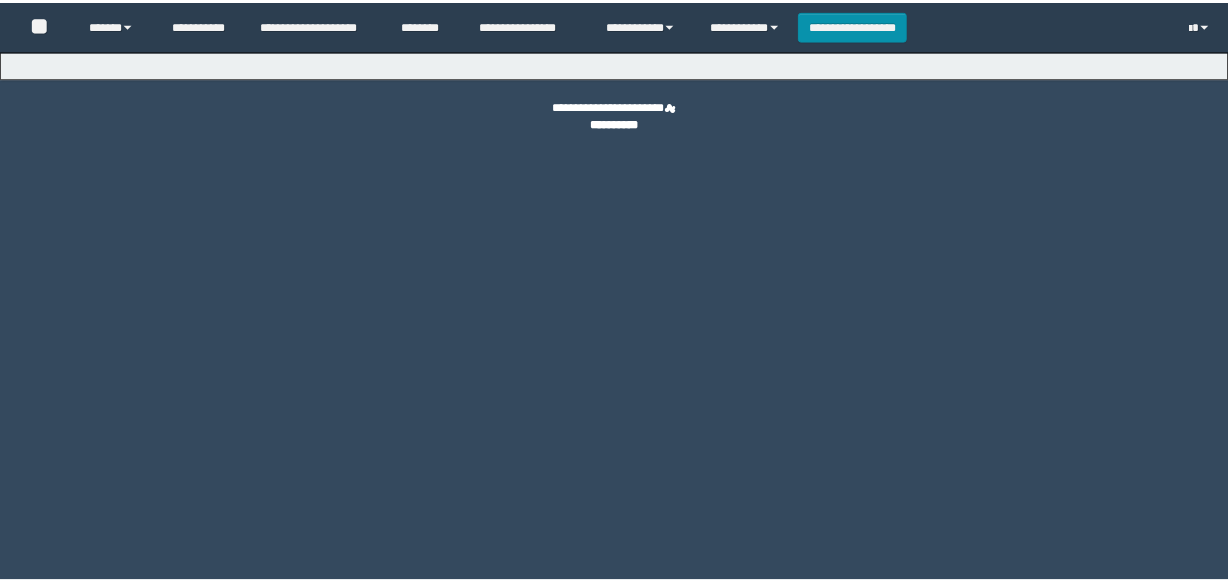 scroll, scrollTop: 0, scrollLeft: 0, axis: both 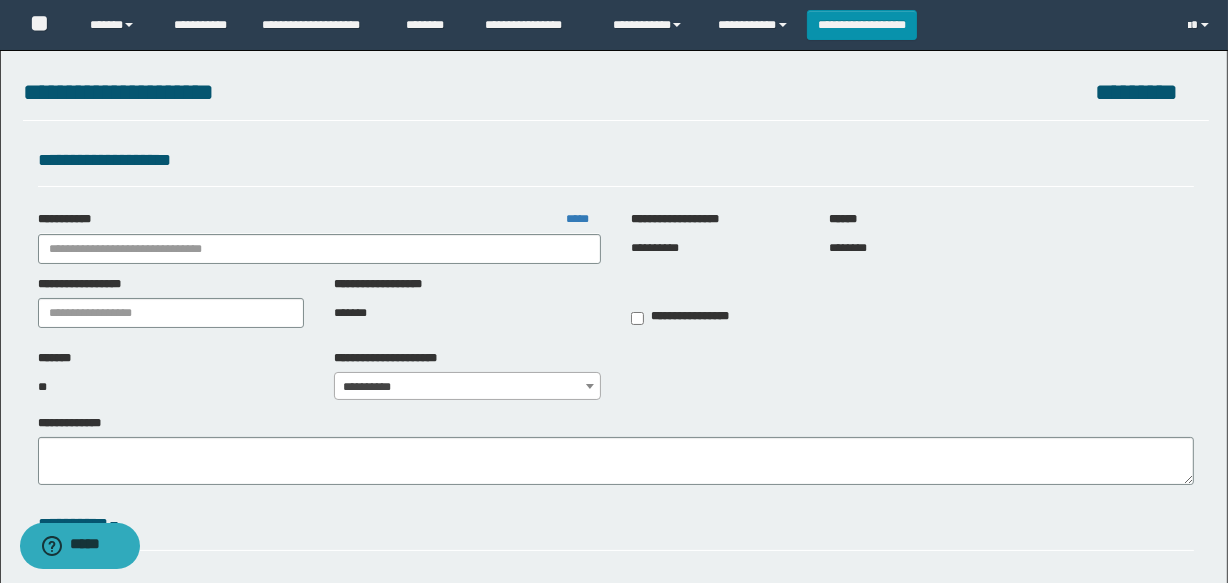 type on "**********" 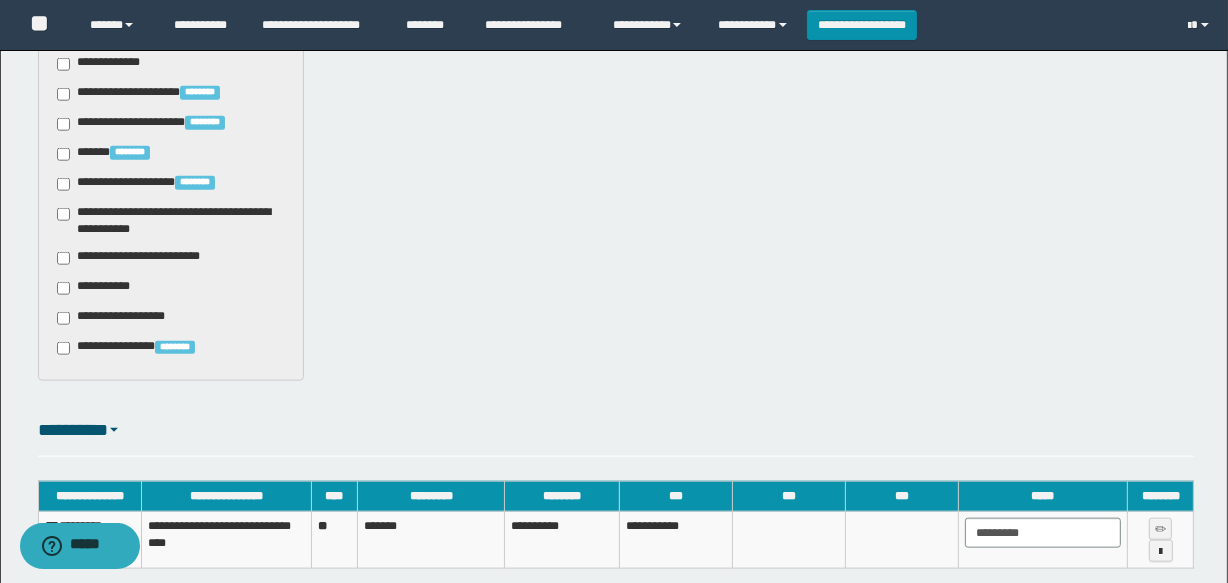 scroll, scrollTop: 2087, scrollLeft: 0, axis: vertical 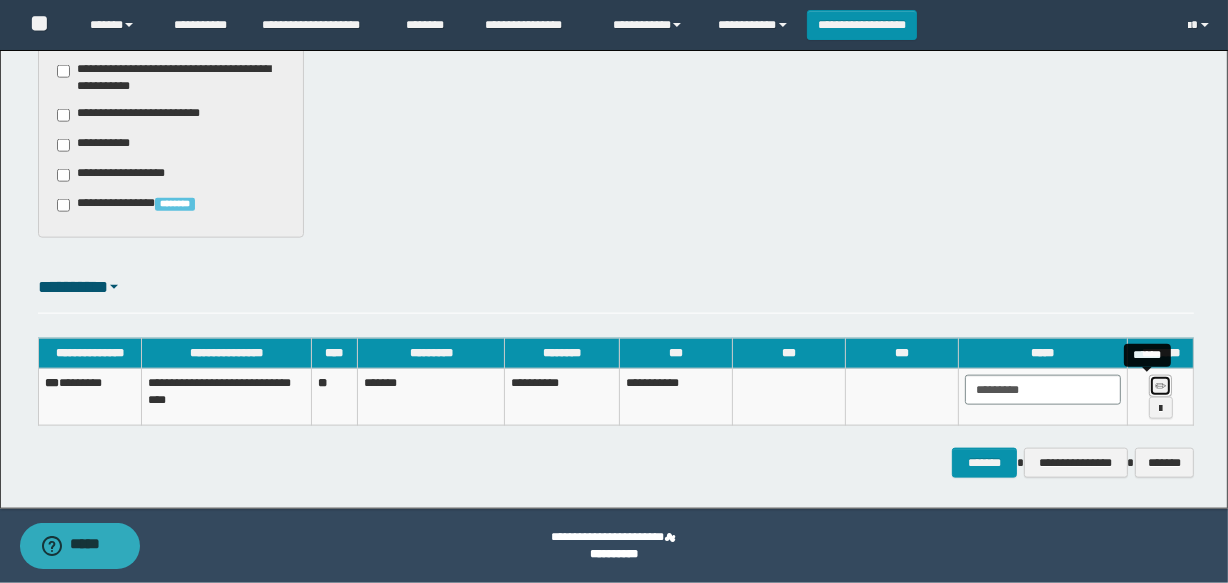click at bounding box center (1160, 387) 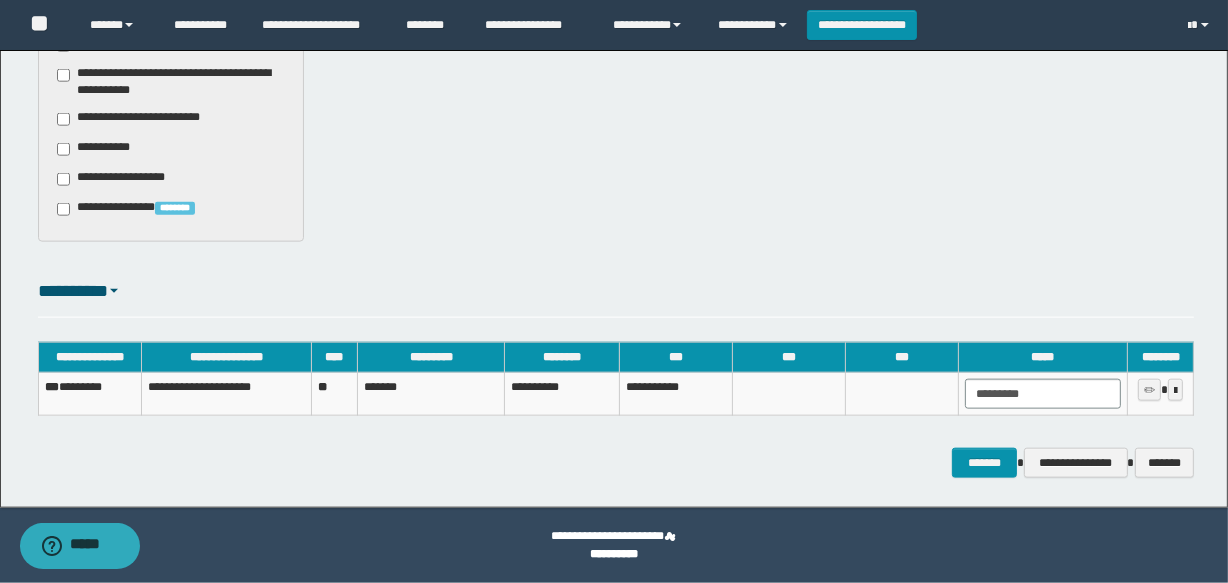 scroll, scrollTop: 2082, scrollLeft: 0, axis: vertical 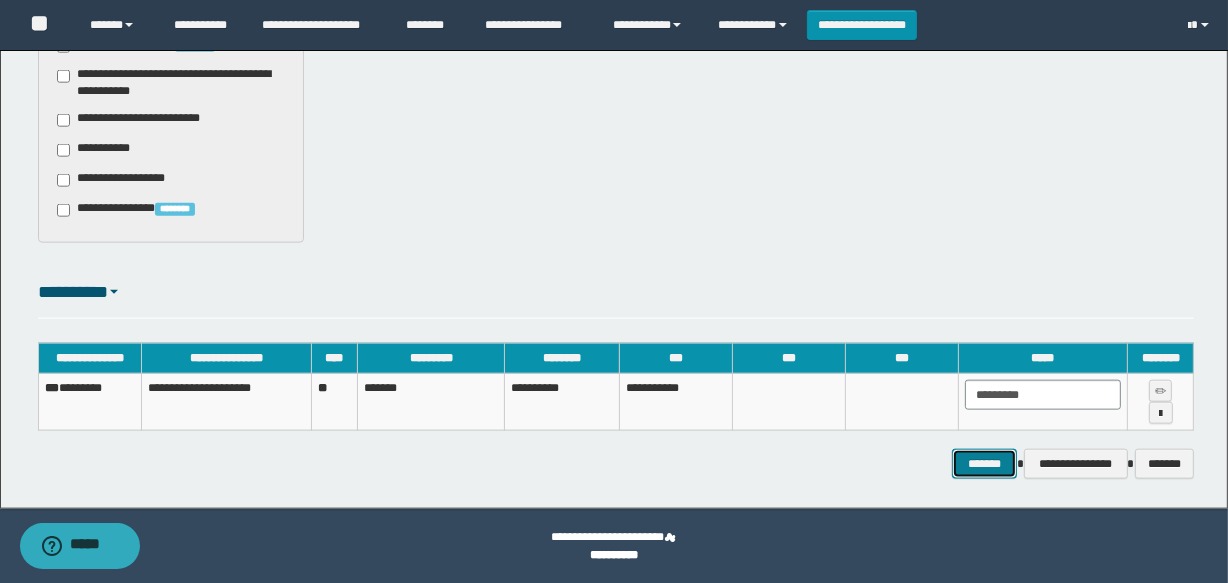click on "*******" at bounding box center (985, 464) 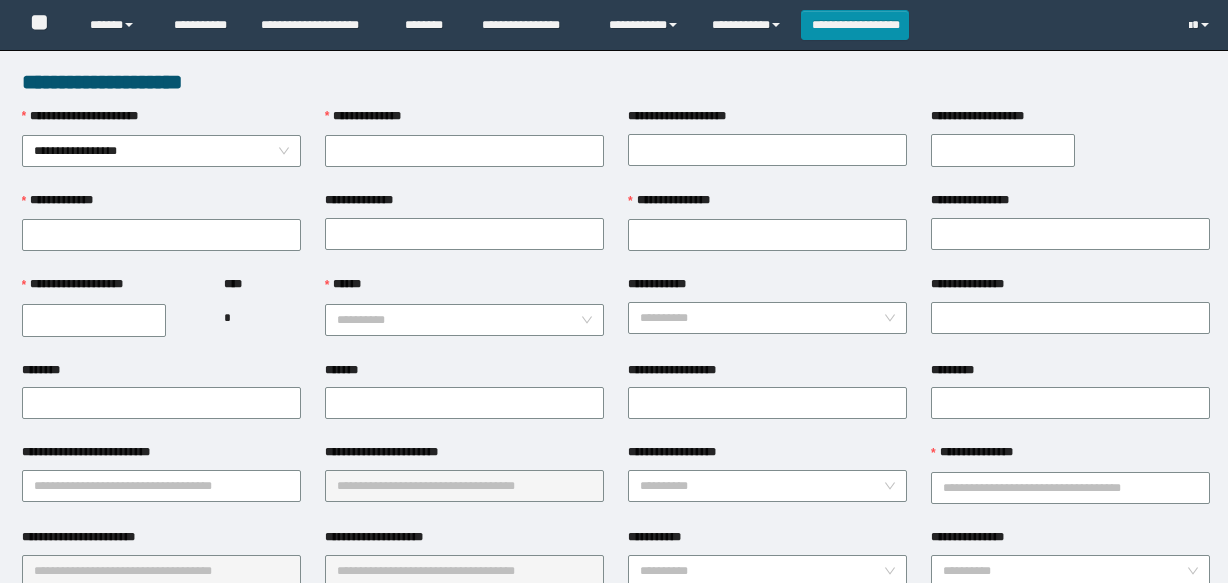 scroll, scrollTop: 0, scrollLeft: 0, axis: both 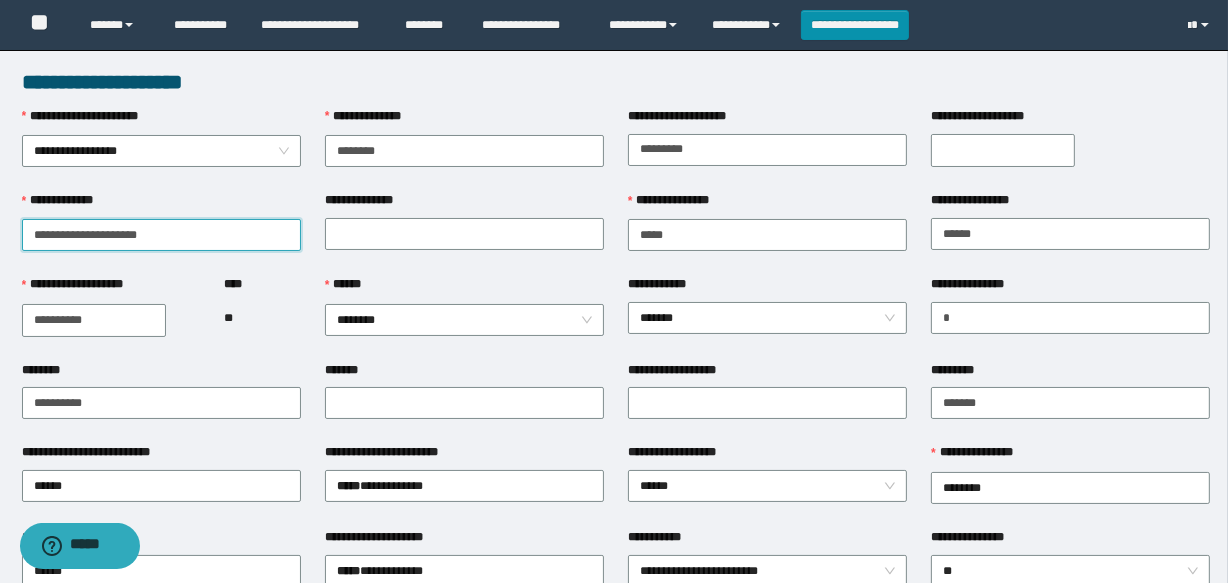 click on "**********" at bounding box center (161, 235) 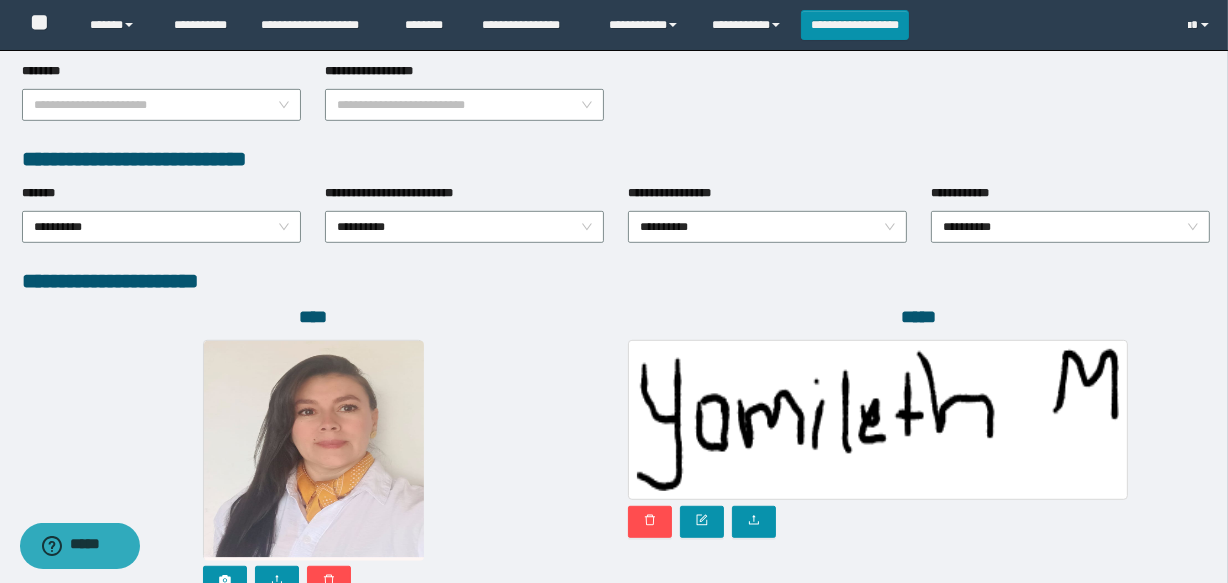 scroll, scrollTop: 1090, scrollLeft: 0, axis: vertical 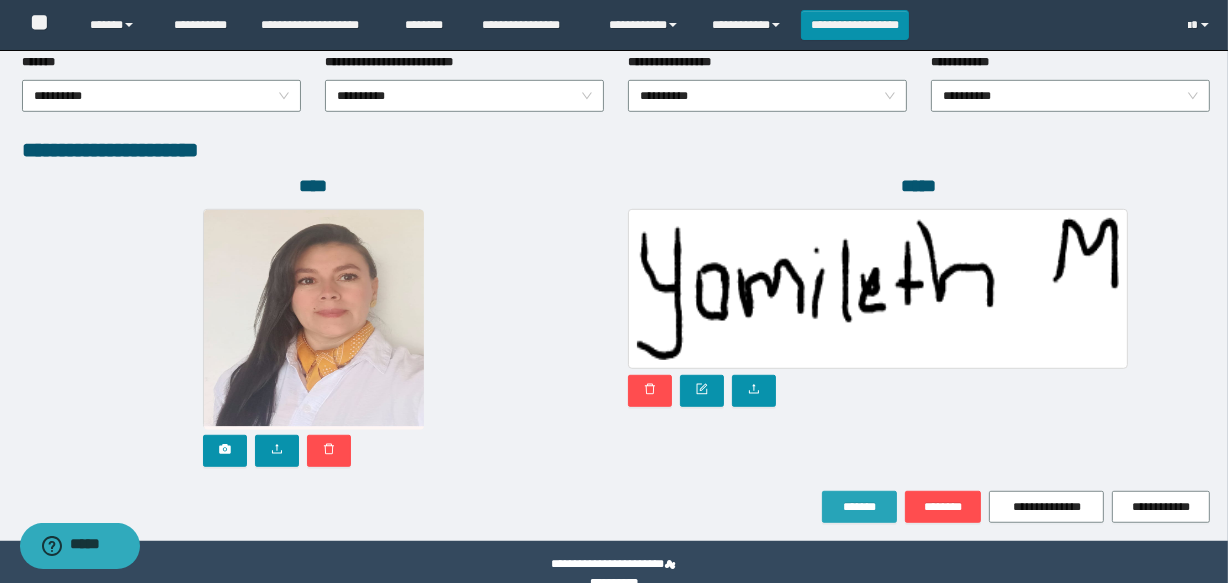 type on "********" 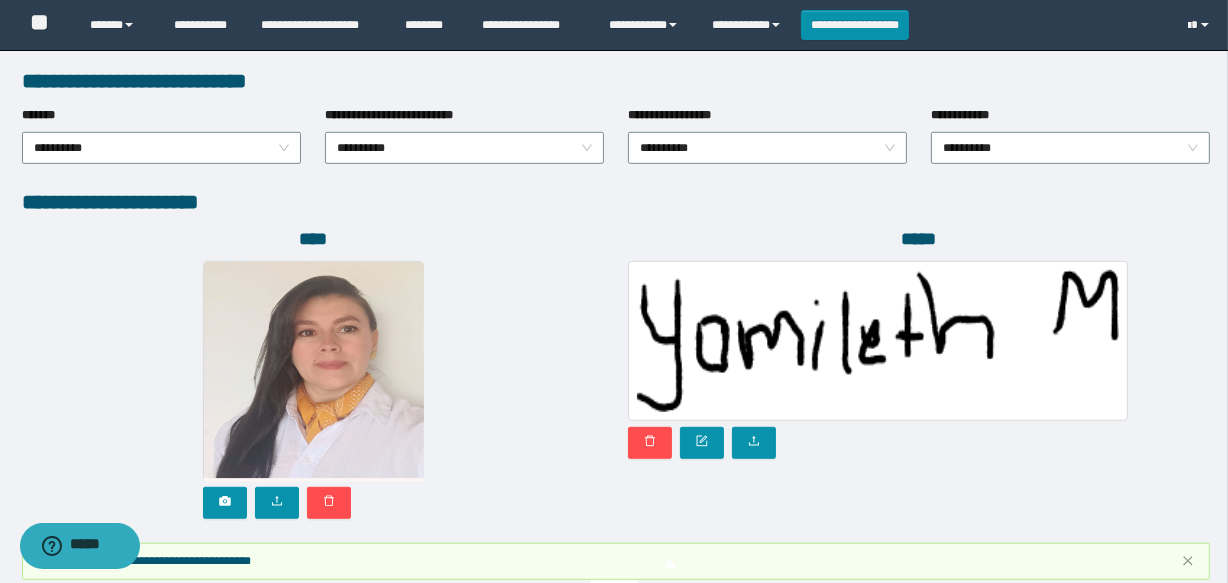 scroll, scrollTop: 1143, scrollLeft: 0, axis: vertical 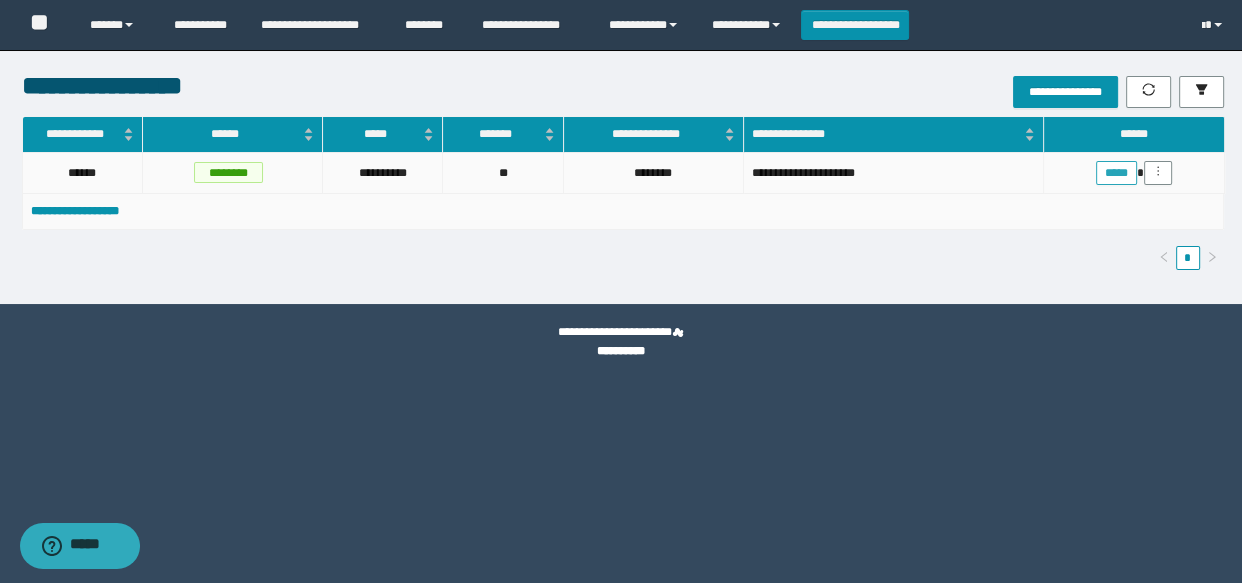 click on "*****" at bounding box center (1116, 173) 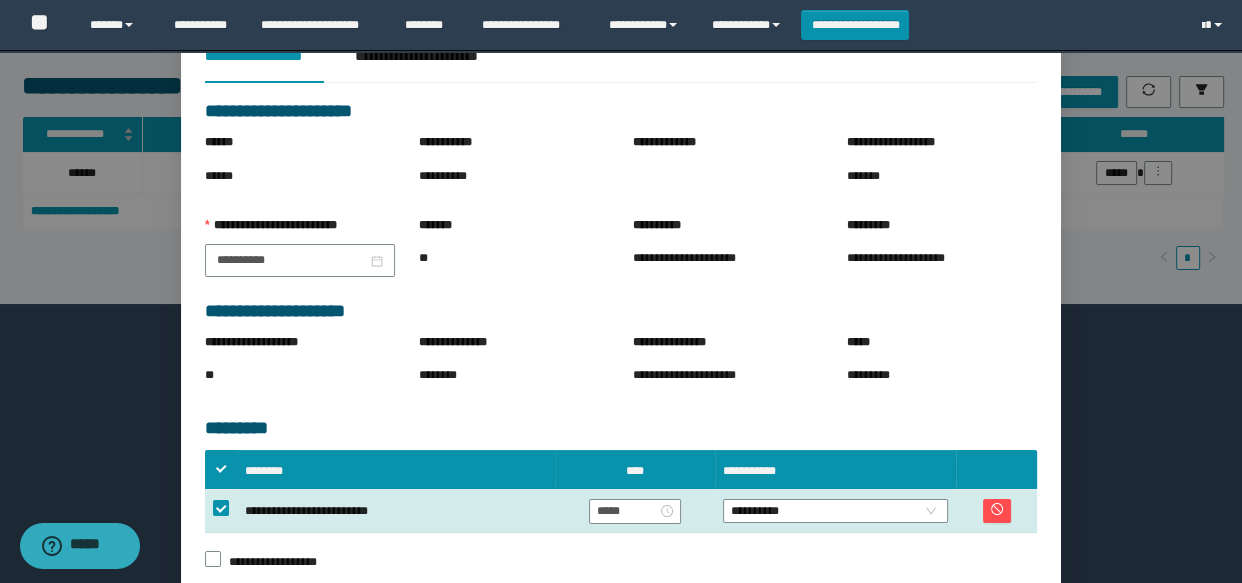 scroll, scrollTop: 196, scrollLeft: 0, axis: vertical 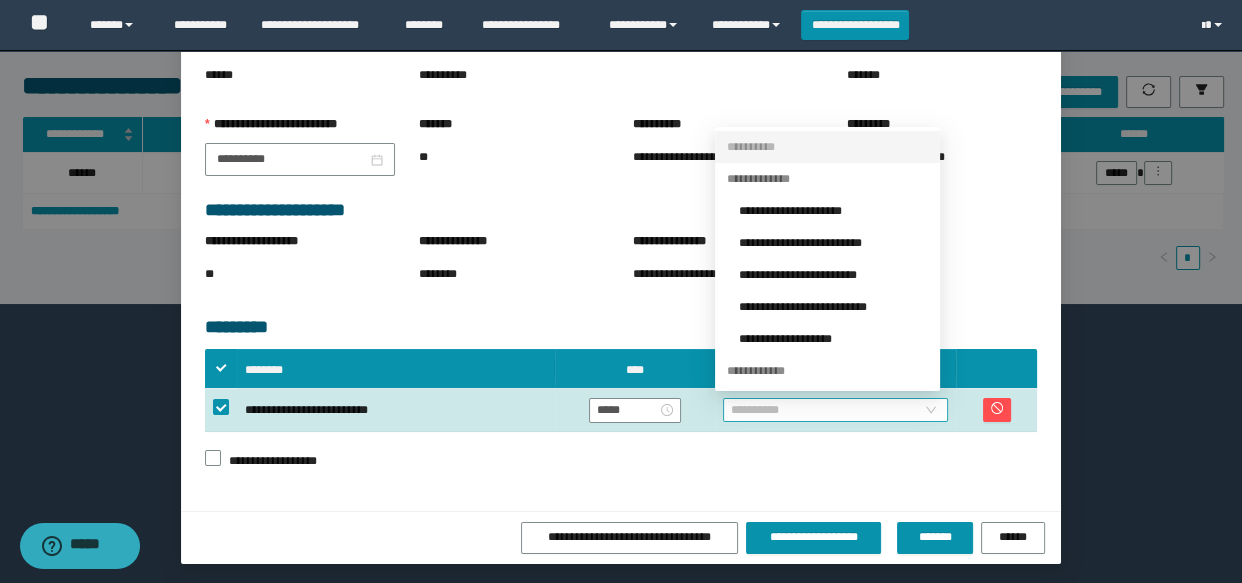 click on "**********" at bounding box center (836, 410) 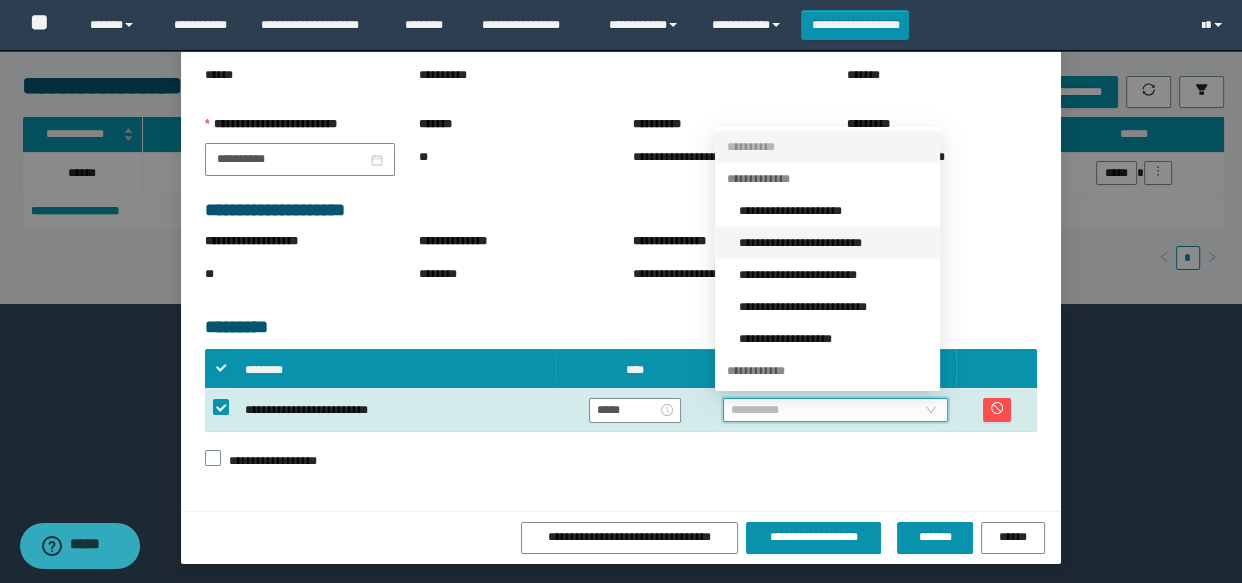 click on "**********" at bounding box center (833, 243) 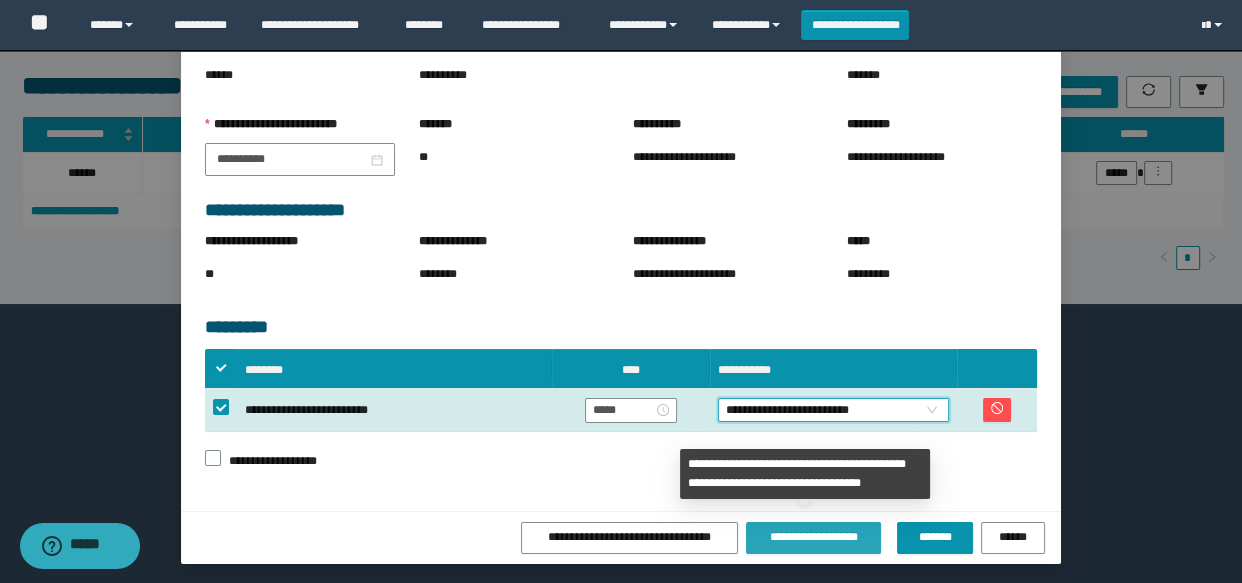 click on "**********" at bounding box center [813, 537] 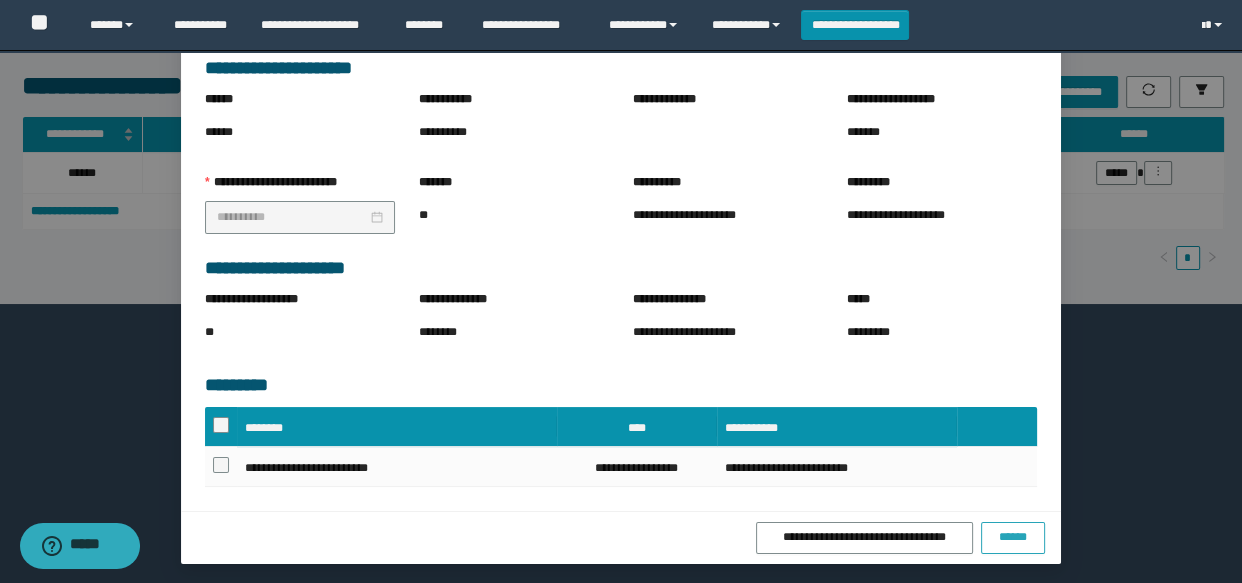 drag, startPoint x: 1015, startPoint y: 535, endPoint x: 982, endPoint y: 444, distance: 96.79876 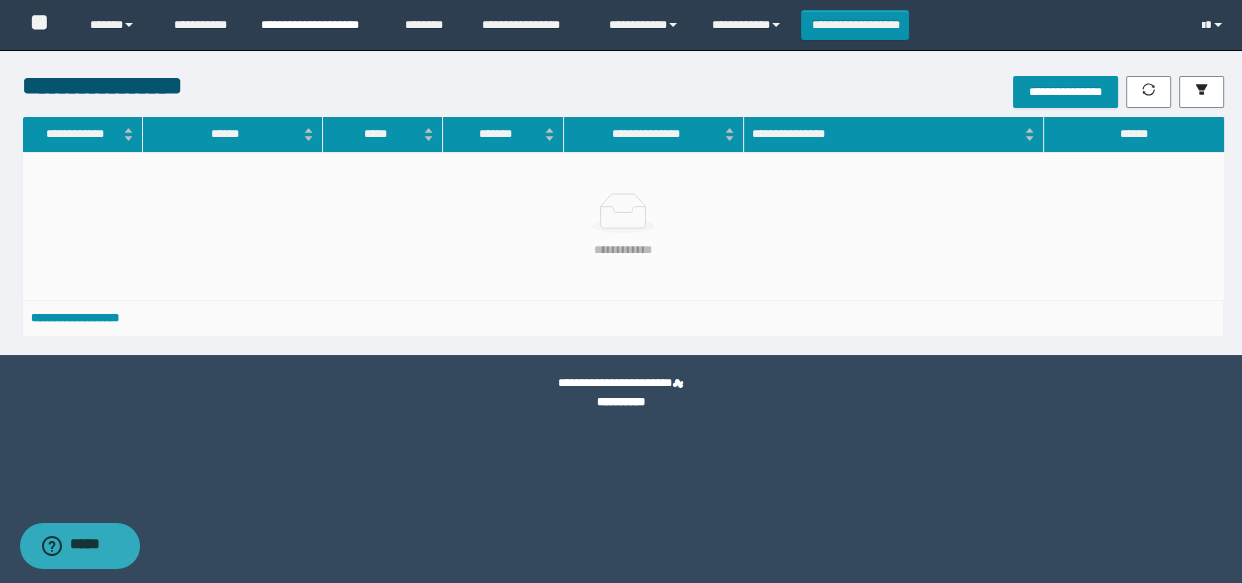 click on "**********" at bounding box center (318, 25) 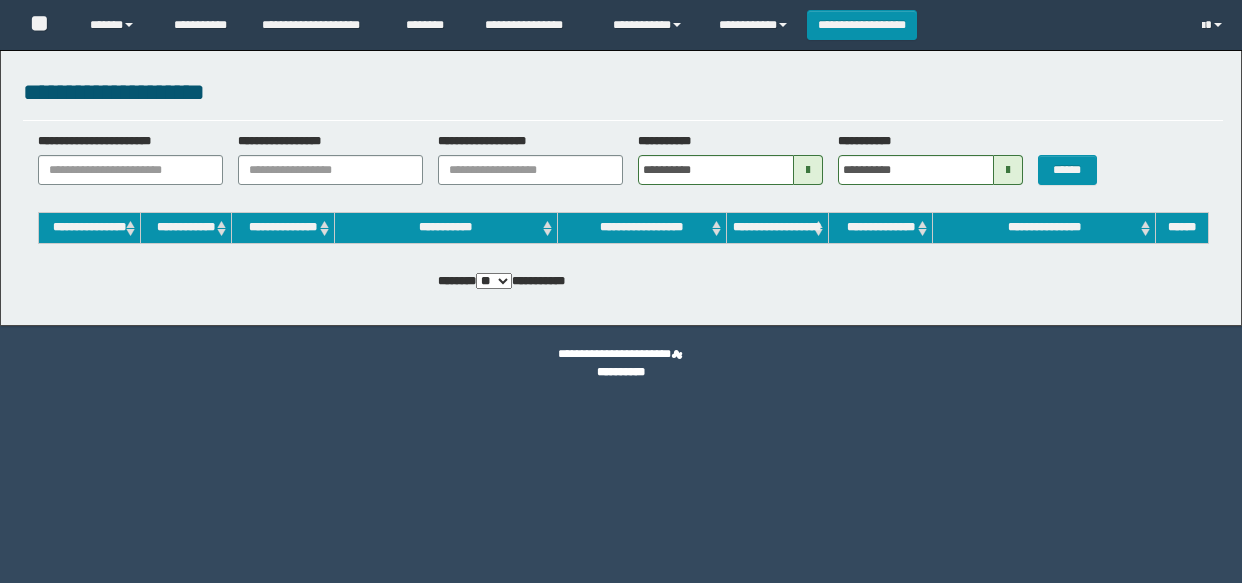 scroll, scrollTop: 0, scrollLeft: 0, axis: both 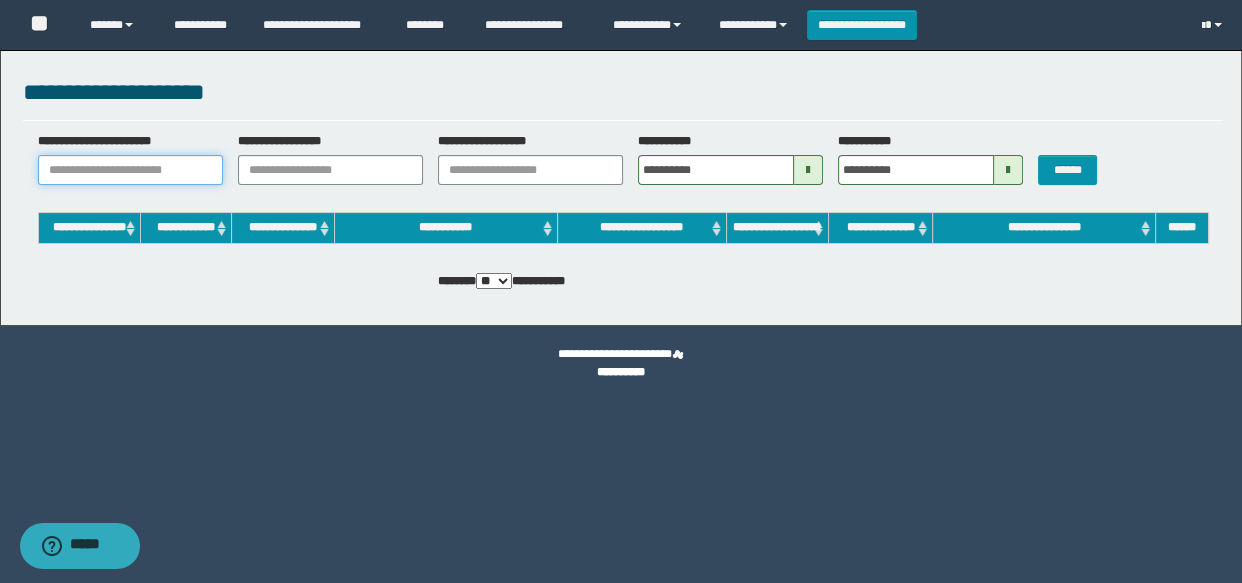 click on "**********" at bounding box center [130, 170] 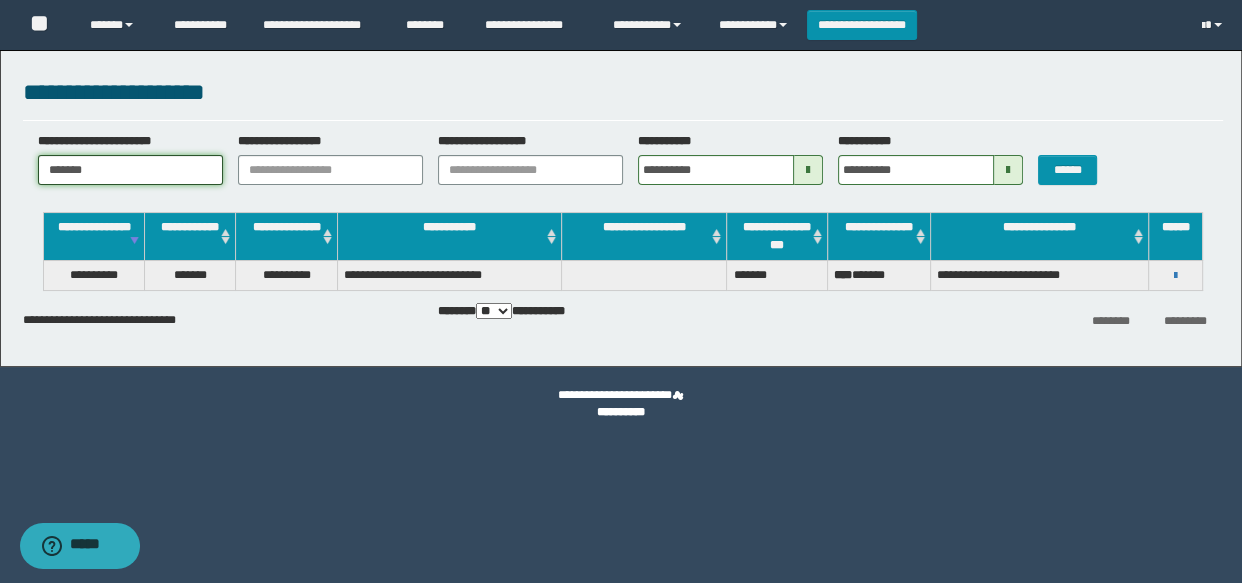click on "*******" at bounding box center [130, 170] 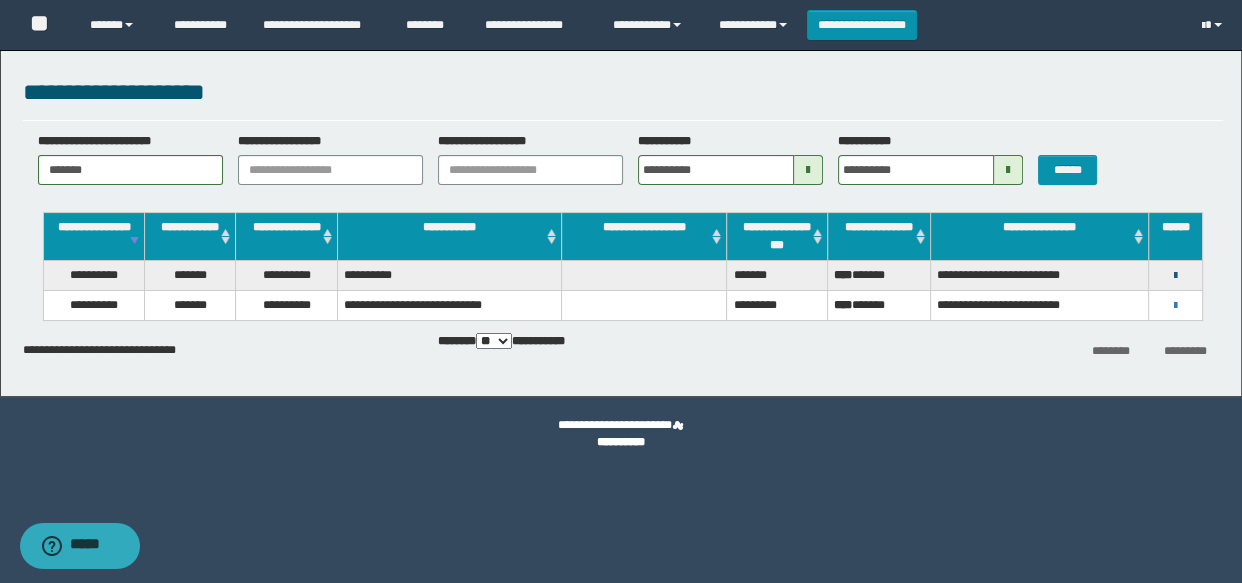 click at bounding box center (1175, 276) 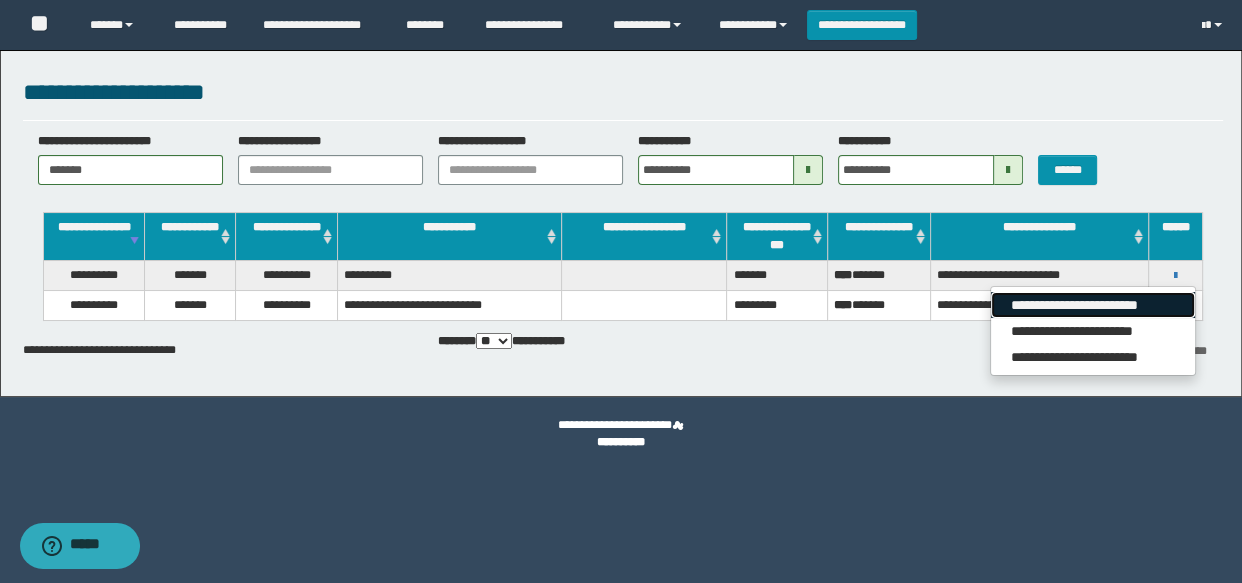 click on "**********" at bounding box center [1092, 305] 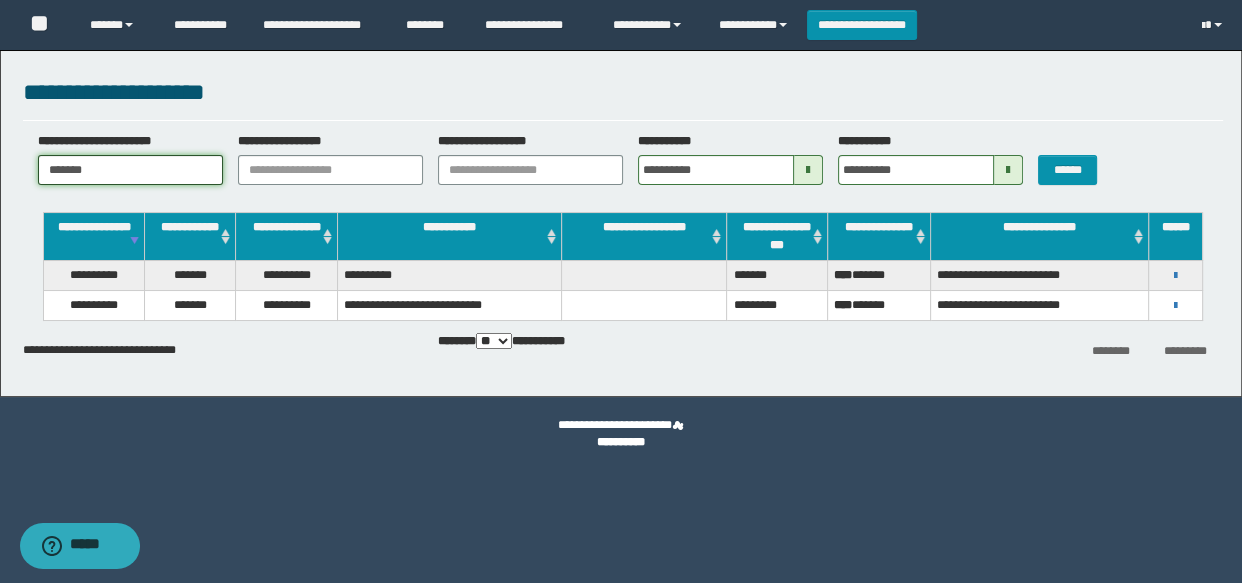 click on "*******" at bounding box center (130, 170) 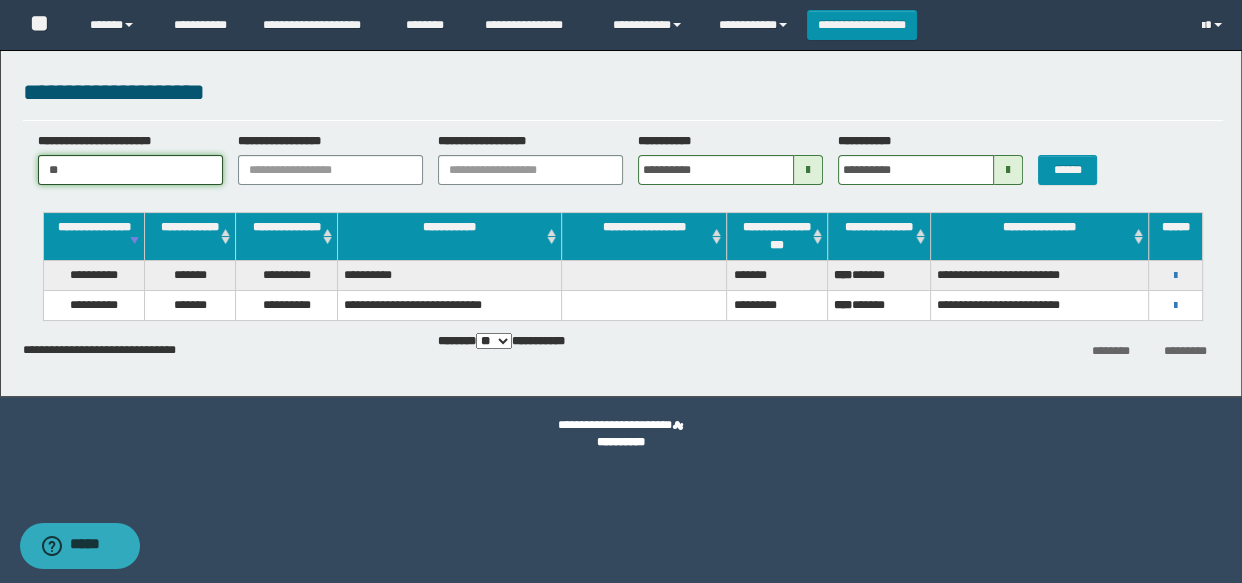type on "*" 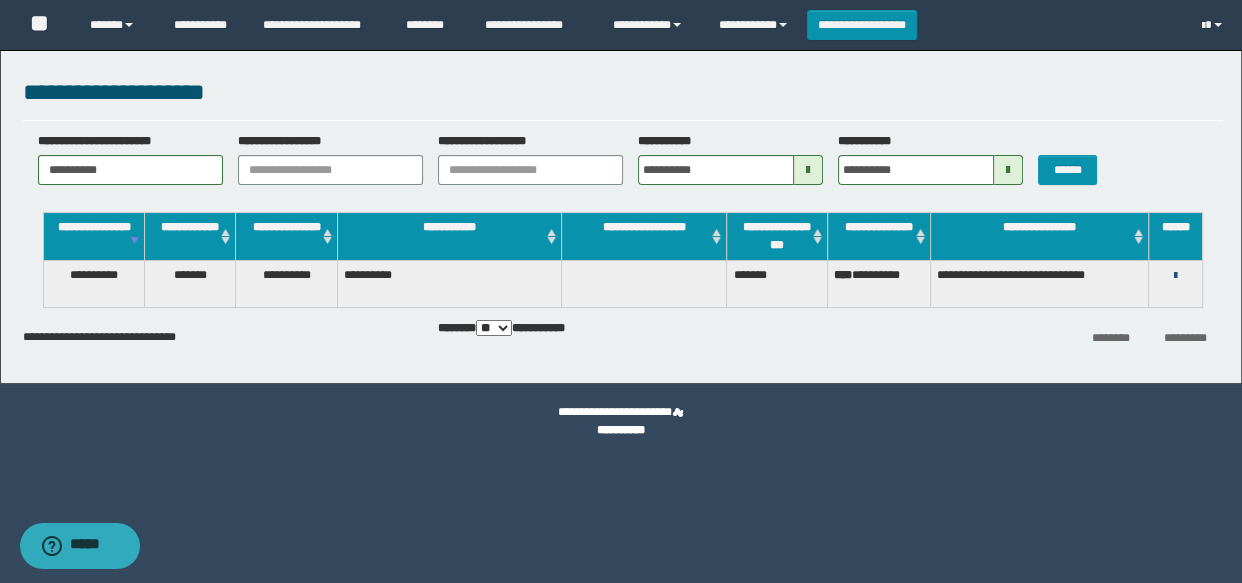 click at bounding box center [1175, 276] 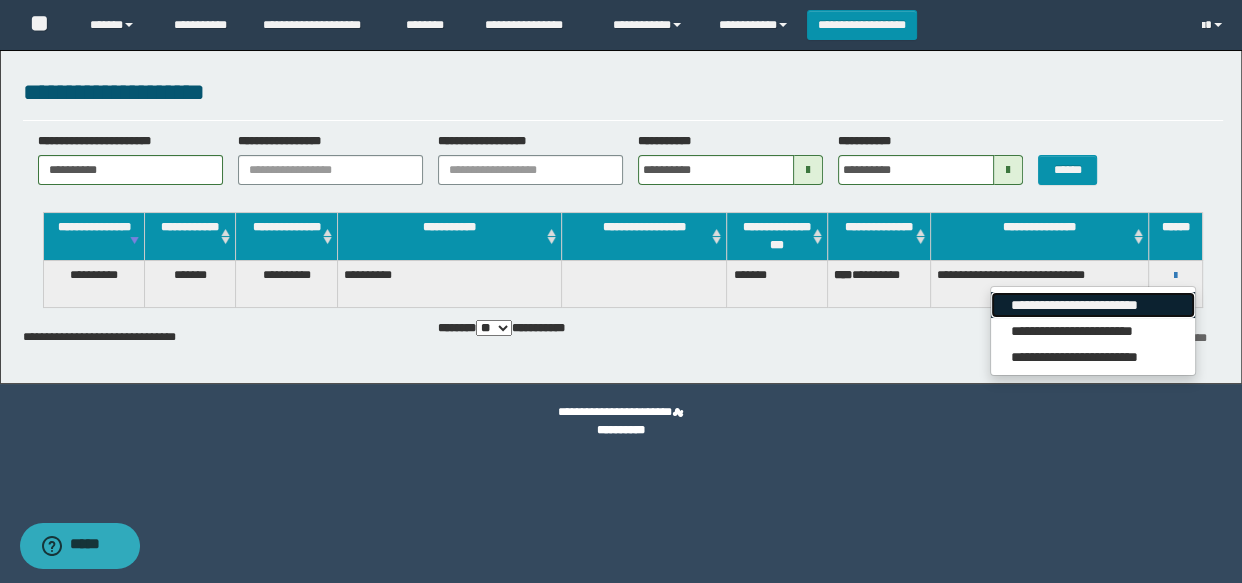 click on "**********" at bounding box center [1092, 305] 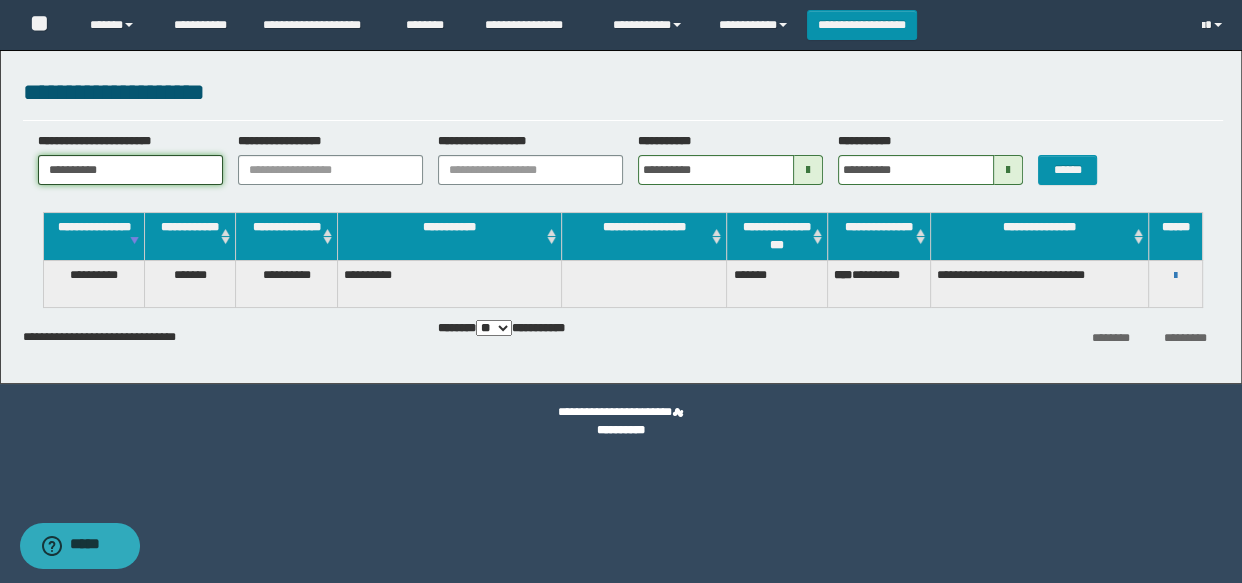 click on "**********" at bounding box center (130, 170) 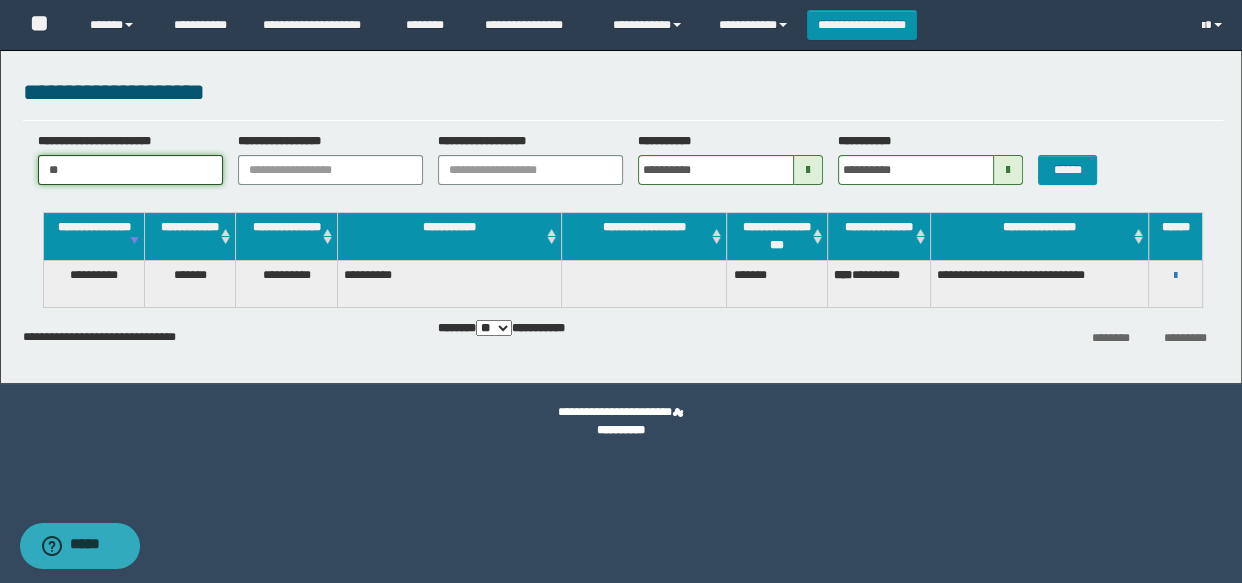 type on "*" 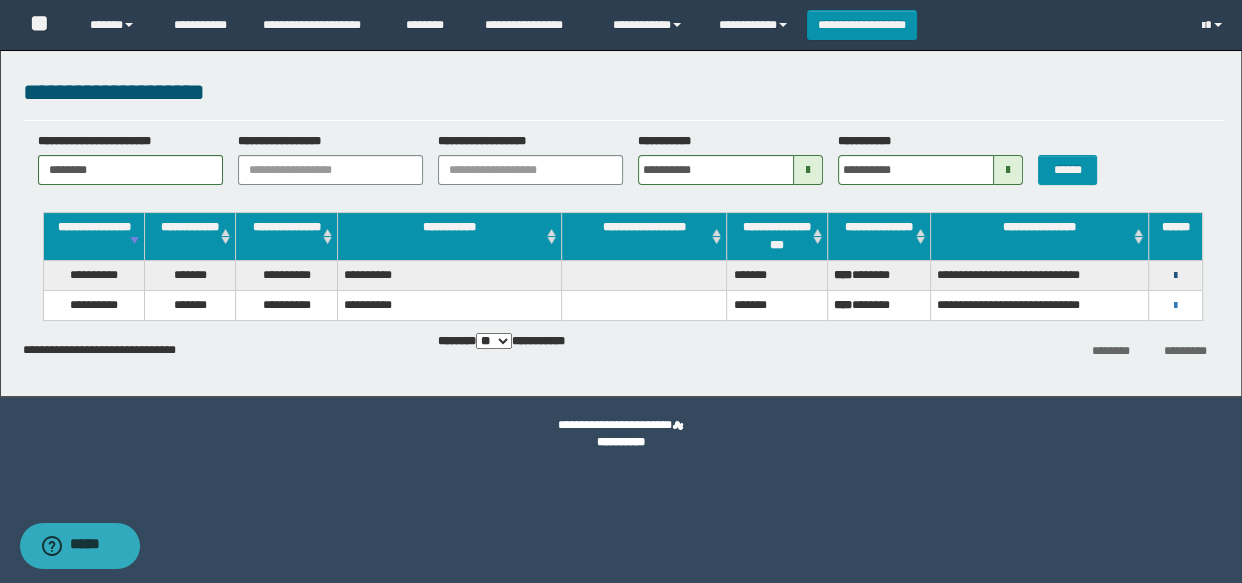 click at bounding box center (1175, 276) 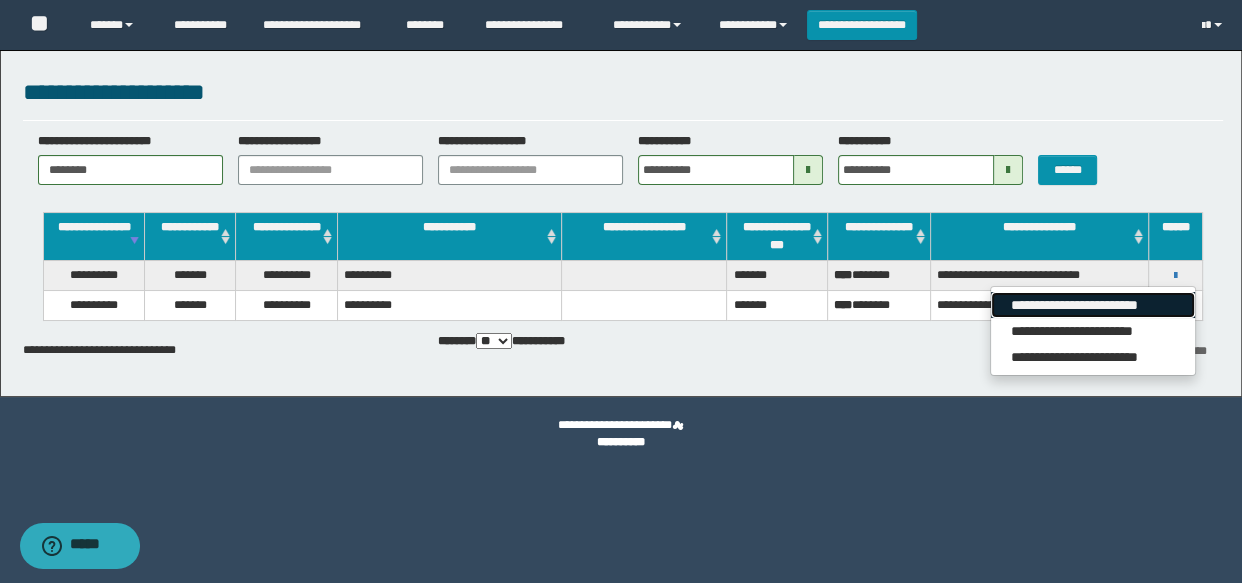 click on "**********" at bounding box center [1092, 305] 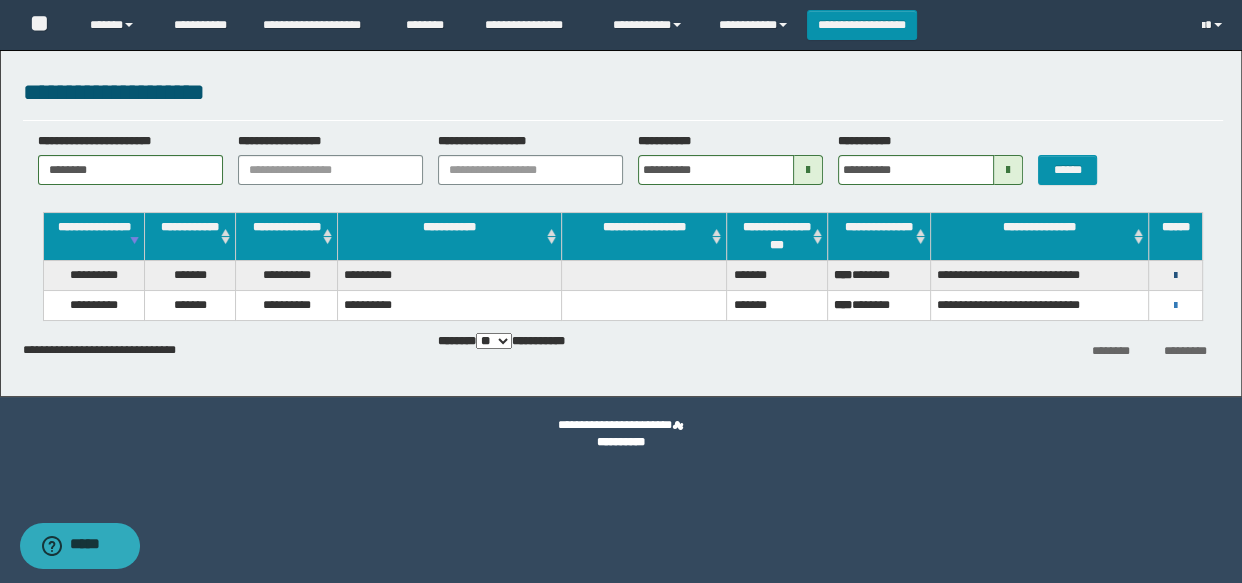 click at bounding box center [1175, 276] 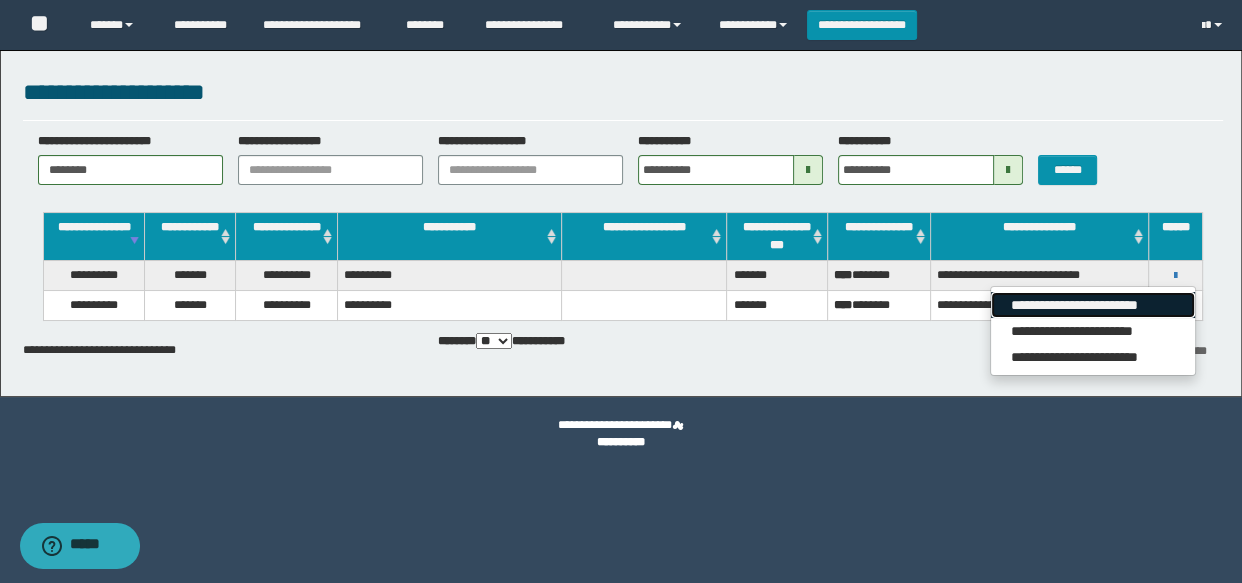click on "**********" at bounding box center [1092, 305] 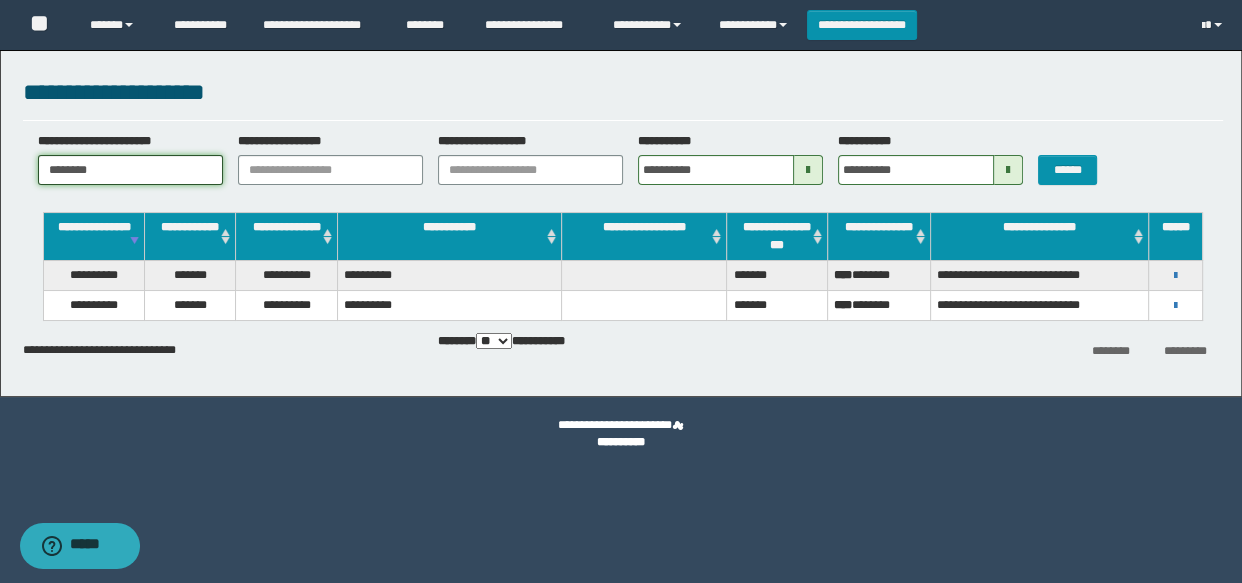 click on "********" at bounding box center (130, 170) 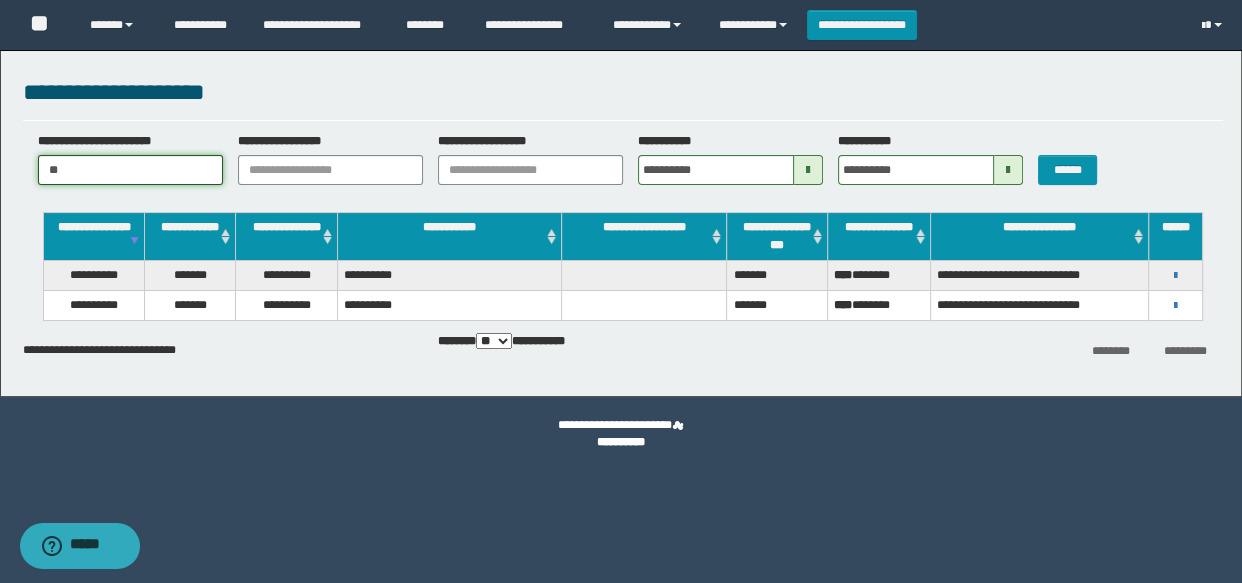 type on "*" 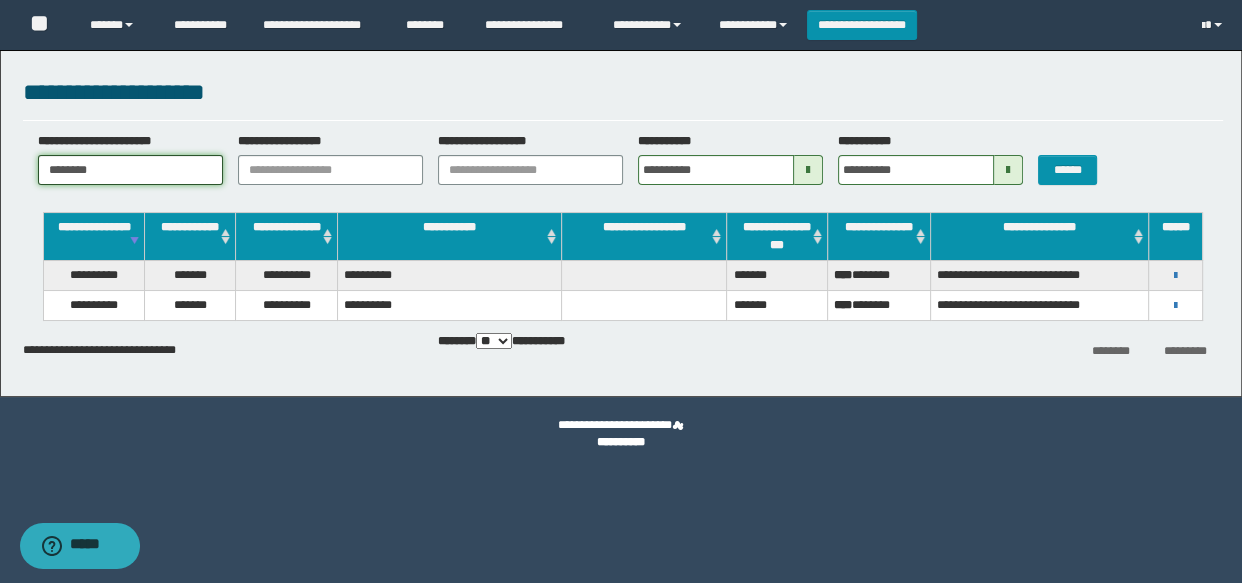 type on "********" 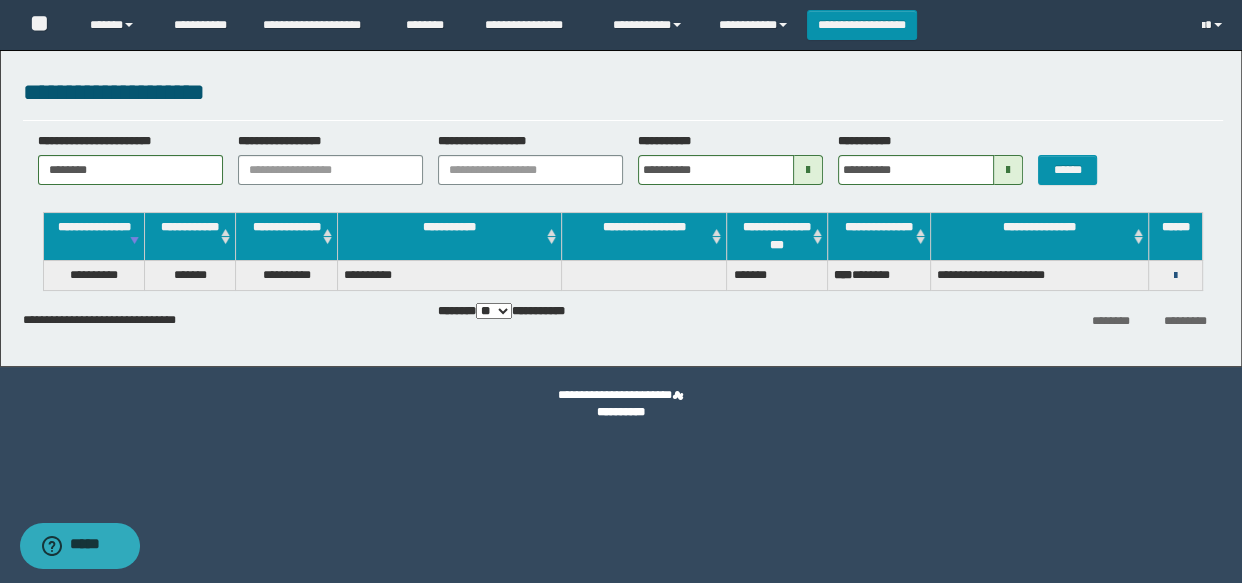 click at bounding box center [1175, 276] 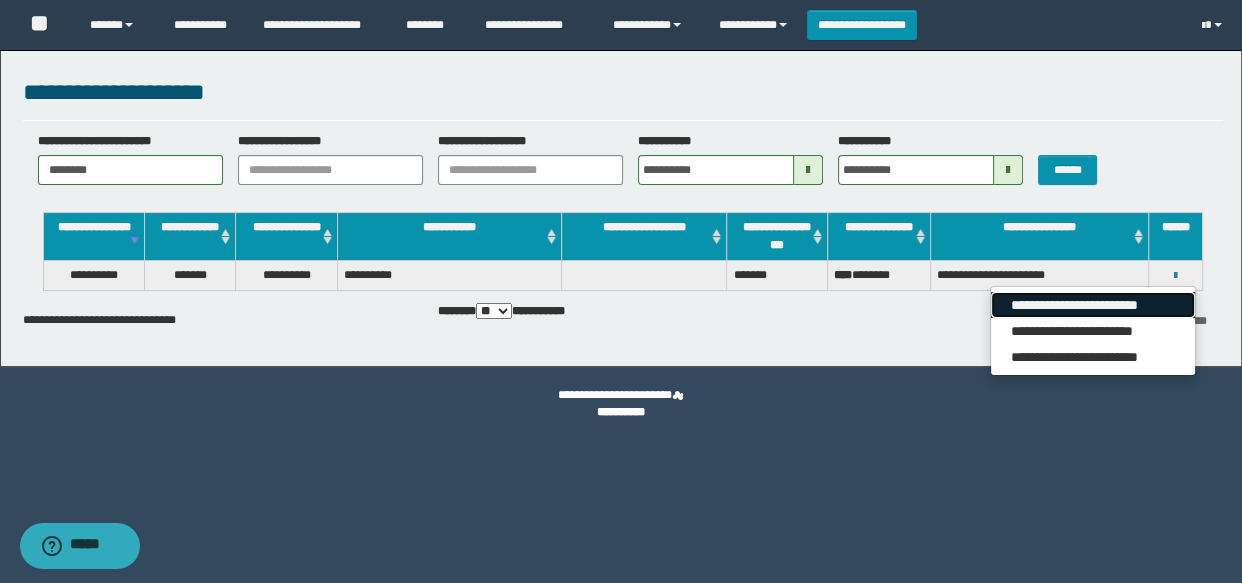 click on "**********" at bounding box center (1092, 305) 